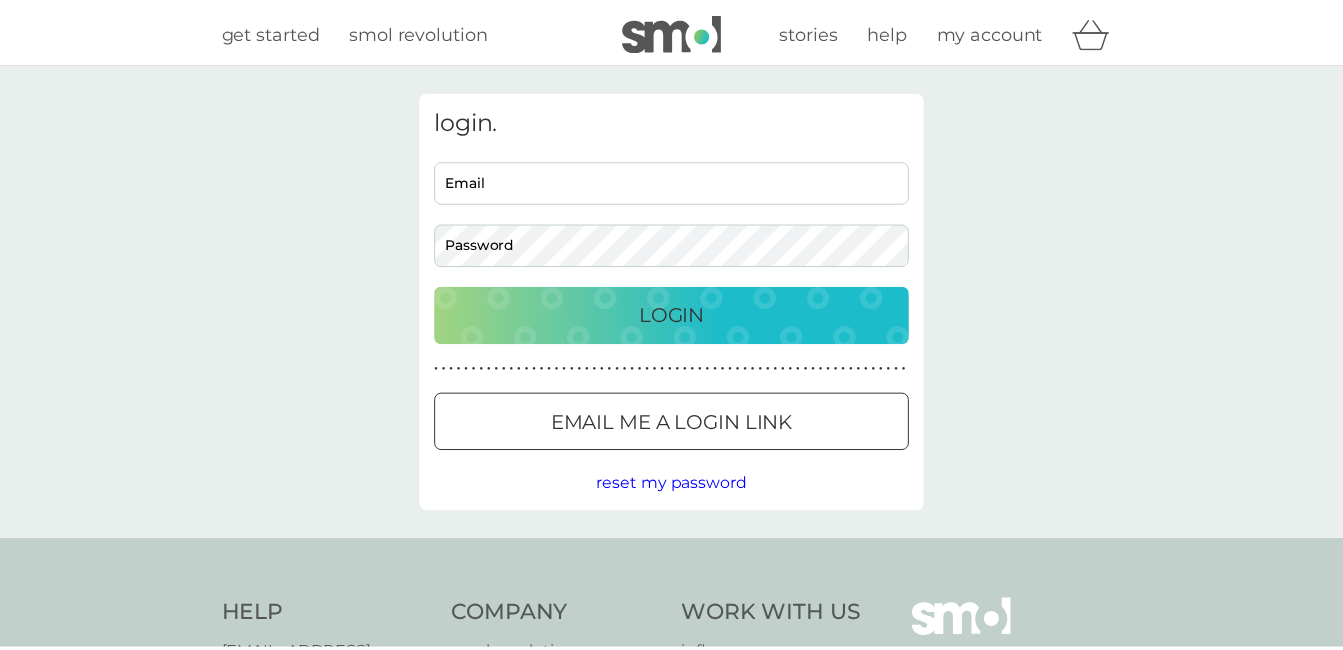 scroll, scrollTop: 0, scrollLeft: 0, axis: both 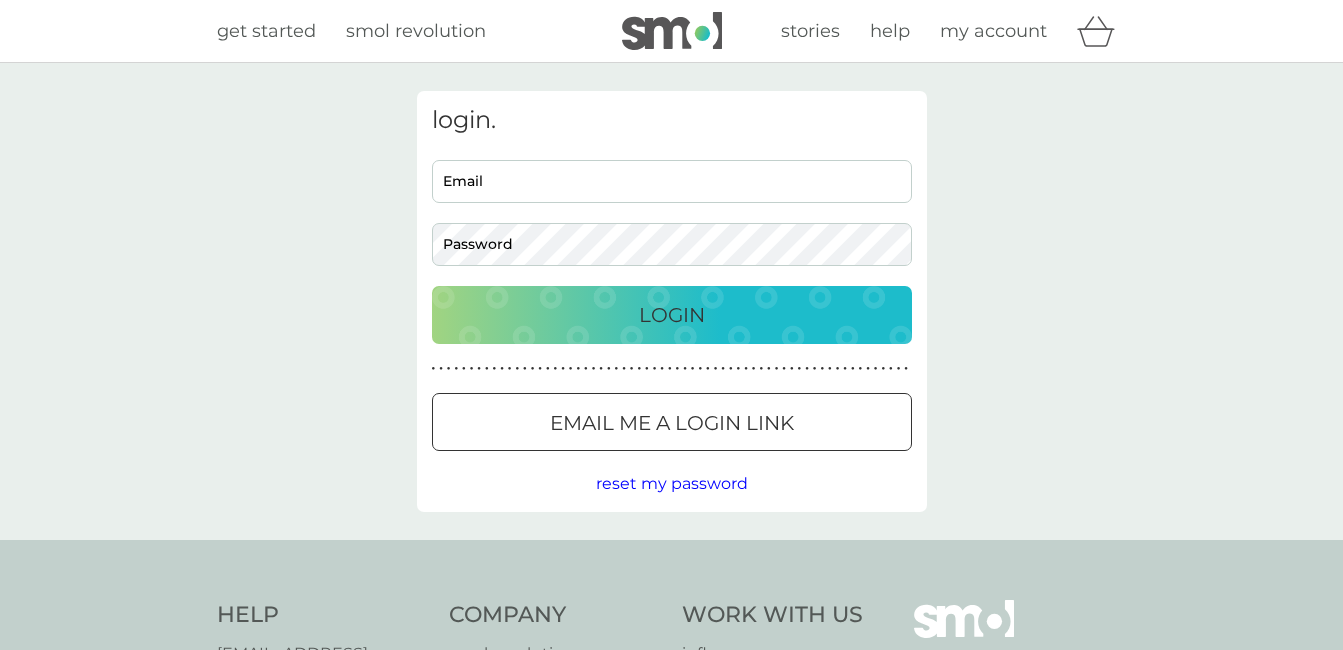type on "clairecbond@gmail.com" 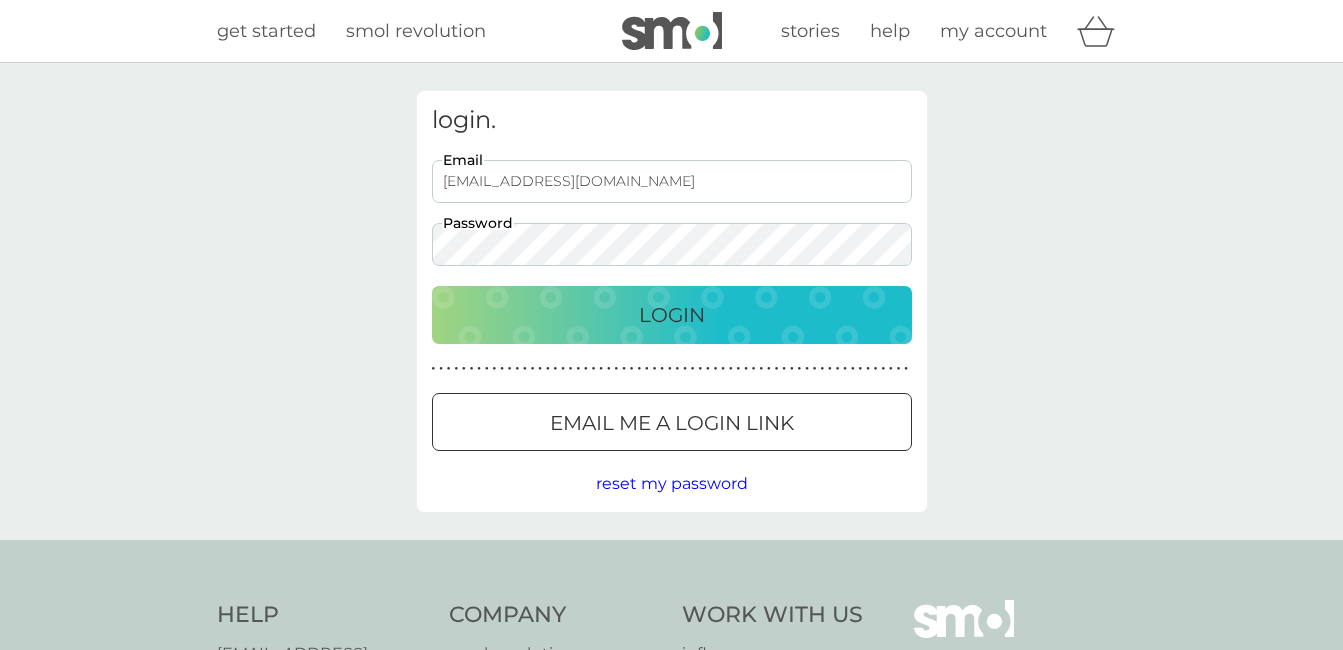 click on "clairecbond@gmail.com" at bounding box center [672, 181] 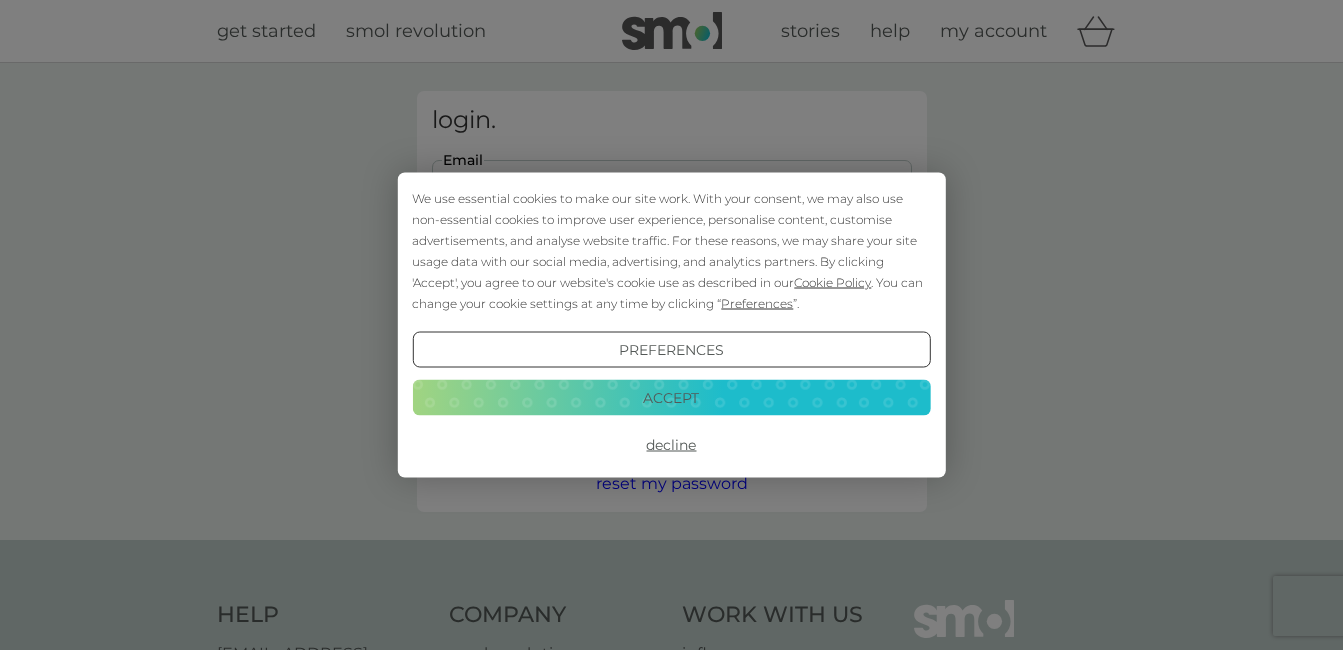 click on "We use essential cookies to make our site work. With your consent, we may also use non-essential cookies to improve user experience, personalise content, customise advertisements, and analyse website traffic. For these reasons, we may share your site usage data with our social media, advertising, and analytics partners. By clicking 'Accept', you agree to our website's cookie use as described in our  Cookie Policy . You can change your cookie settings at any time by clicking “ Preferences ”. Preferences Decline Accept" at bounding box center (671, 325) 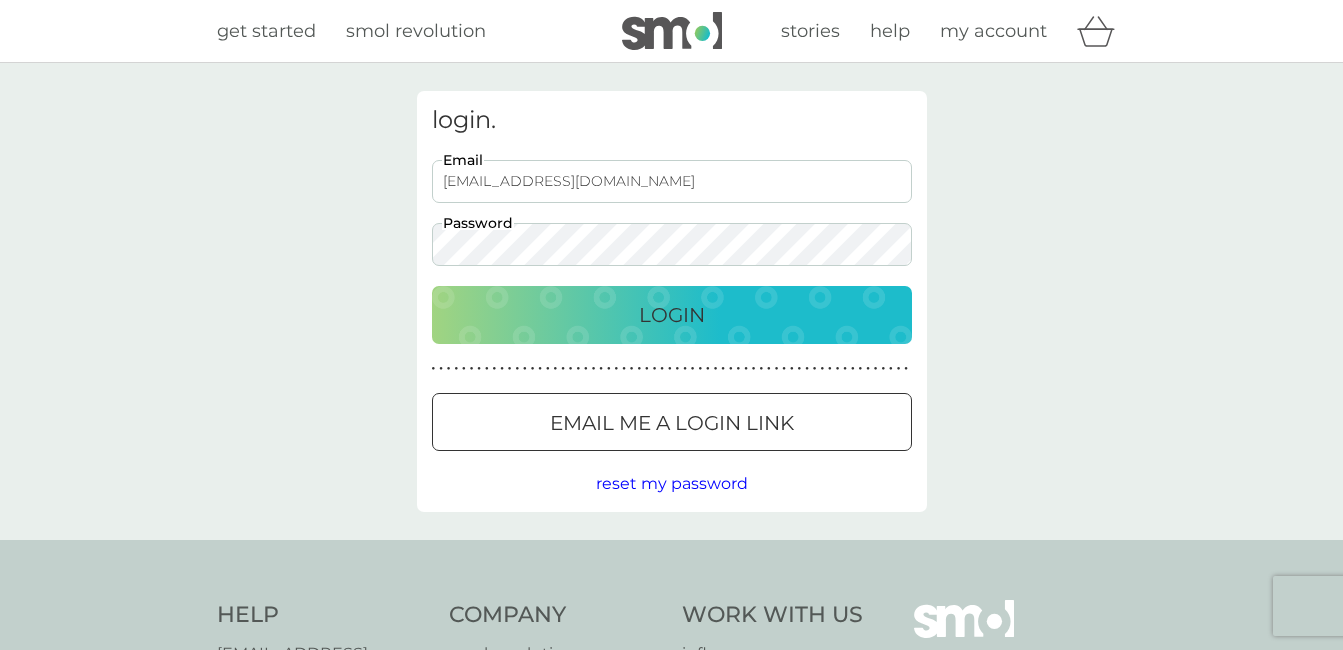 click on "Login" at bounding box center [672, 315] 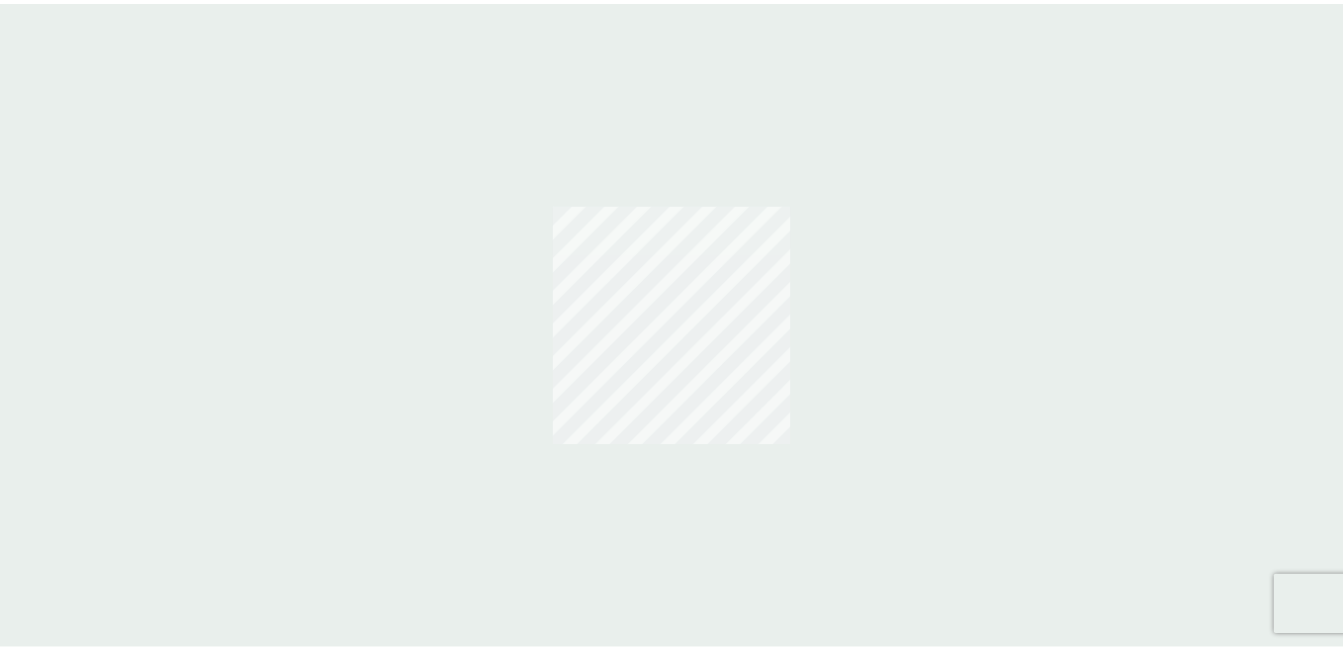 scroll, scrollTop: 0, scrollLeft: 0, axis: both 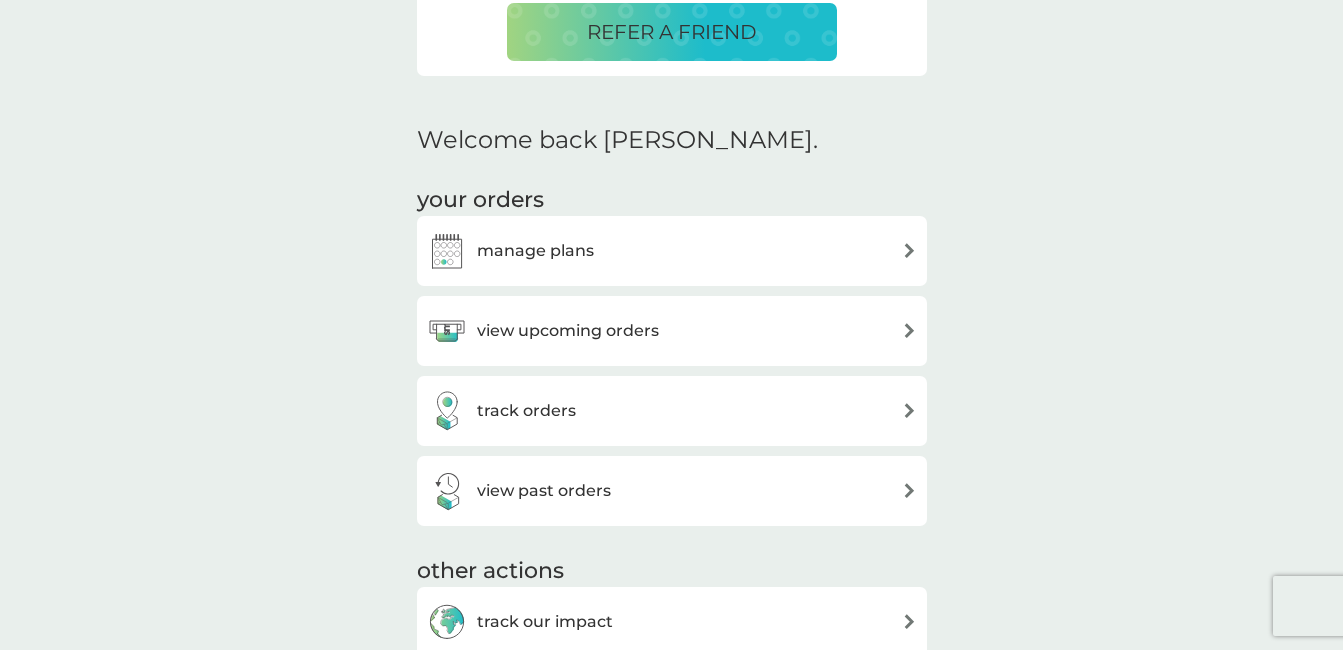 click at bounding box center (909, 250) 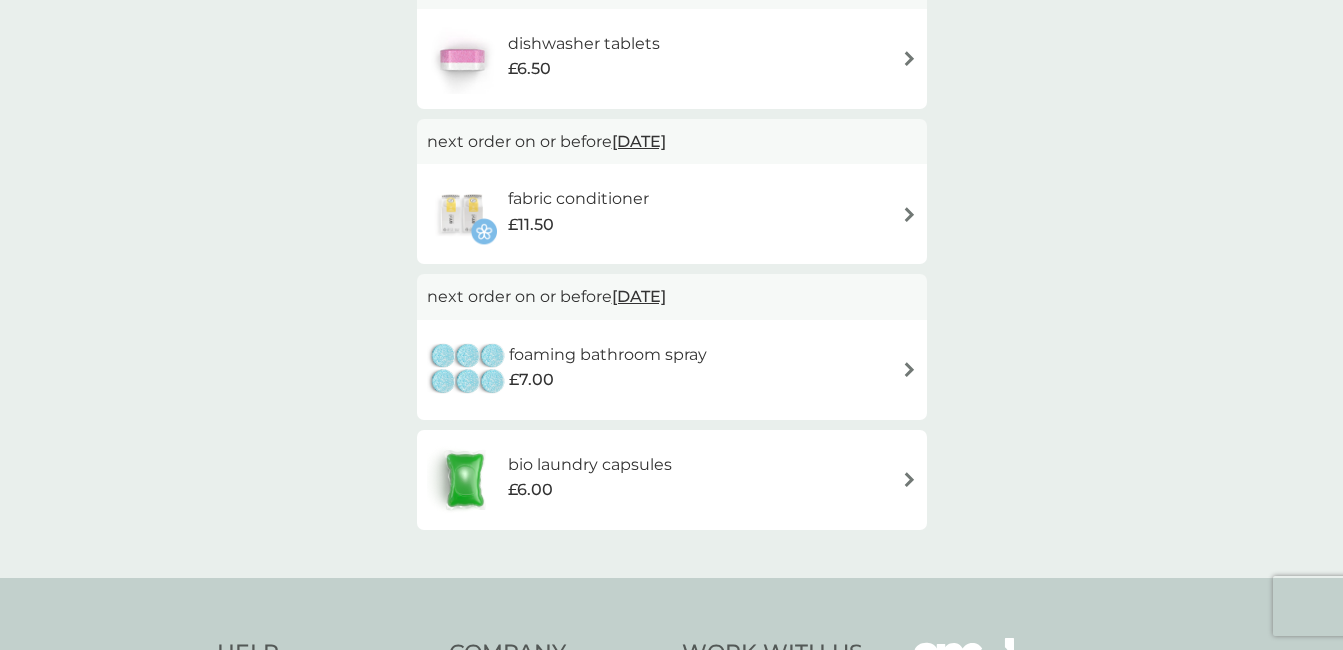 scroll, scrollTop: 0, scrollLeft: 0, axis: both 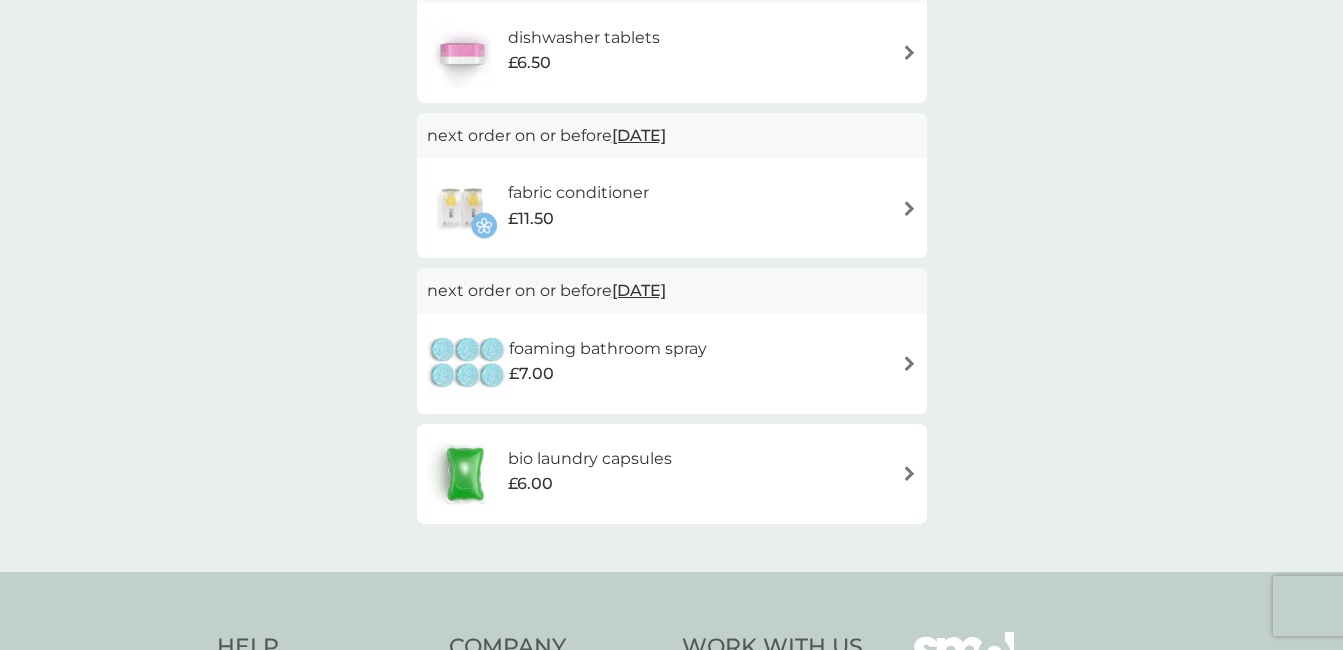 click on "15 Nov 2025" at bounding box center [639, 290] 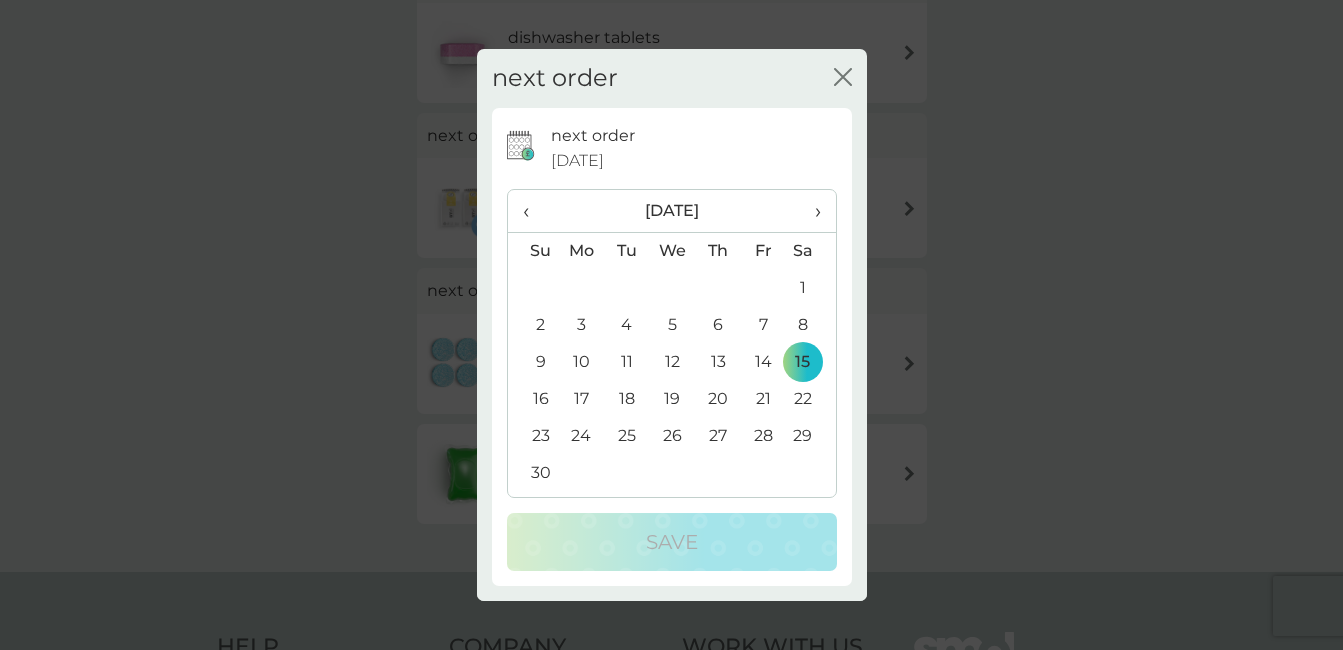click on "close" 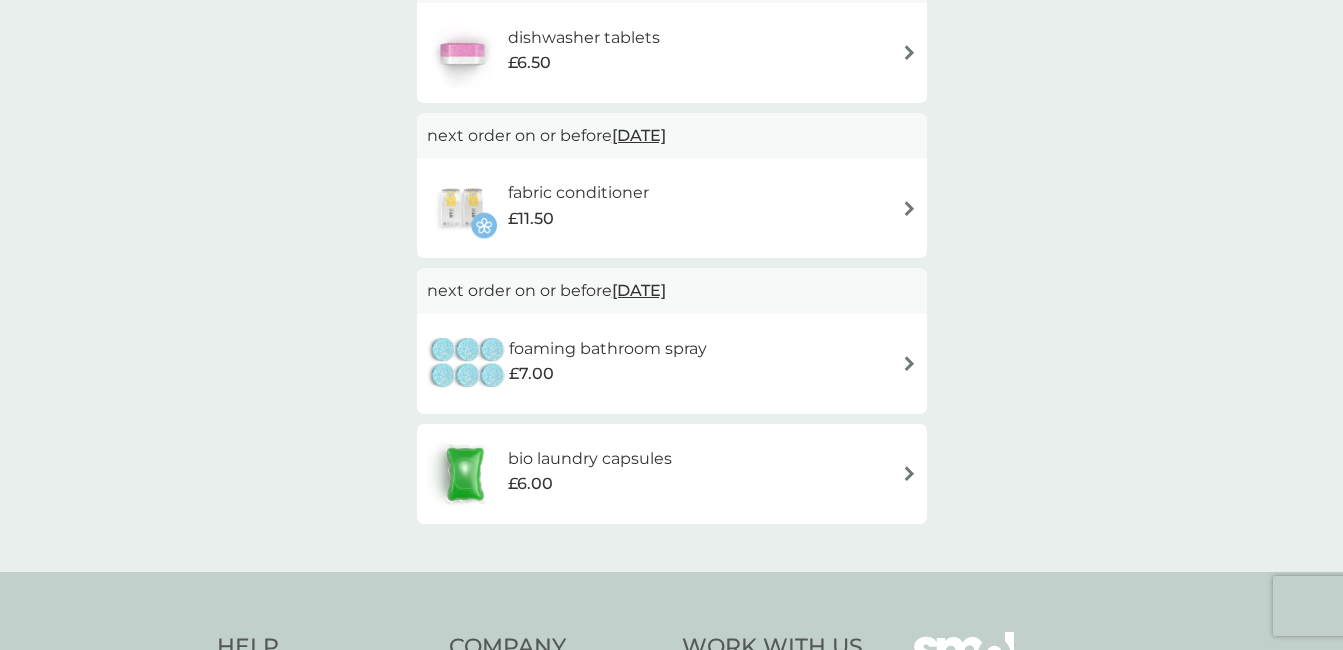 click on "foaming bathroom spray" at bounding box center (608, 349) 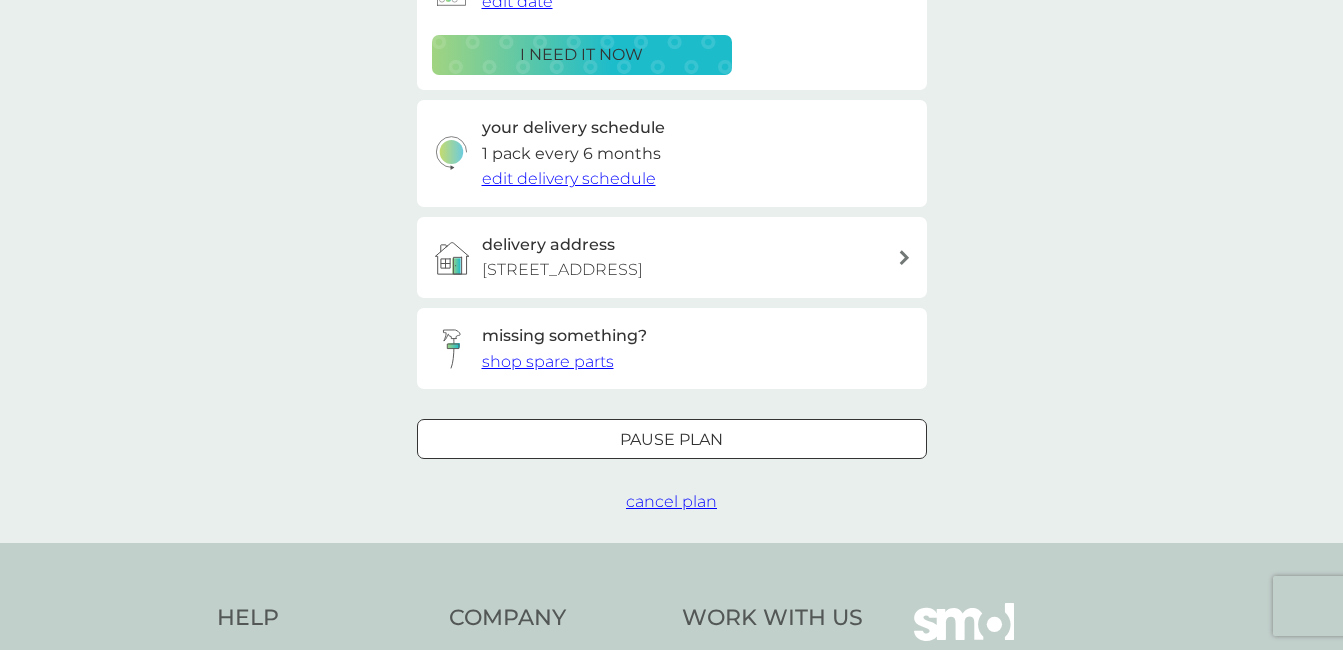 scroll, scrollTop: 0, scrollLeft: 0, axis: both 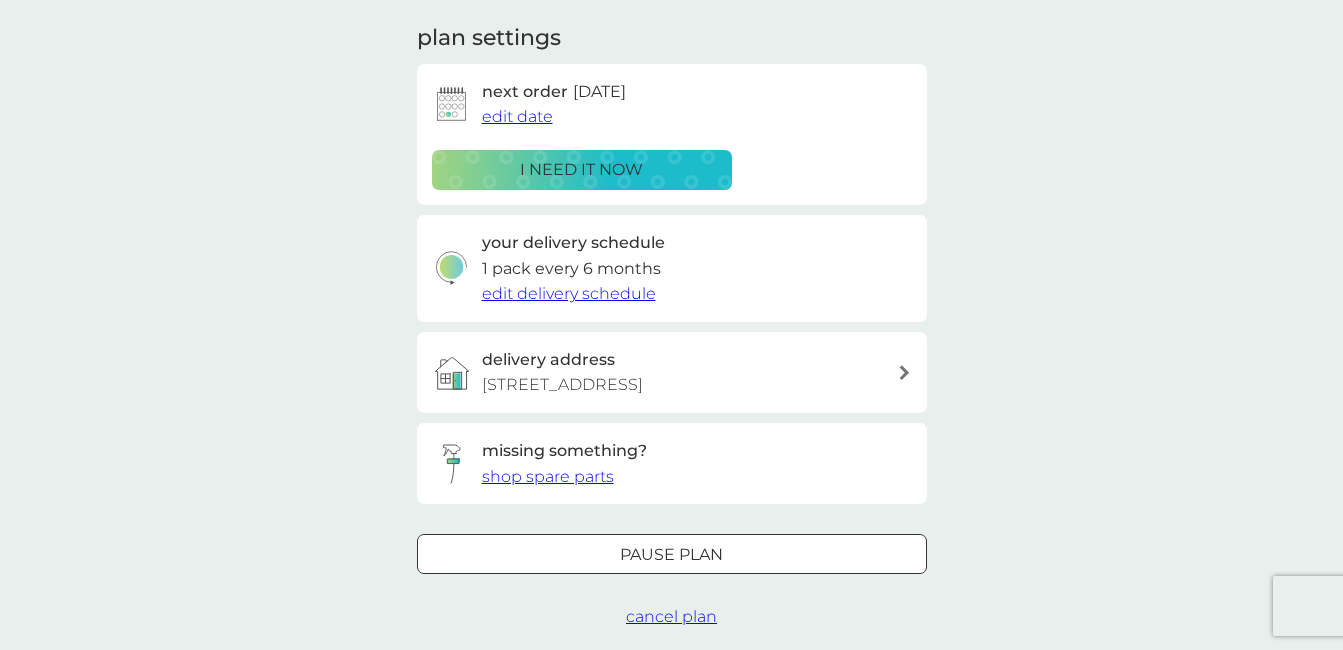 click on "edit delivery schedule" at bounding box center [569, 293] 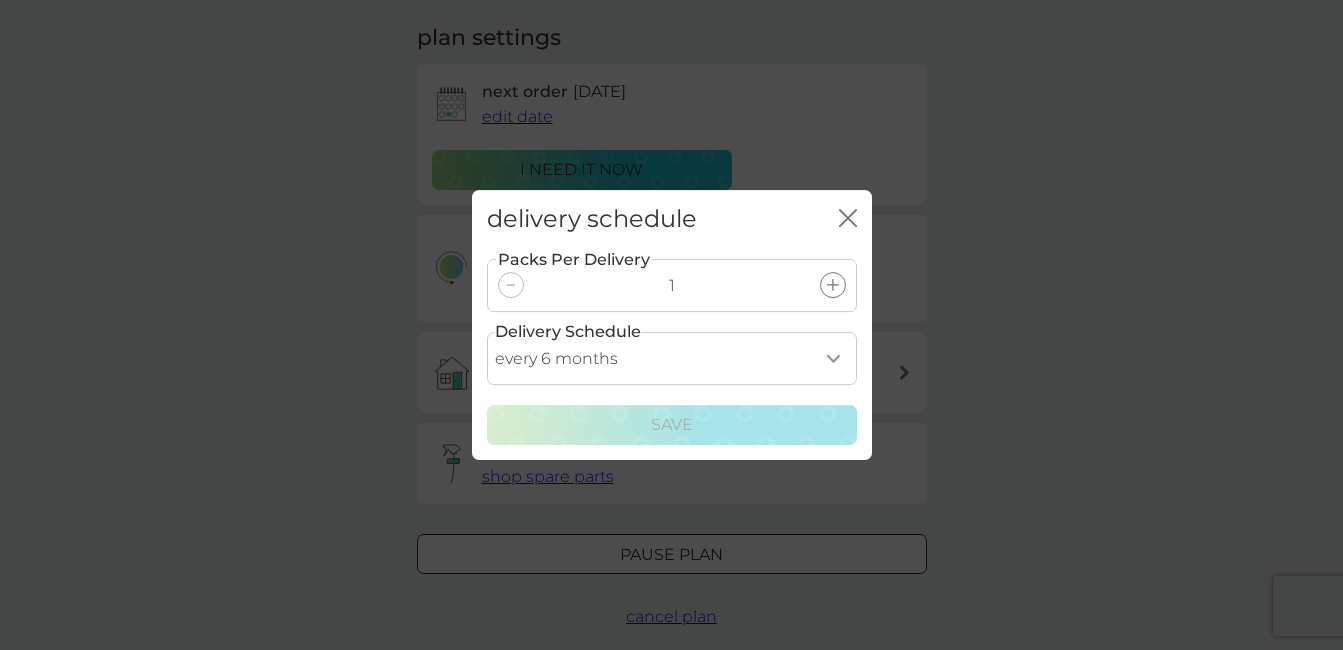 click on "every 1 month every 2 months every 3 months every 4 months every 5 months every 6 months every 7 months every 8 months" at bounding box center [672, 358] 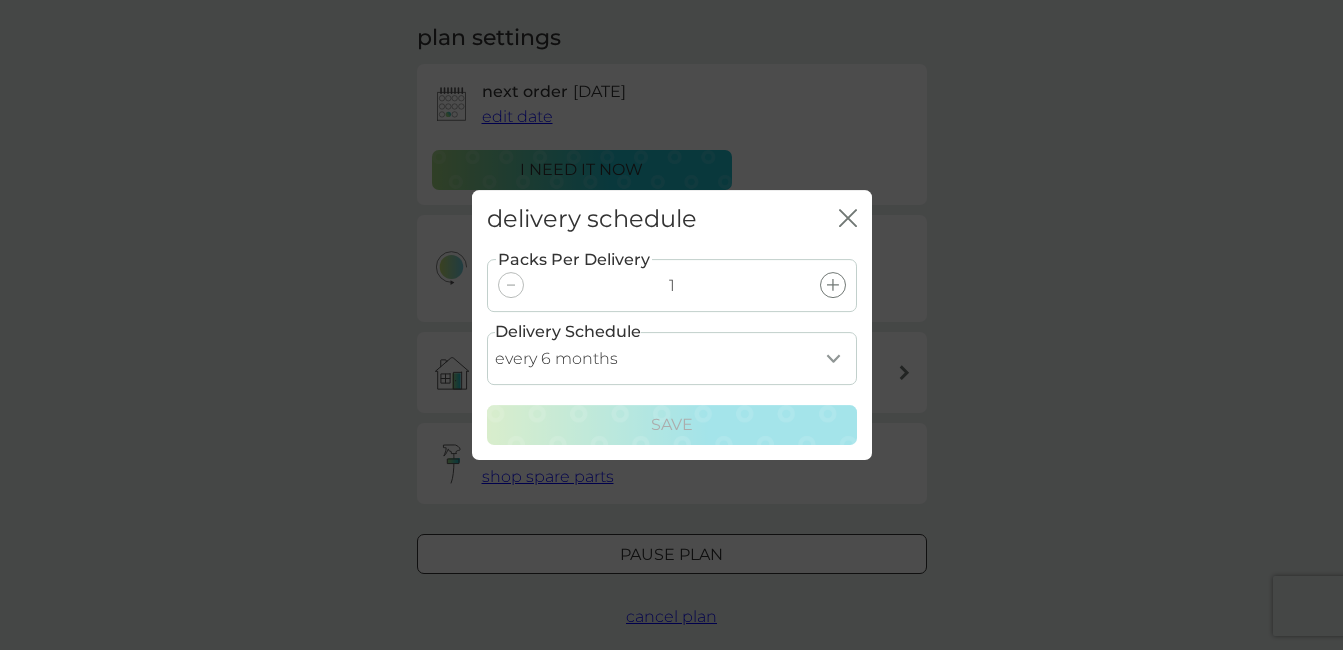 click at bounding box center (511, 285) 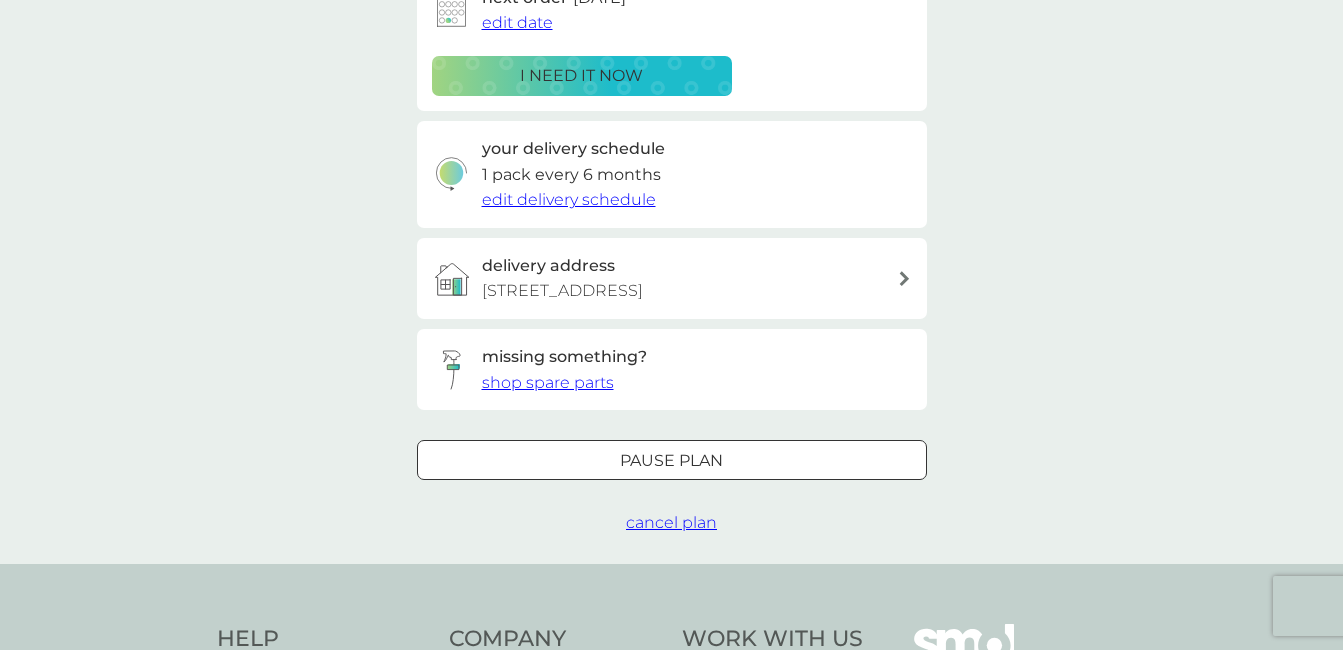 scroll, scrollTop: 493, scrollLeft: 0, axis: vertical 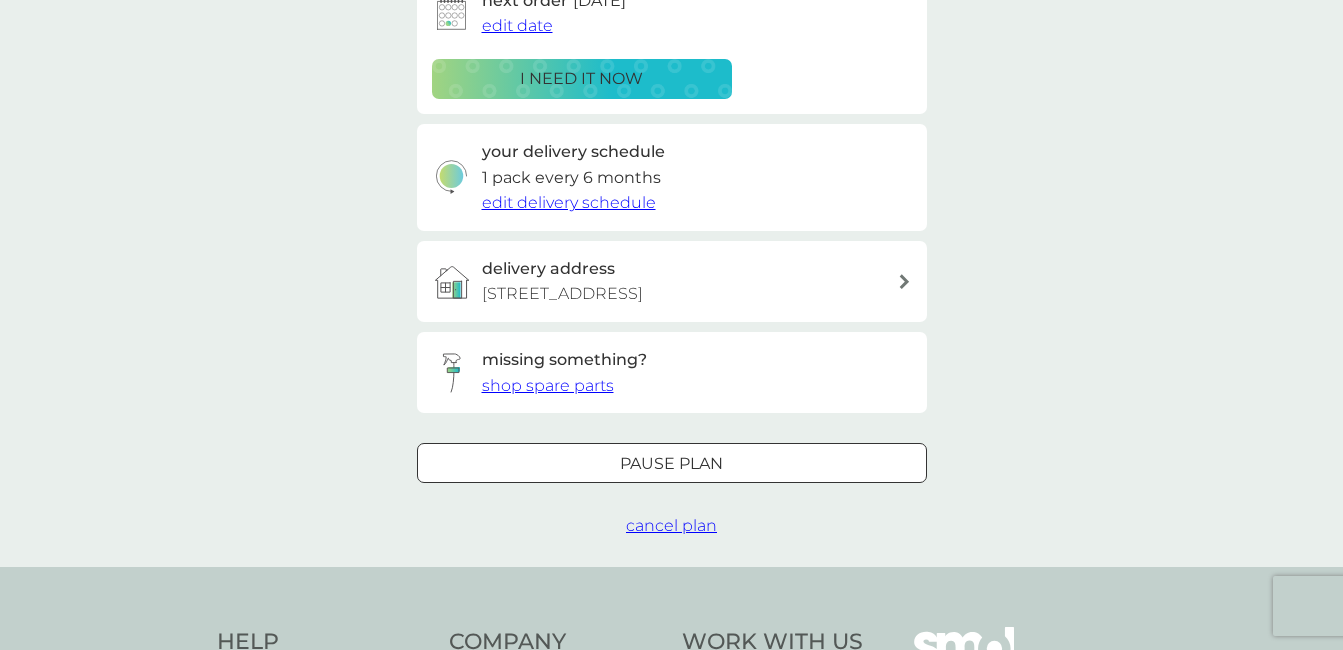 click on "Pause plan" at bounding box center (671, 464) 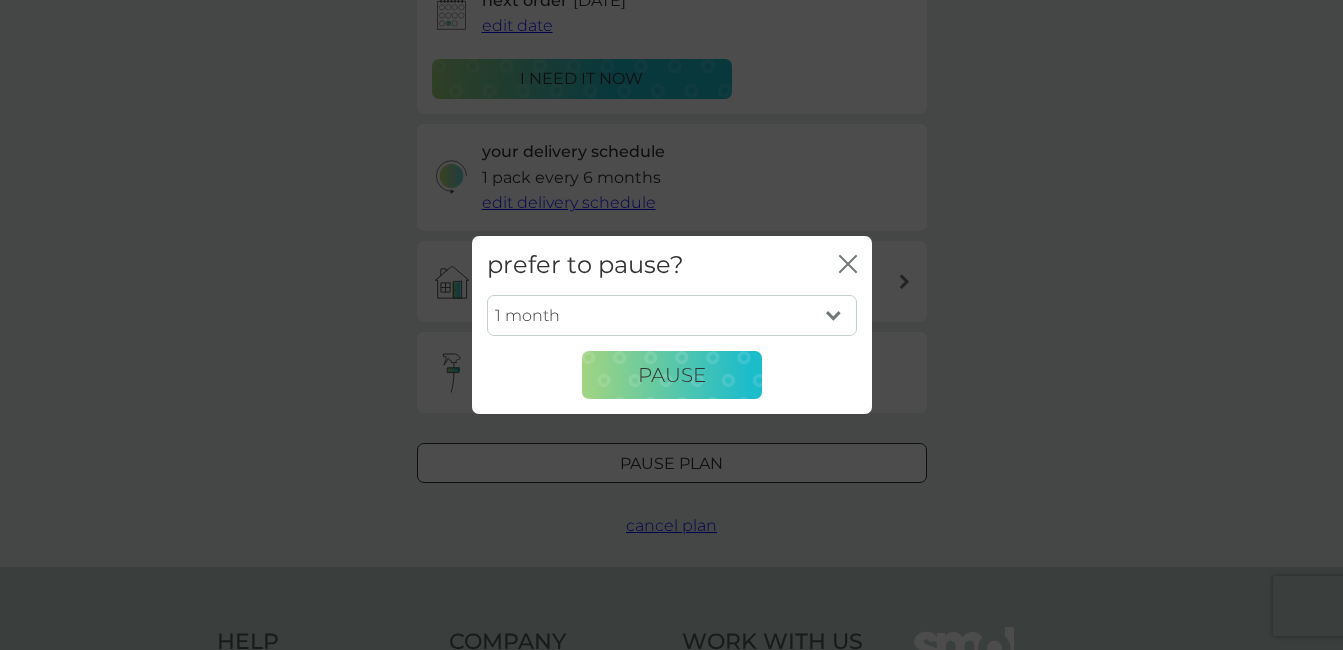 click on "1 month 2 months 3 months 4 months 5 months 6 months" at bounding box center [672, 316] 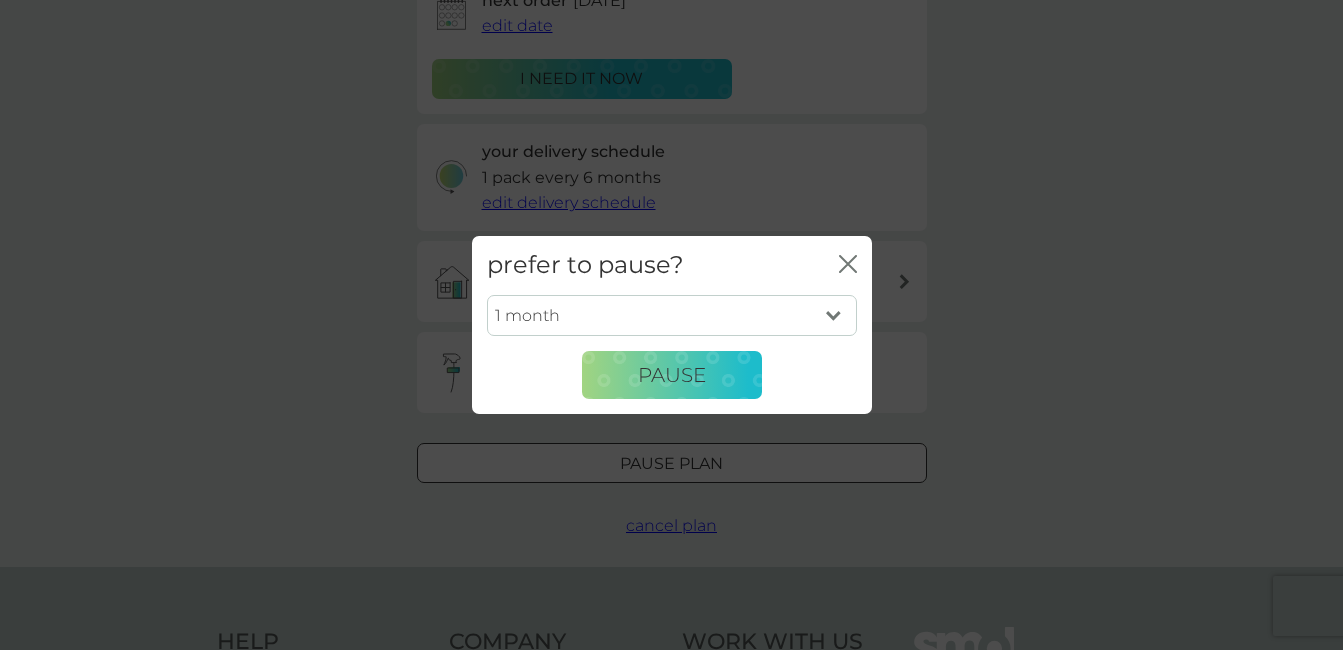 click on "prefer to pause? close 1 month 2 months 3 months 4 months 5 months 6 months Pause" at bounding box center [671, 325] 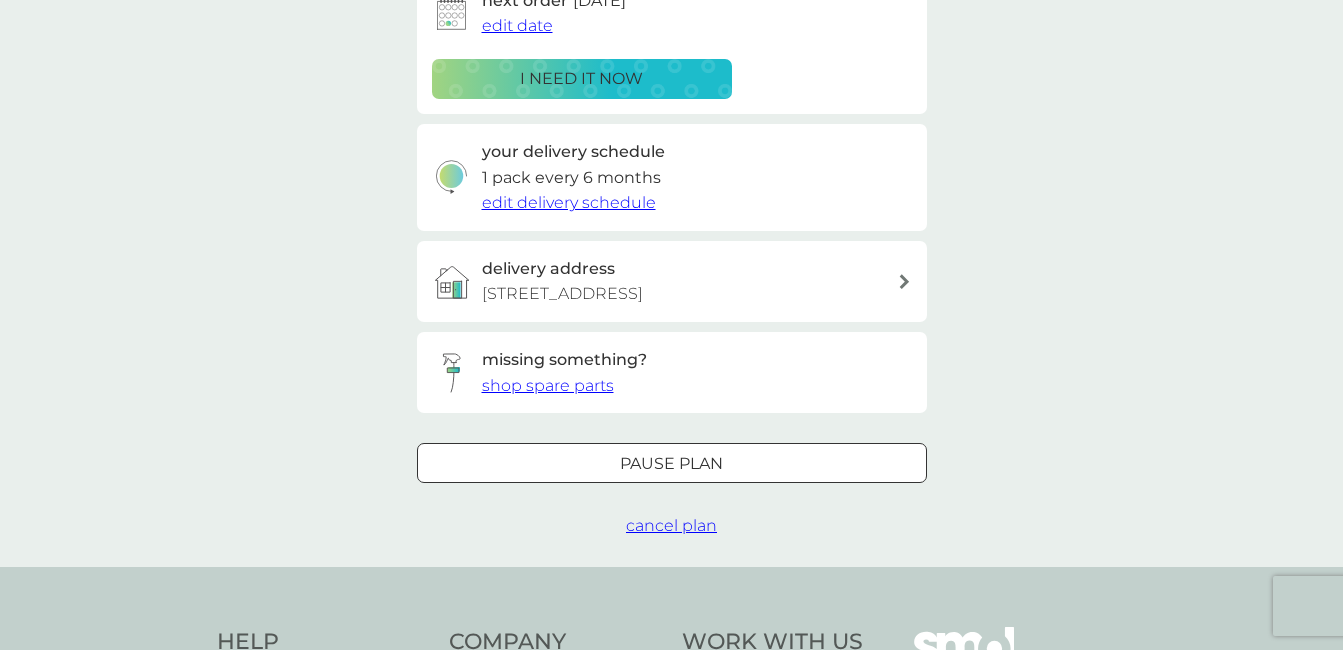 click on "cancel plan" at bounding box center [671, 526] 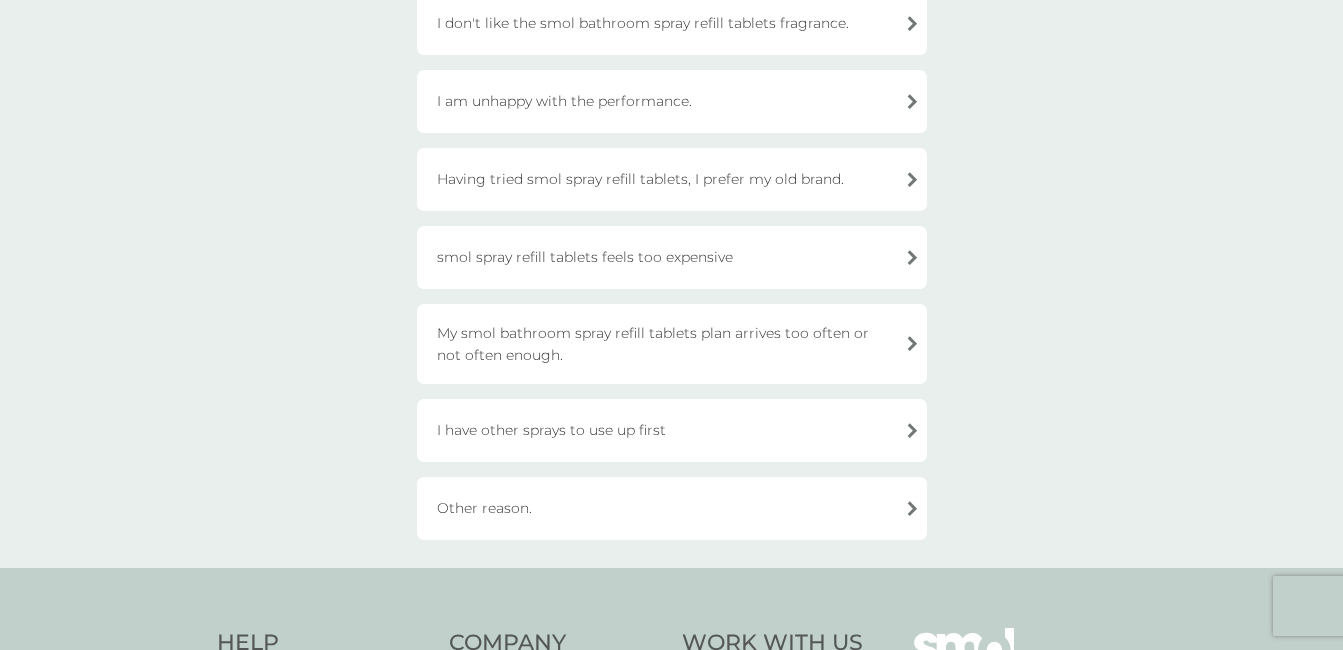 scroll, scrollTop: 387, scrollLeft: 0, axis: vertical 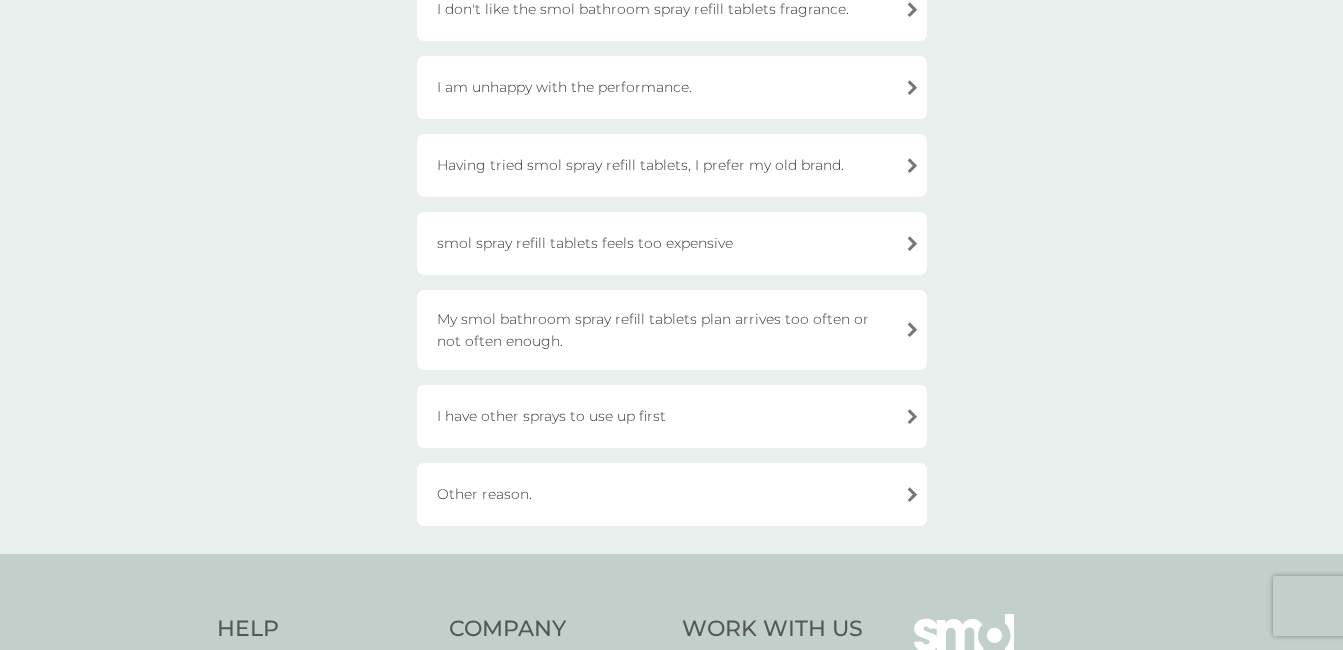 click on "I have other sprays to use up first" at bounding box center (672, 416) 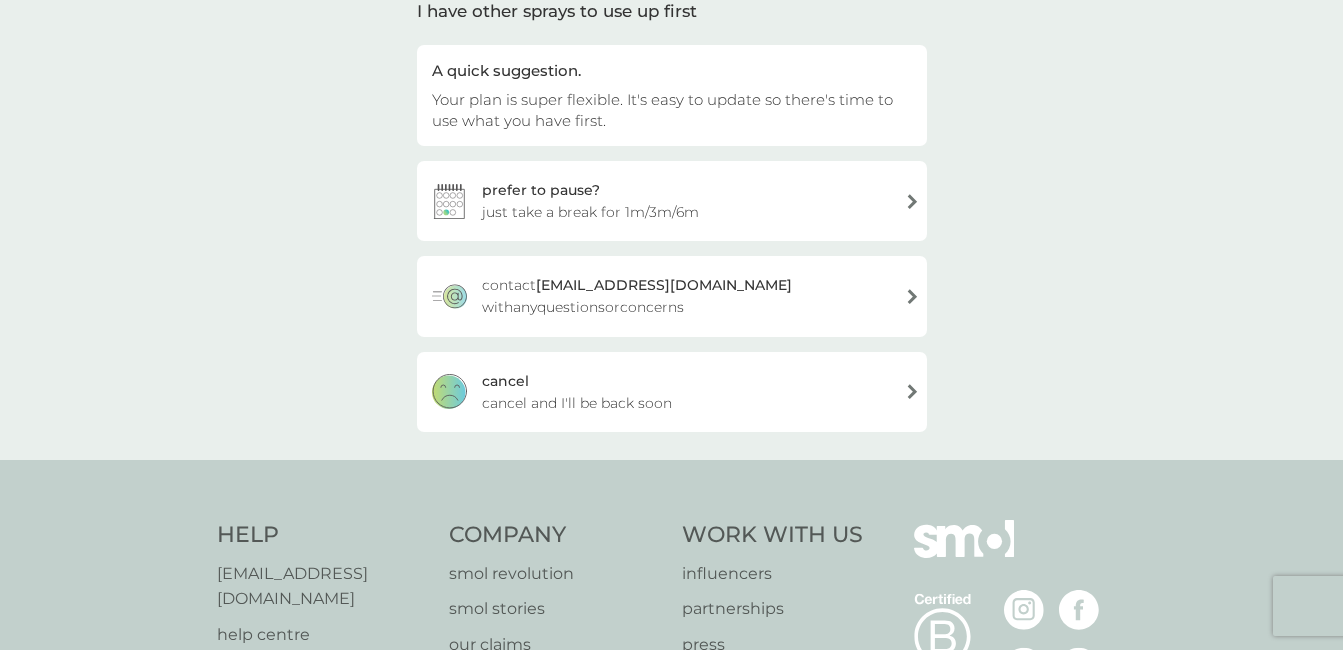 scroll, scrollTop: 303, scrollLeft: 0, axis: vertical 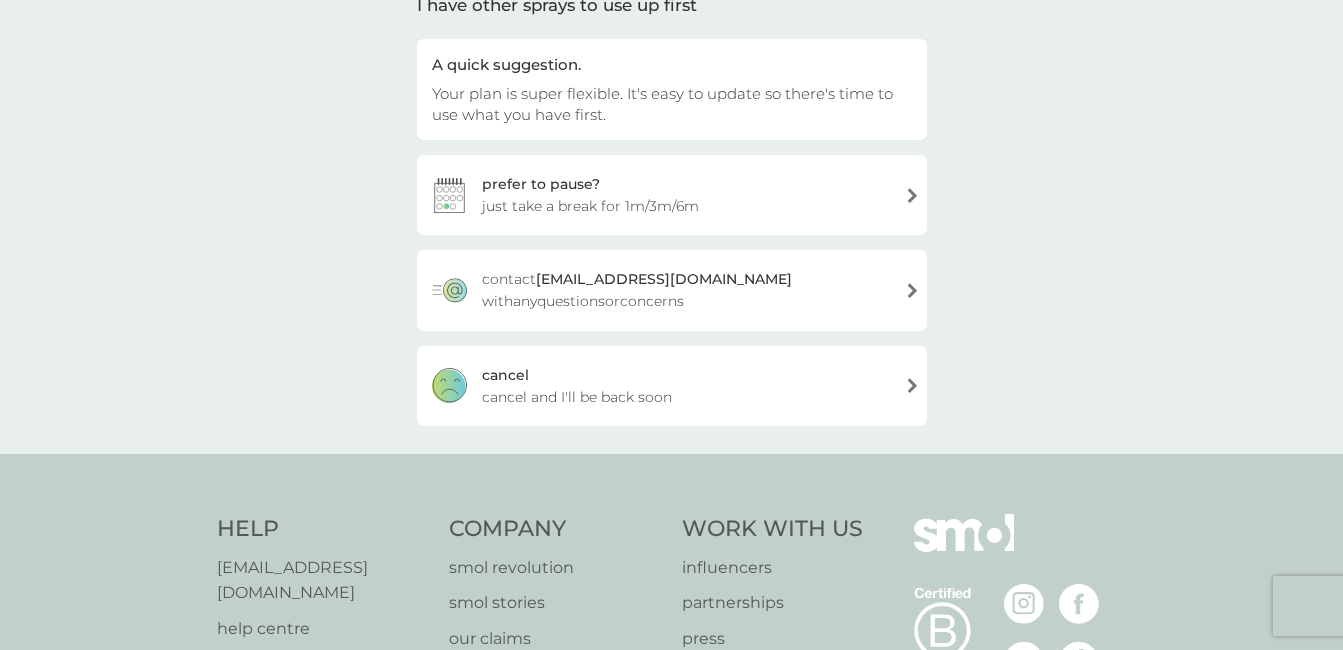 click on "cancel cancel and I'll be back soon" at bounding box center [672, 386] 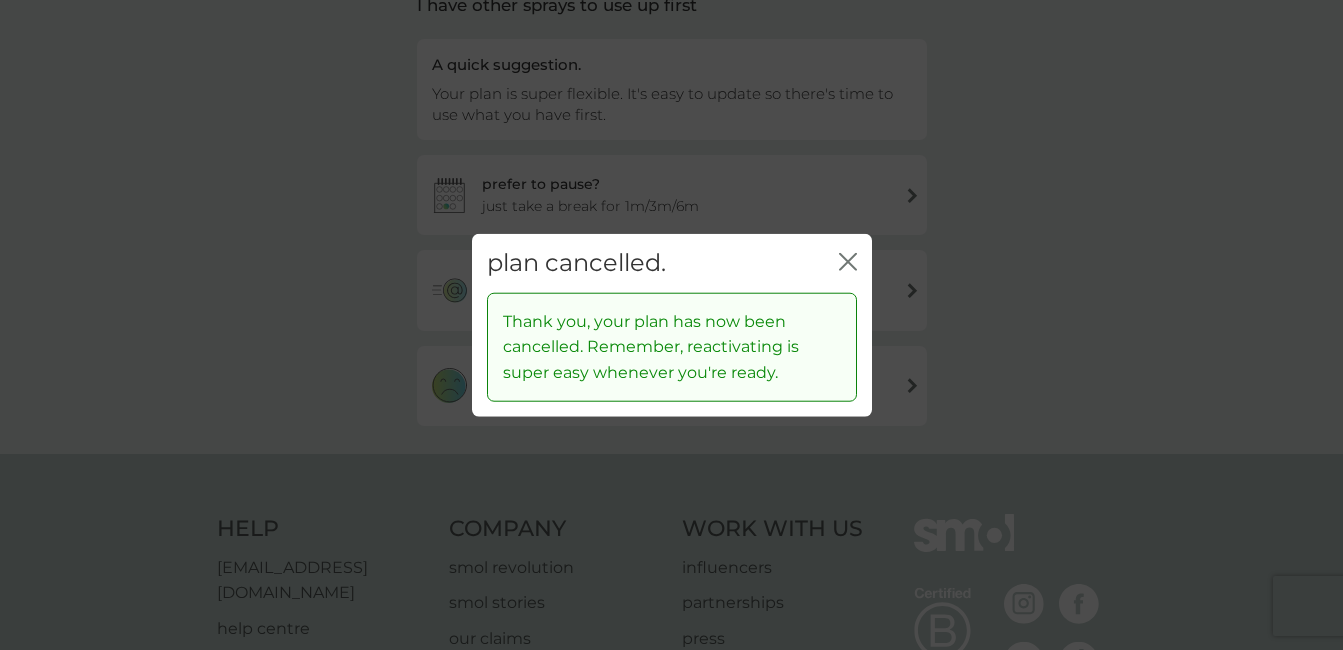 click on "close" 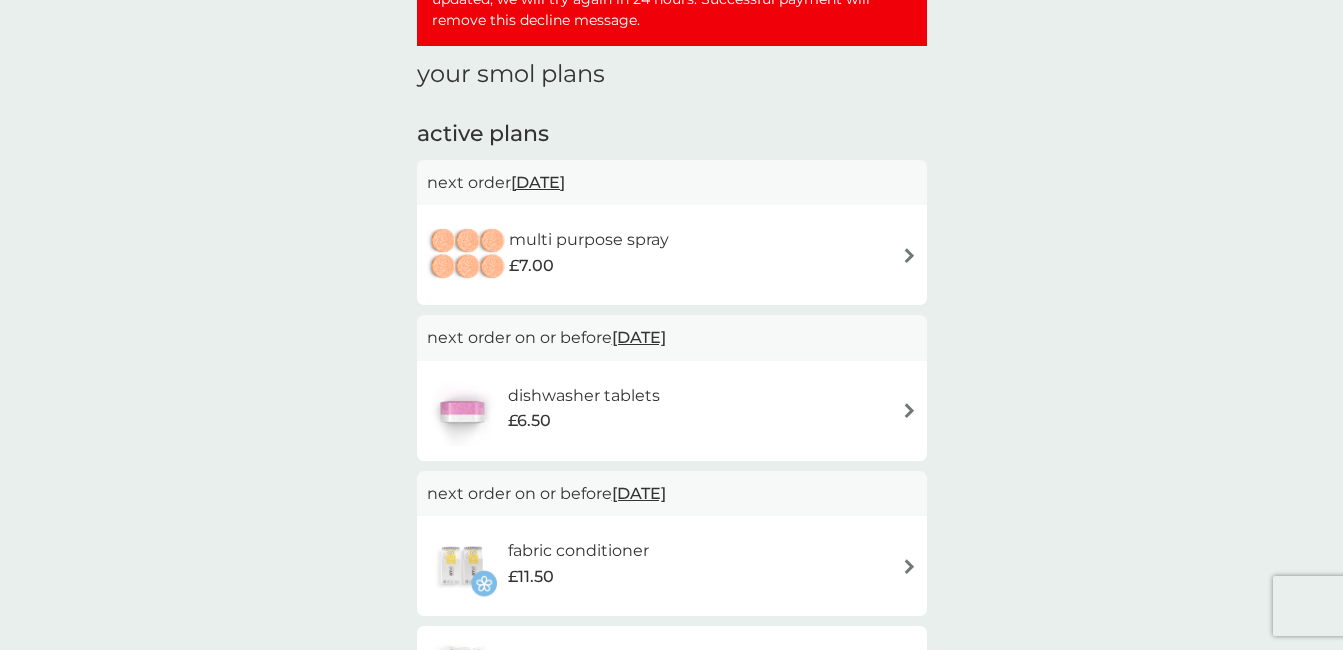 scroll, scrollTop: 170, scrollLeft: 0, axis: vertical 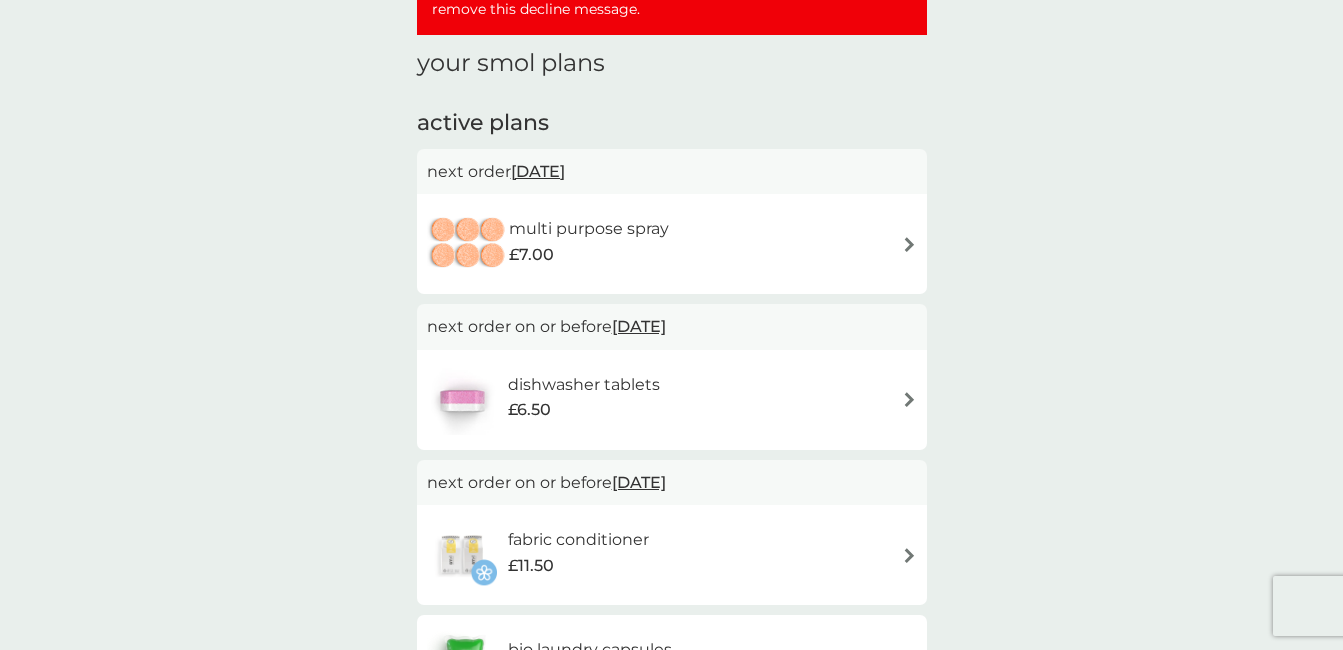 click at bounding box center (909, 244) 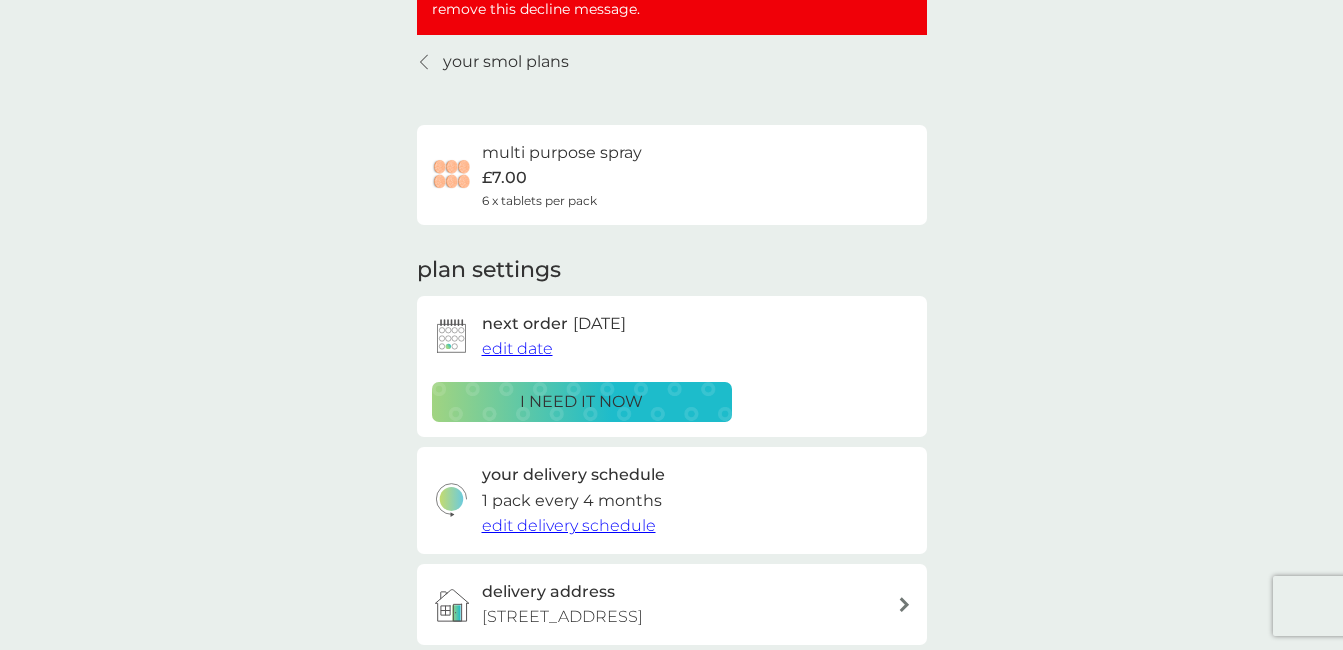 scroll, scrollTop: 0, scrollLeft: 0, axis: both 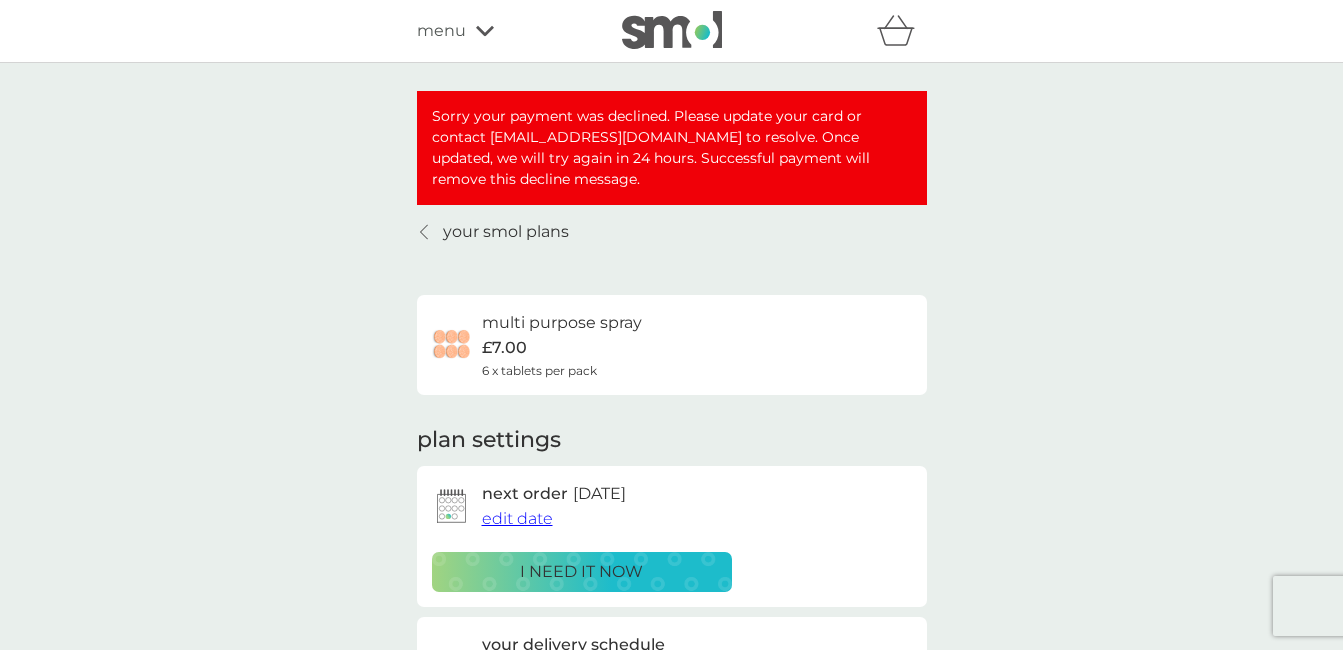 click on "multi purpose spray" at bounding box center (562, 323) 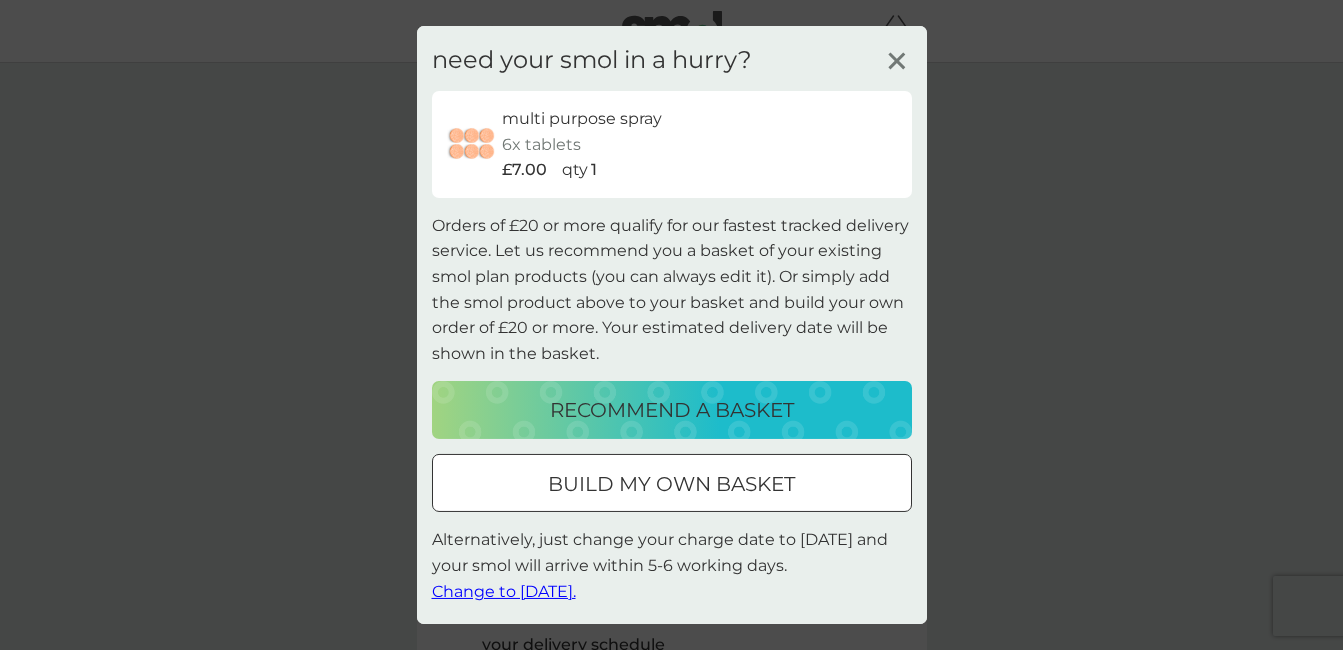 click on "build my own basket" at bounding box center [671, 484] 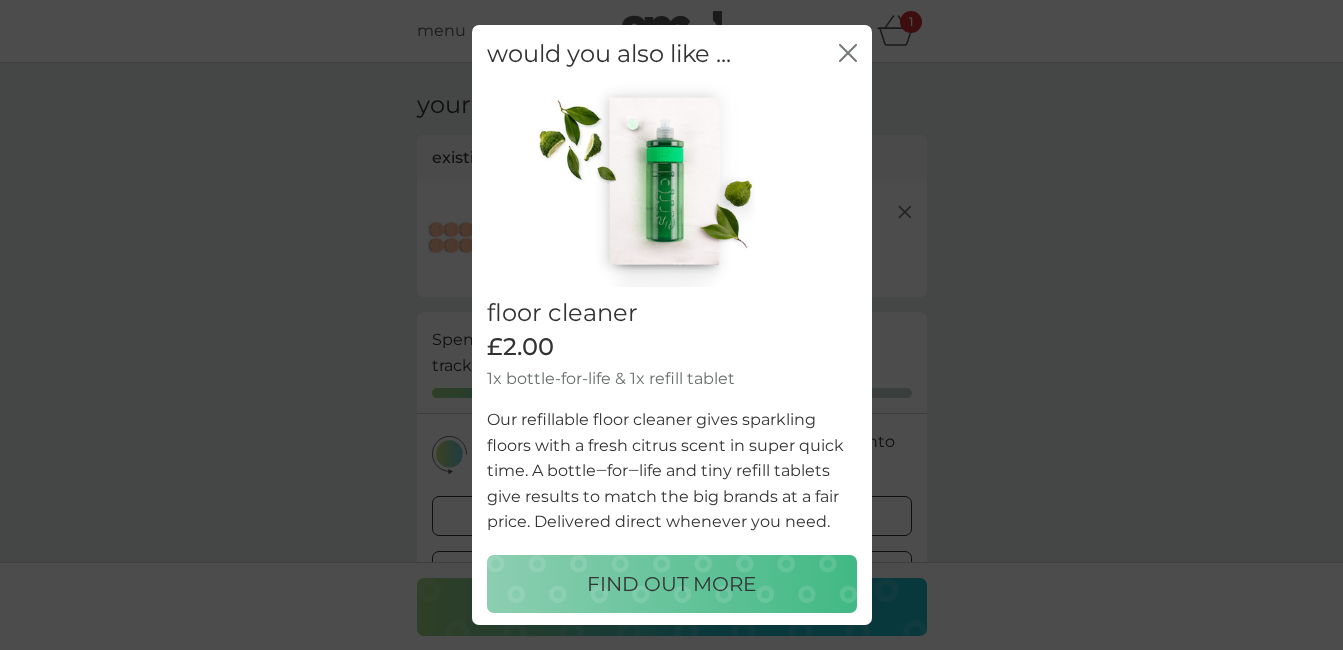scroll, scrollTop: 22, scrollLeft: 0, axis: vertical 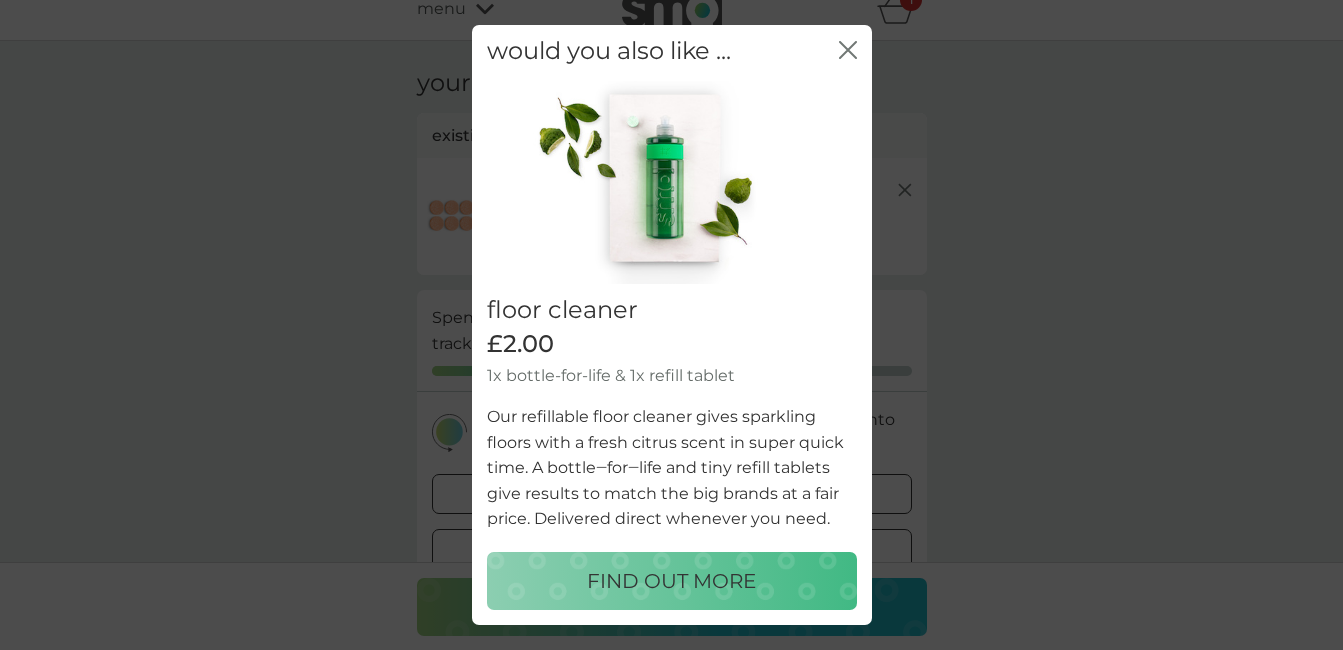 click on "FIND OUT MORE" at bounding box center [671, 581] 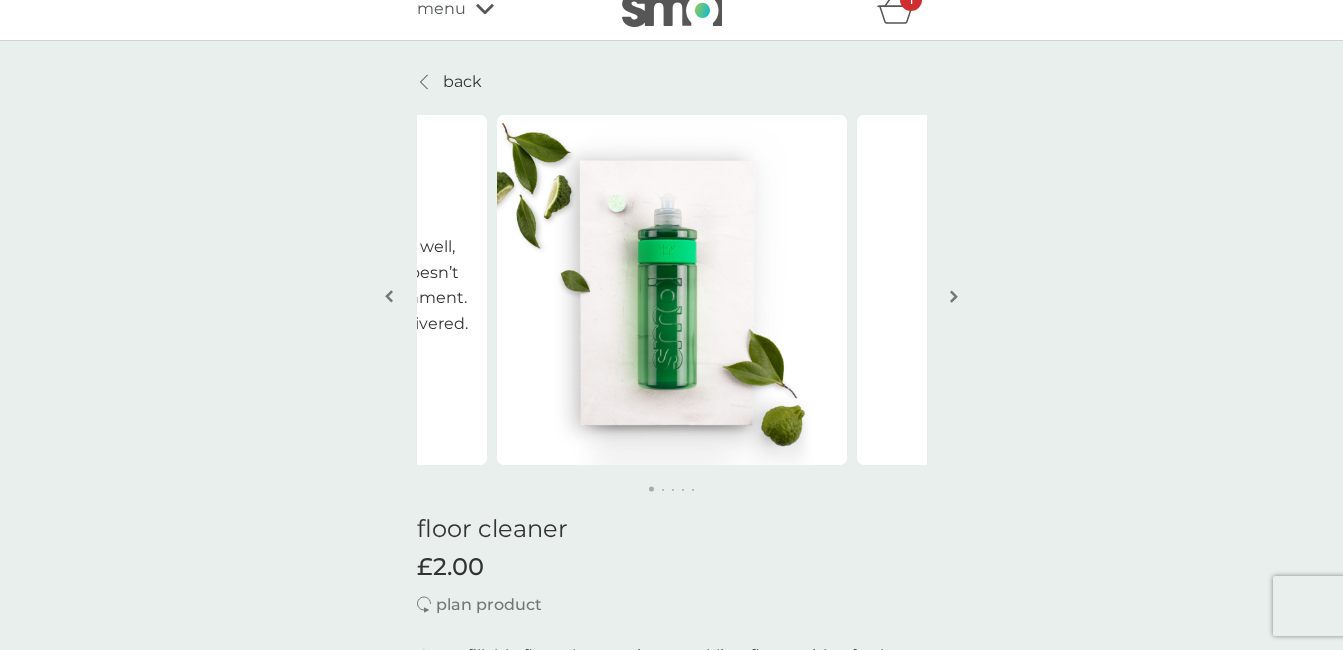 scroll, scrollTop: 0, scrollLeft: 0, axis: both 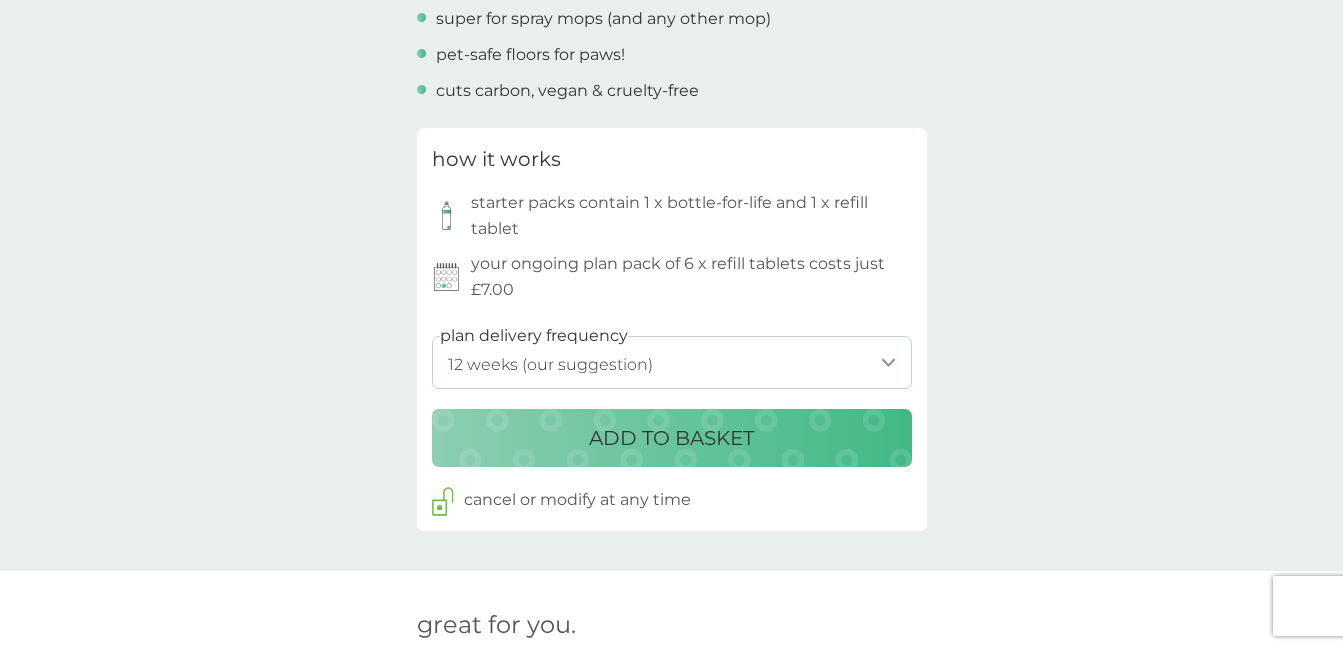click on "1 week  2 weeks  3 weeks  4 weeks  5 weeks  6 weeks  7 weeks  8 weeks  9 weeks  10 weeks  11 weeks  12 weeks (our suggestion) 13 weeks  14 weeks  15 weeks  16 weeks  17 weeks  18 weeks  19 weeks  20 weeks  21 weeks  22 weeks  23 weeks  24 weeks  25 weeks  26 weeks" at bounding box center [672, 362] 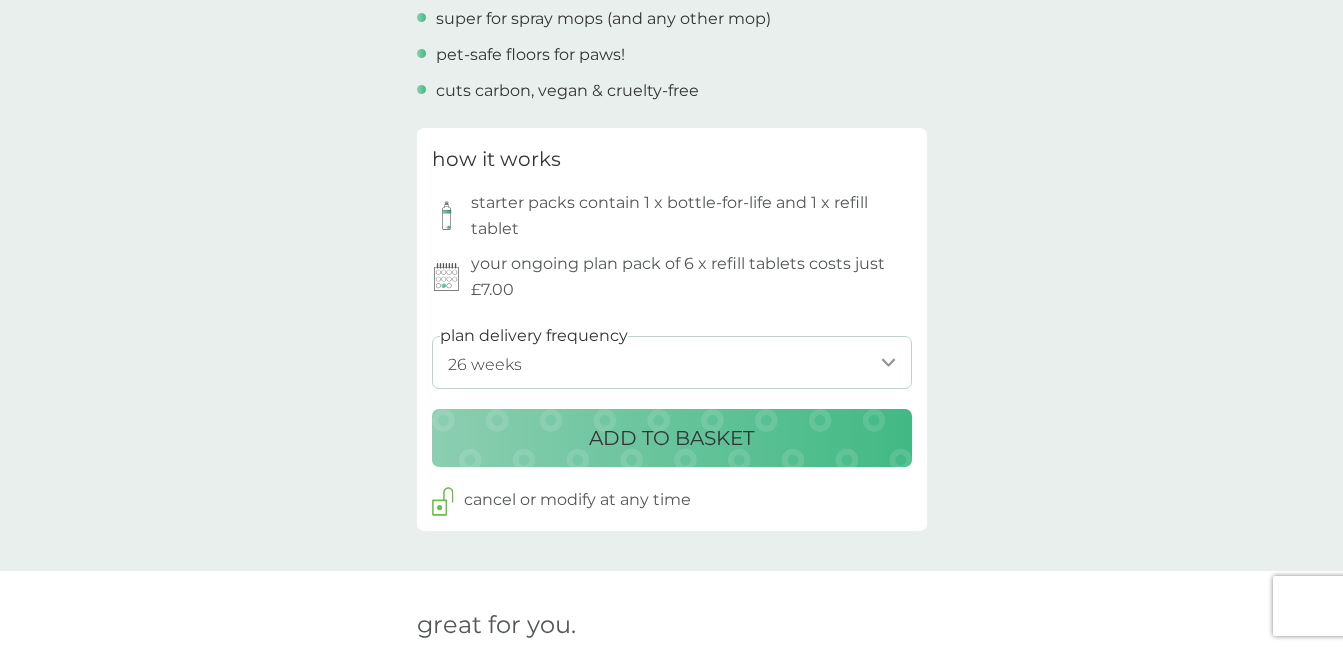 click on "1 week  2 weeks  3 weeks  4 weeks  5 weeks  6 weeks  7 weeks  8 weeks  9 weeks  10 weeks  11 weeks  12 weeks (our suggestion) 13 weeks  14 weeks  15 weeks  16 weeks  17 weeks  18 weeks  19 weeks  20 weeks  21 weeks  22 weeks  23 weeks  24 weeks  25 weeks  26 weeks" at bounding box center [672, 362] 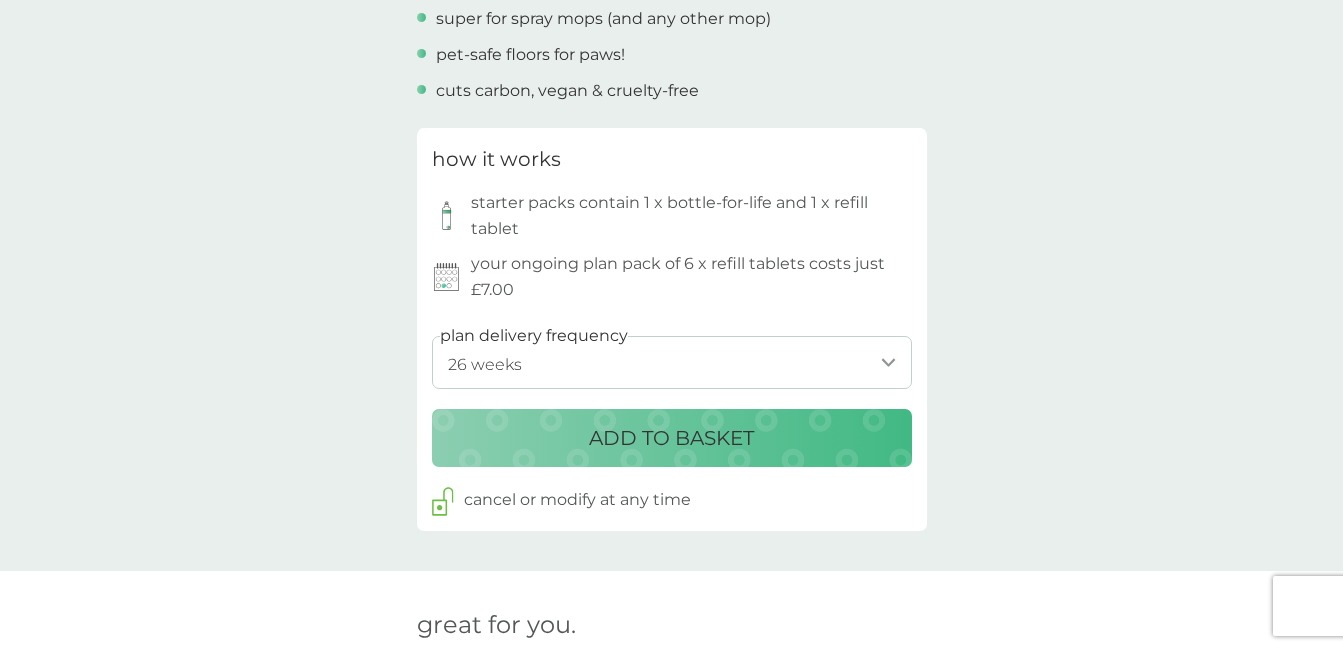 click on "ADD TO BASKET" at bounding box center [671, 438] 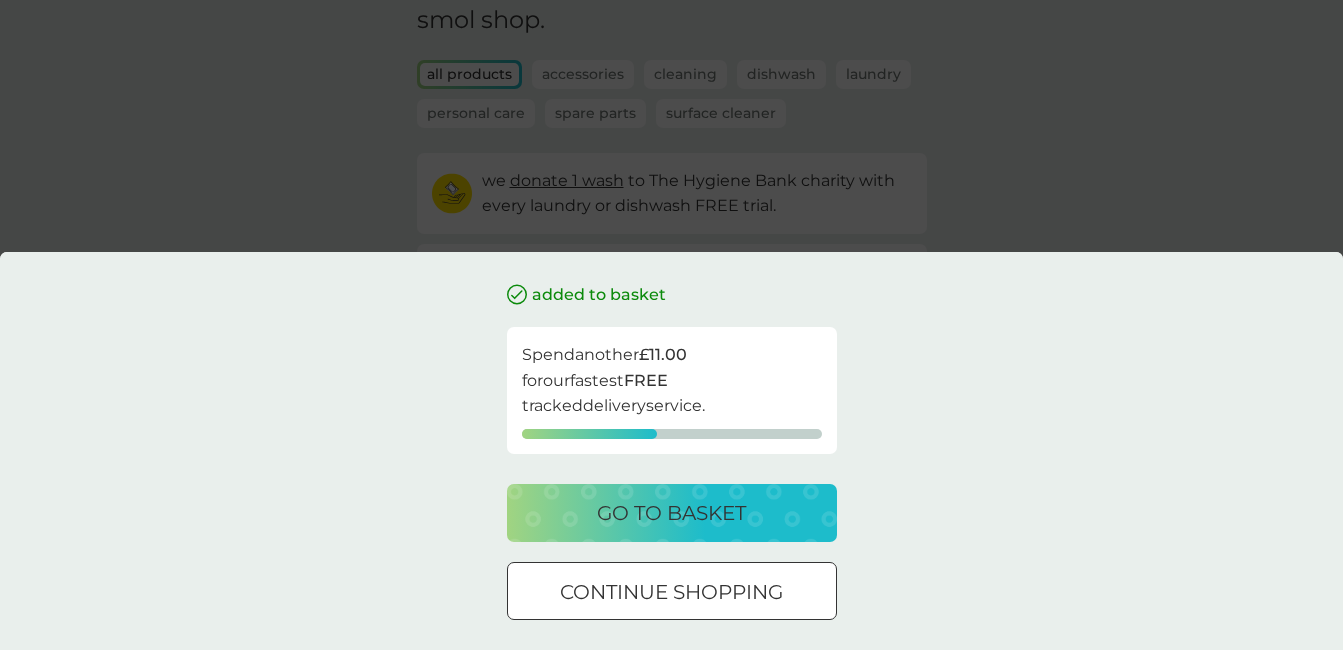 scroll, scrollTop: 219, scrollLeft: 0, axis: vertical 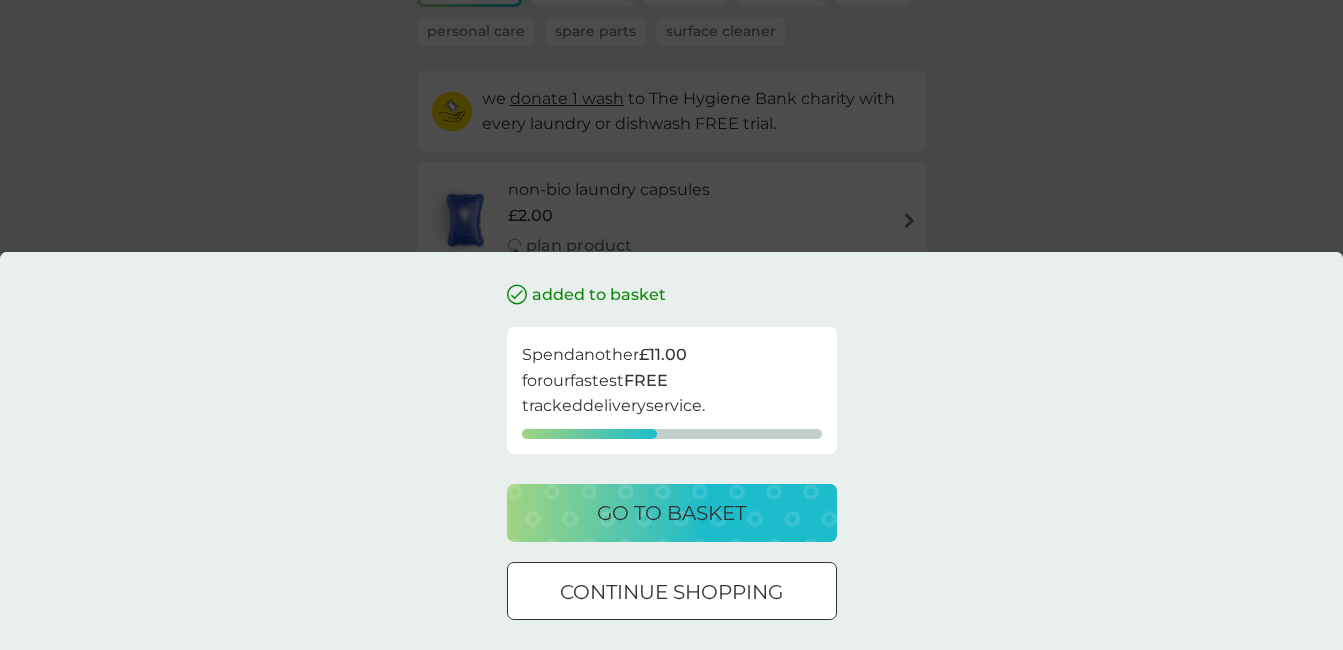 click on "continue shopping" at bounding box center [671, 592] 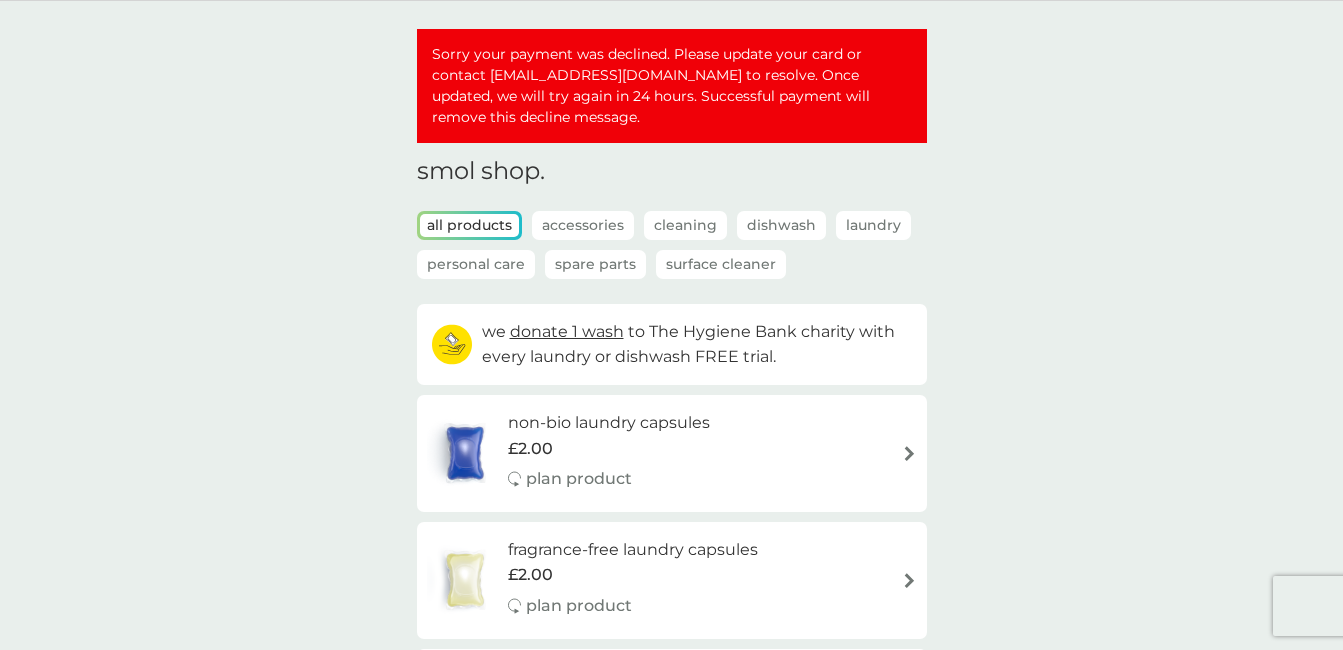 scroll, scrollTop: 0, scrollLeft: 0, axis: both 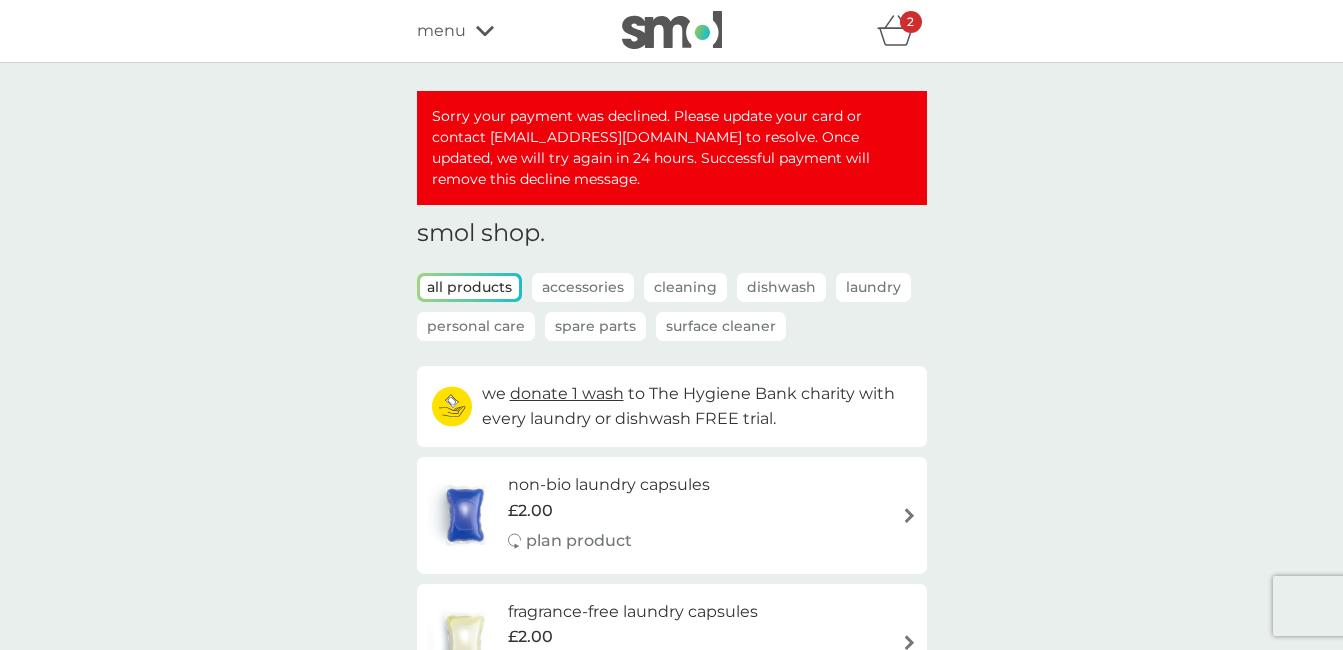 click on "Sorry your payment was declined. Please update your card or contact help@smolproducts.com to resolve. Once updated, we will try again in 24 hours. Successful payment will remove this decline message." at bounding box center (672, 148) 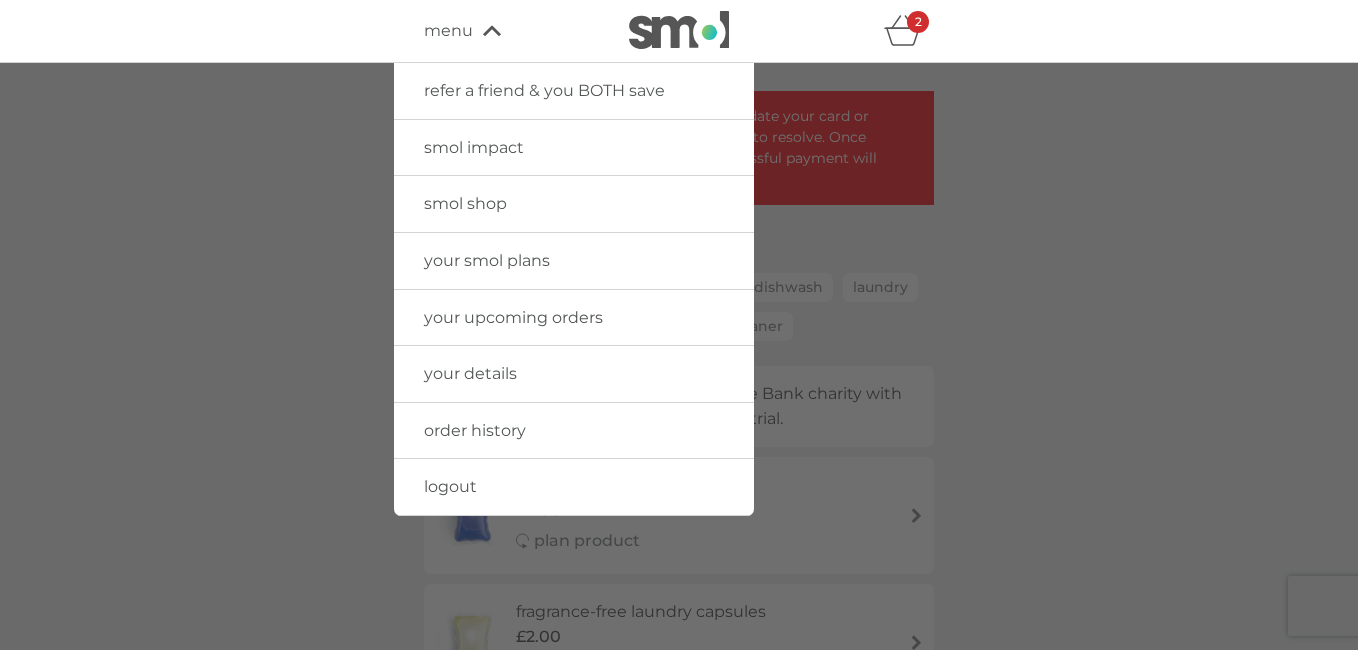 click on "your details" at bounding box center (470, 373) 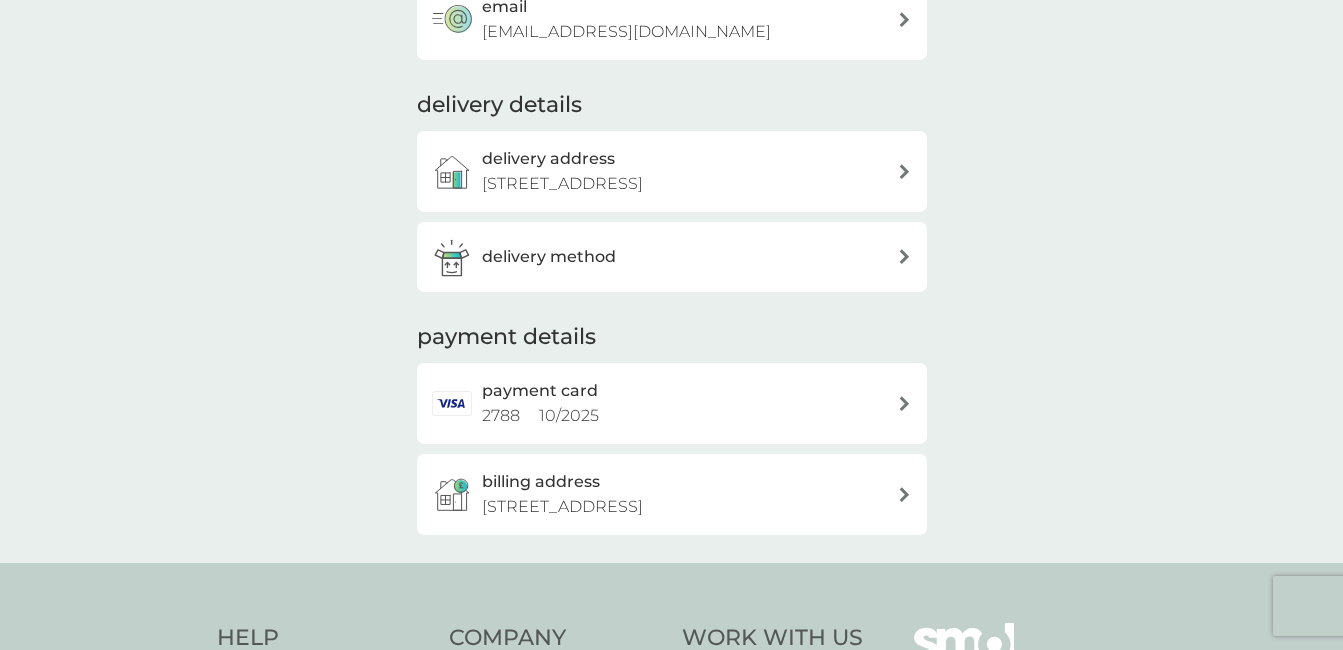 scroll, scrollTop: 547, scrollLeft: 0, axis: vertical 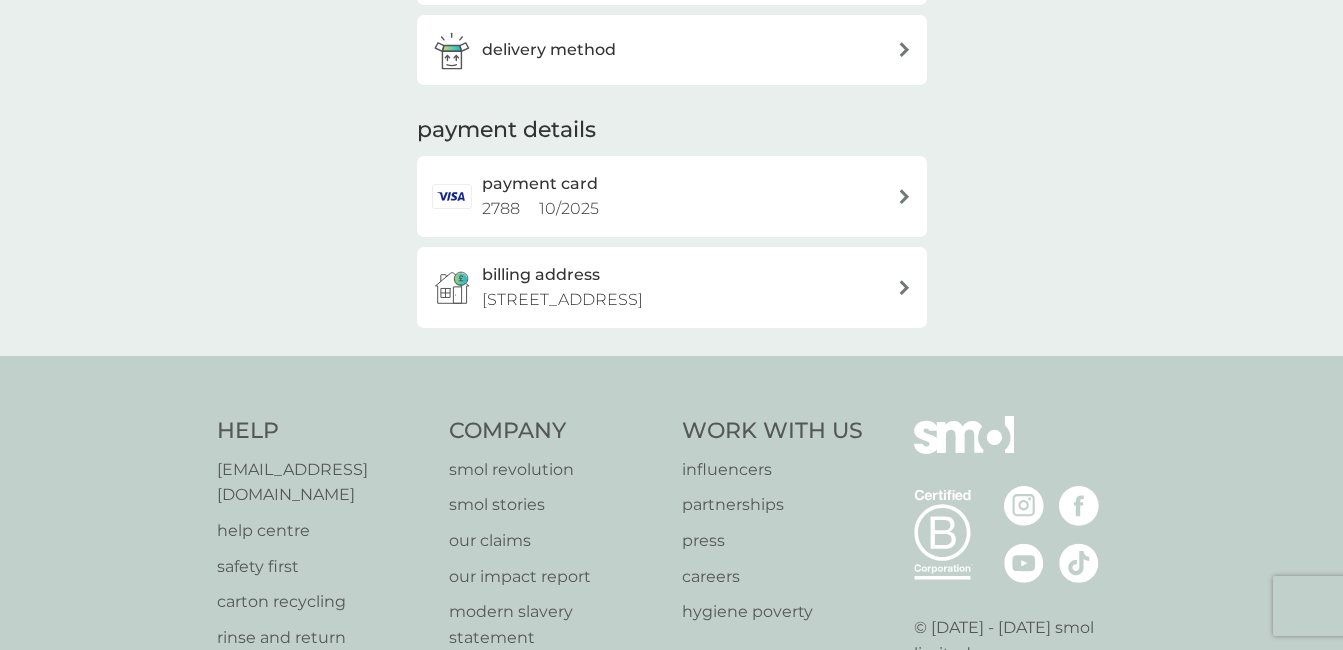 click on "payment card 2788   10 / 2025" at bounding box center [682, 196] 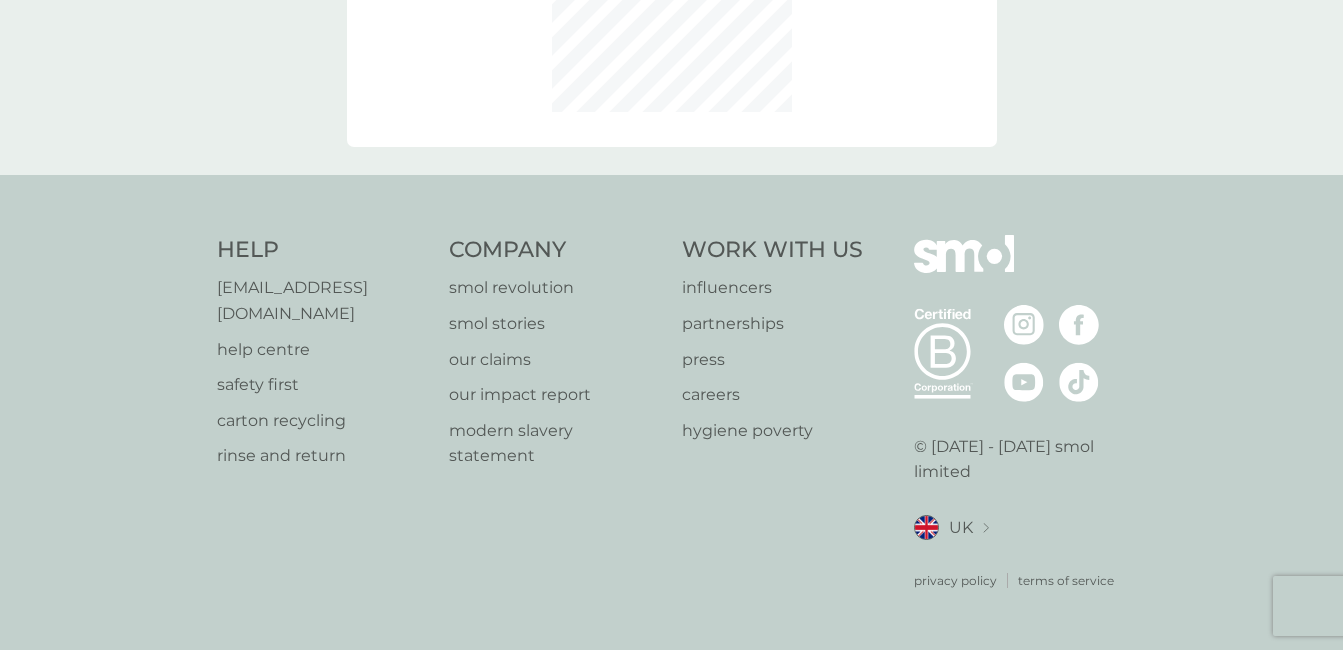 scroll, scrollTop: 0, scrollLeft: 0, axis: both 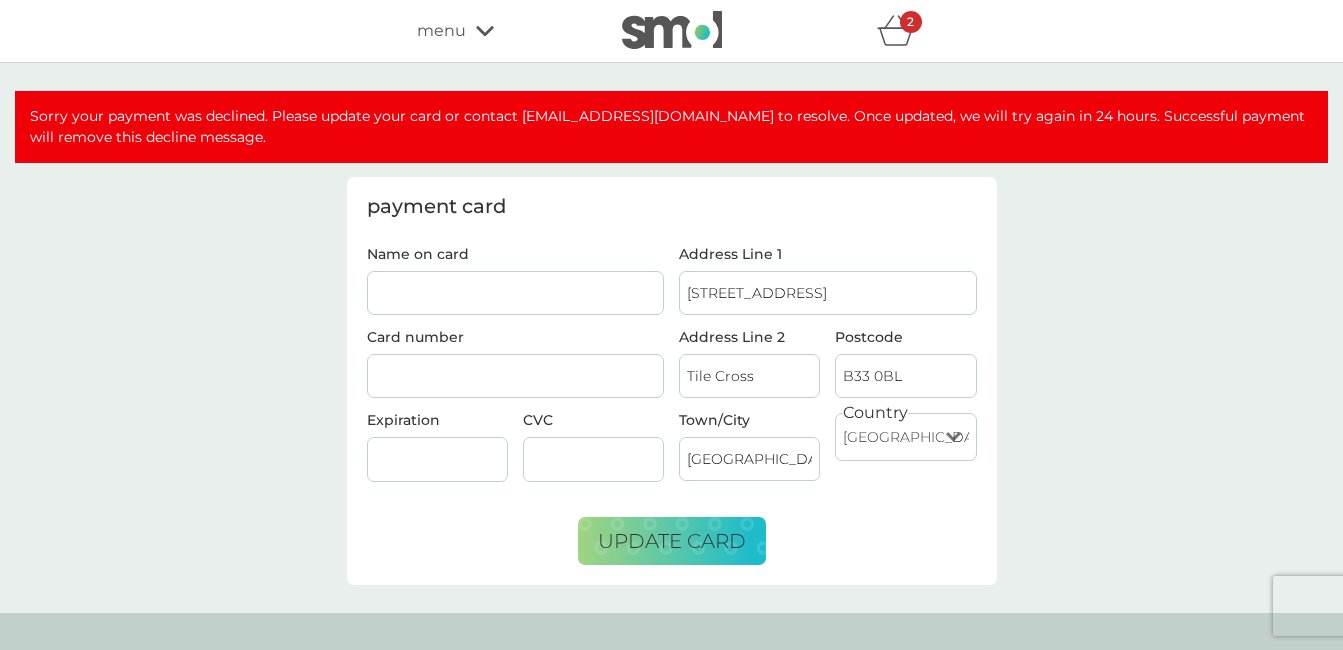 click on "Name on card" at bounding box center [516, 293] 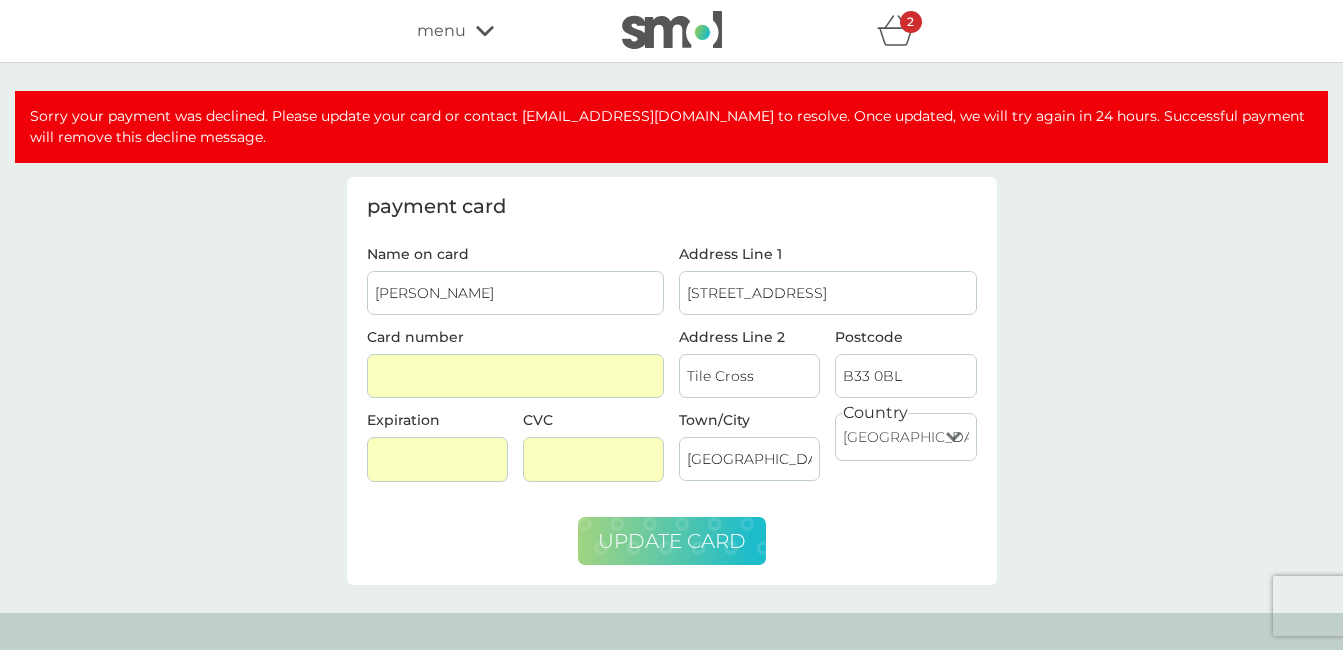 click on "update card" at bounding box center (672, 541) 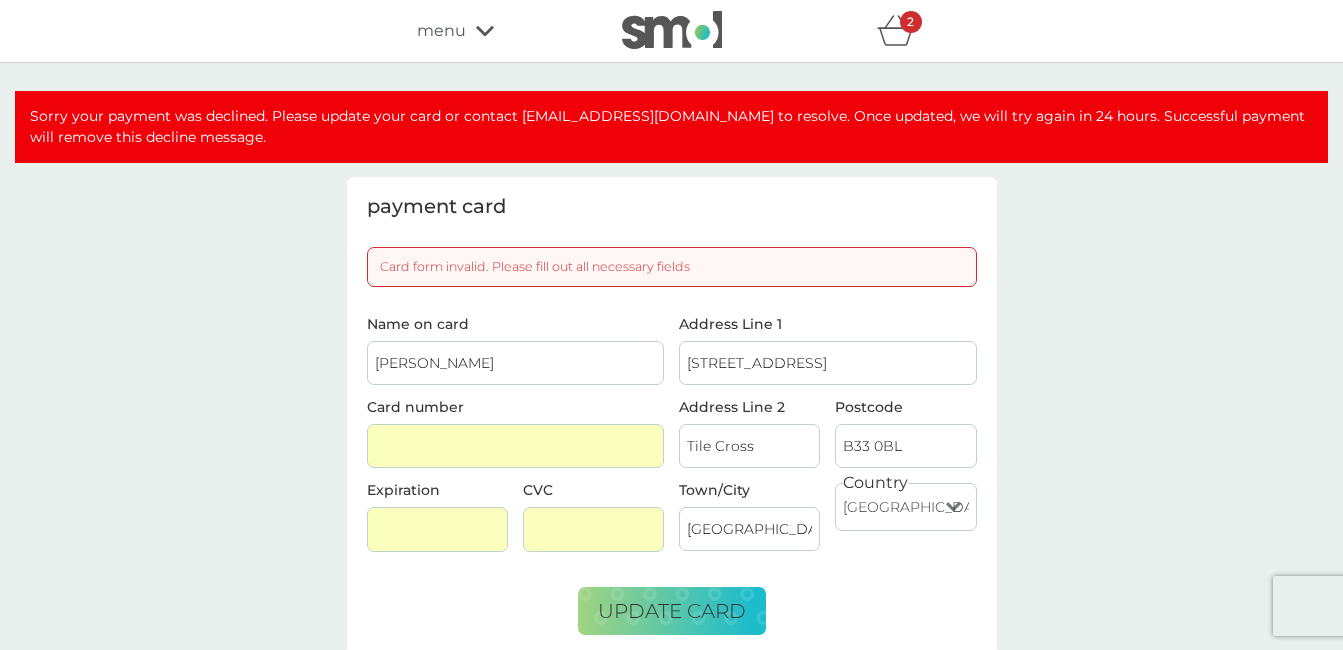 click on "Miss Claire Bond" at bounding box center (516, 363) 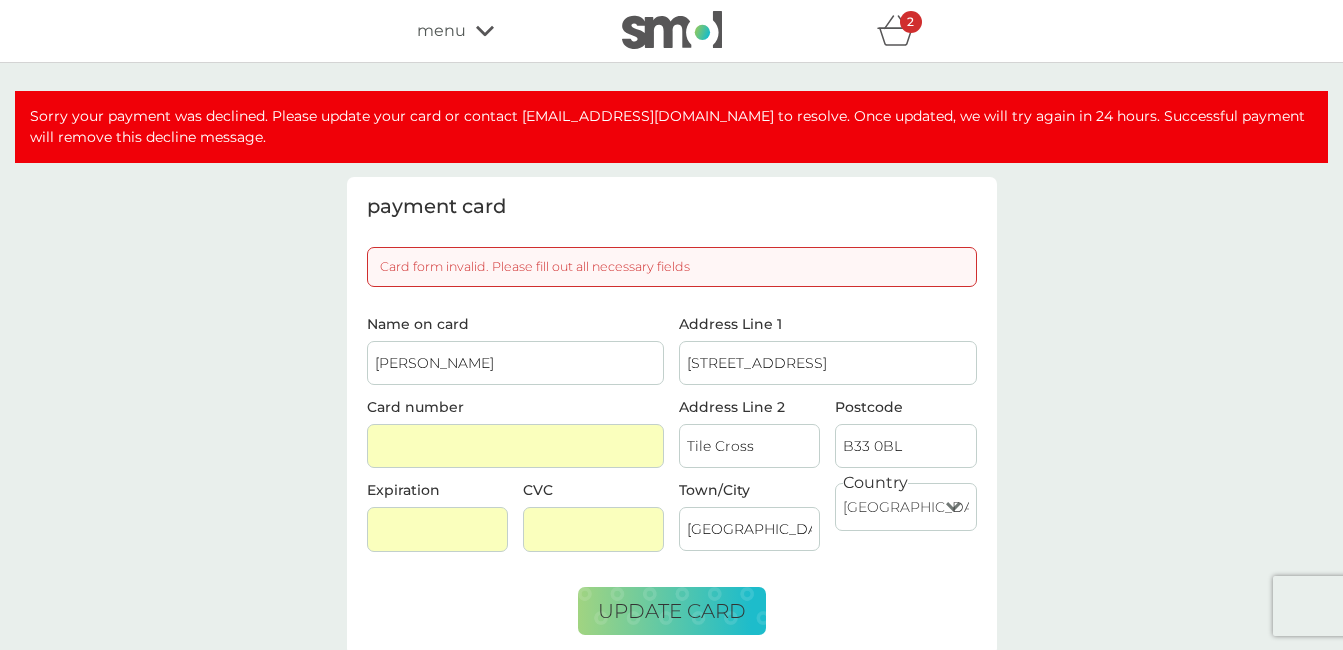 click on "Miss Claire Bond" at bounding box center (516, 363) 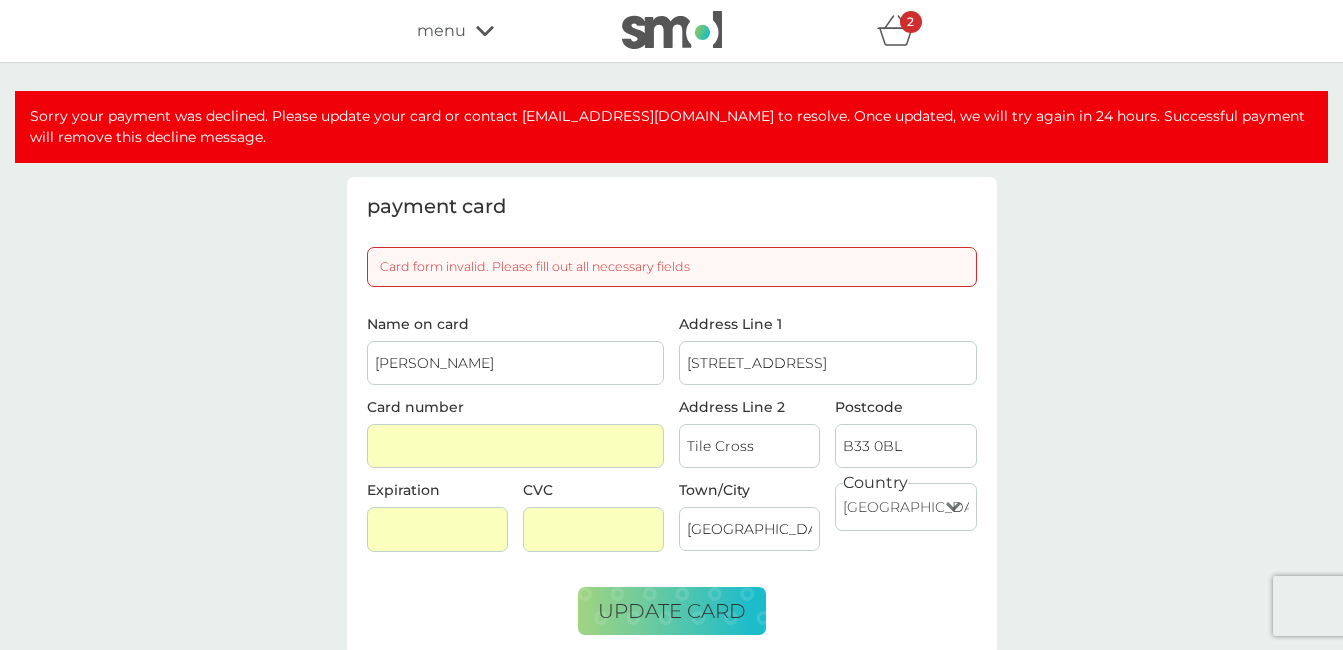 click on "CVC" at bounding box center (593, 525) 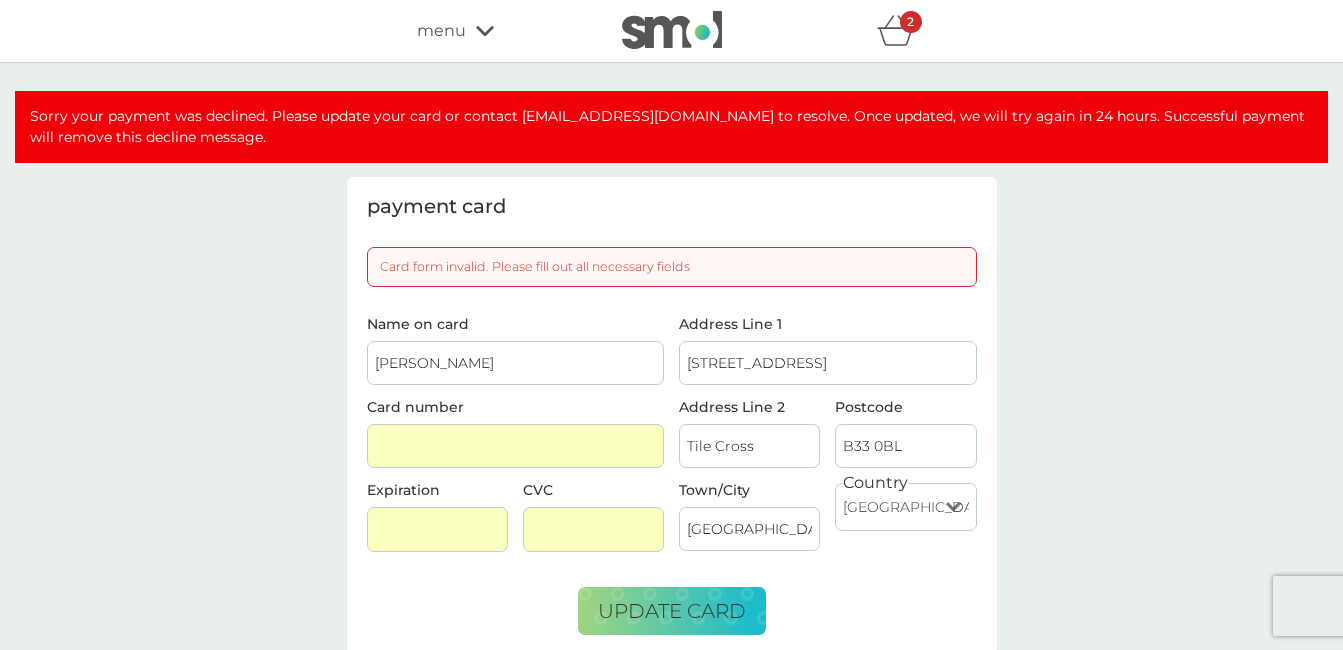 click on "29 Mulwych Road" at bounding box center (828, 363) 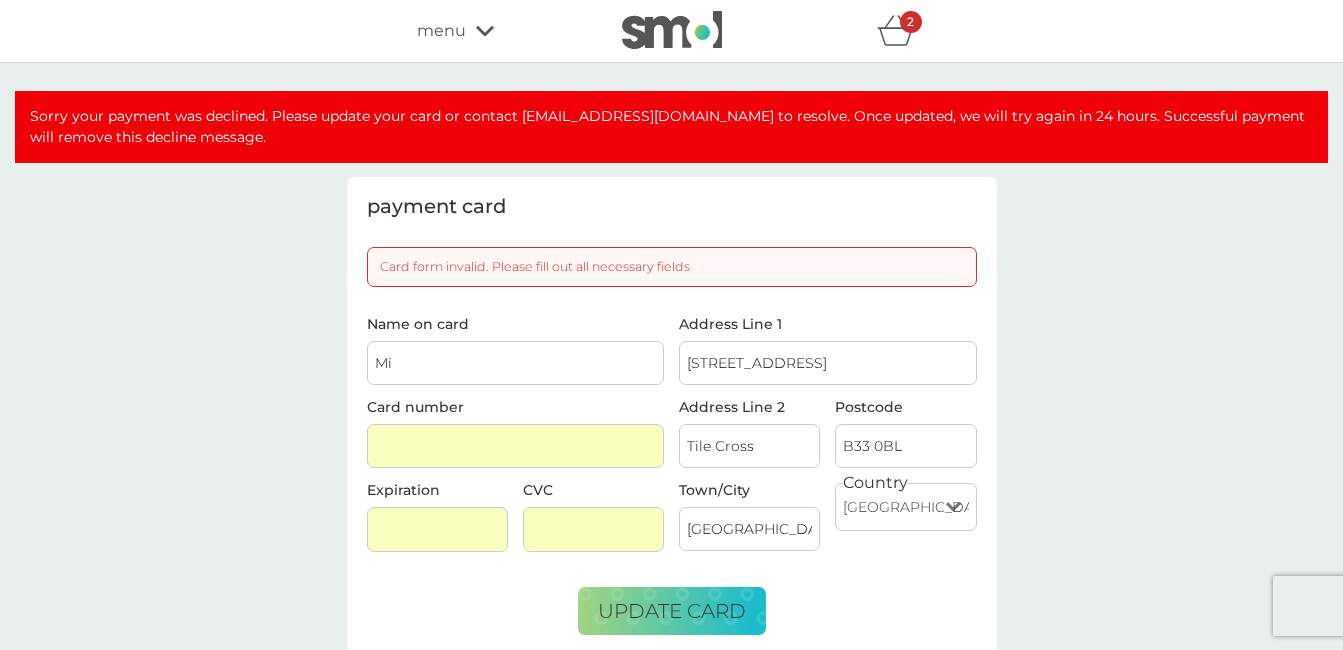 type on "M" 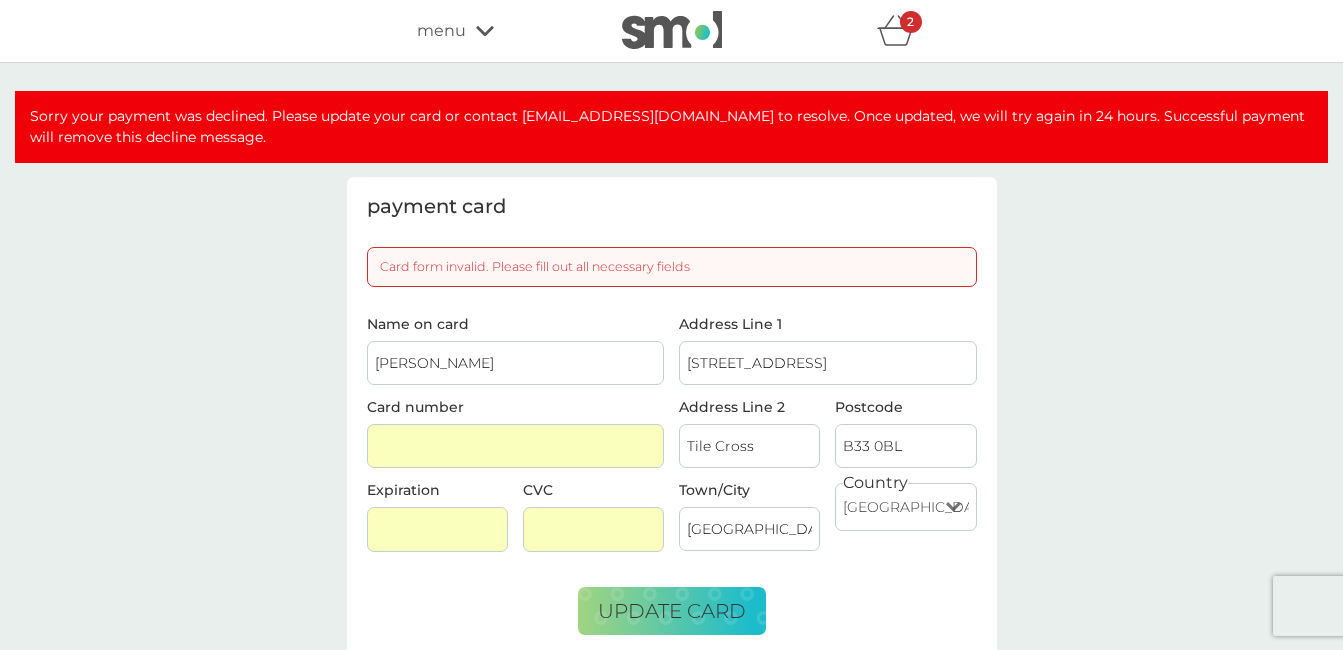 type on "Miss Claire Bond" 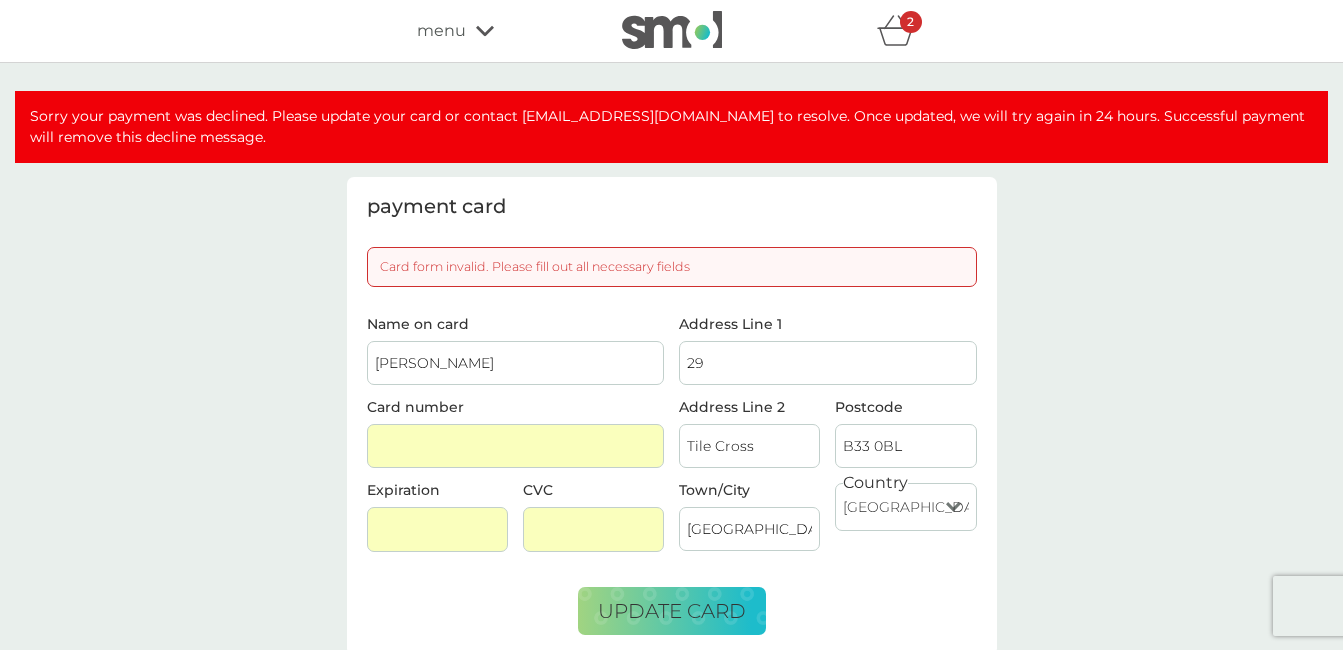 type on "2" 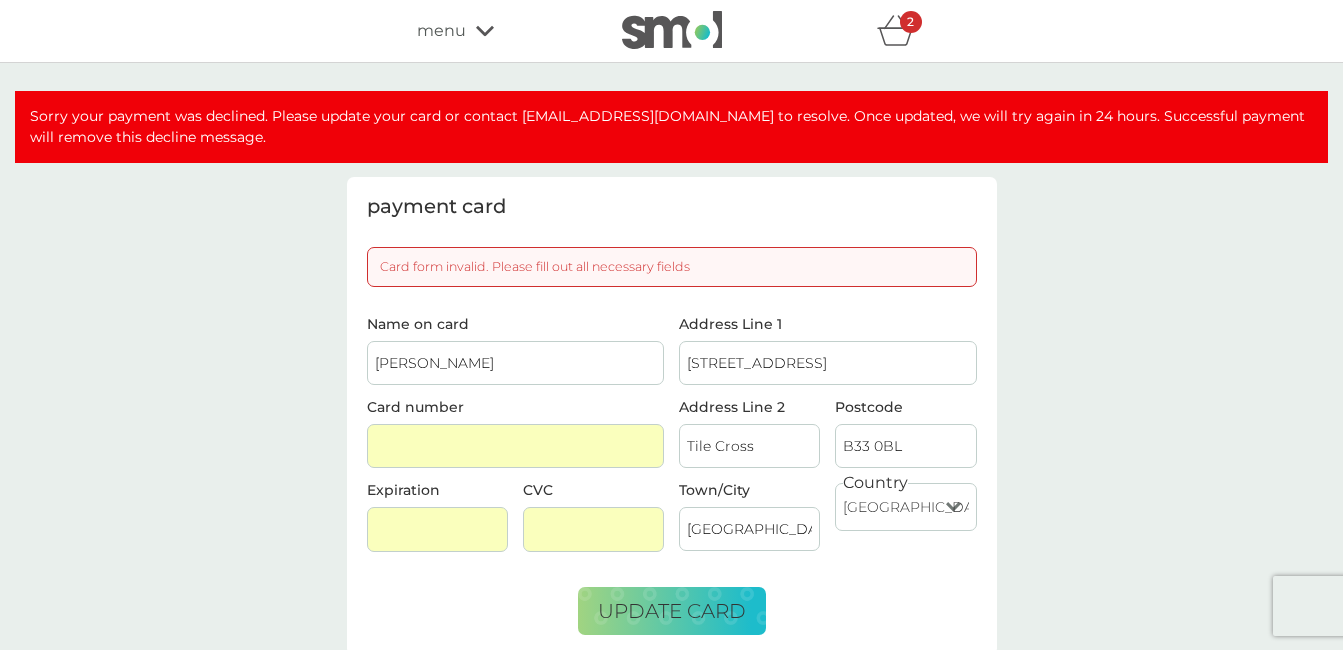 type on "29 Mulwych Road" 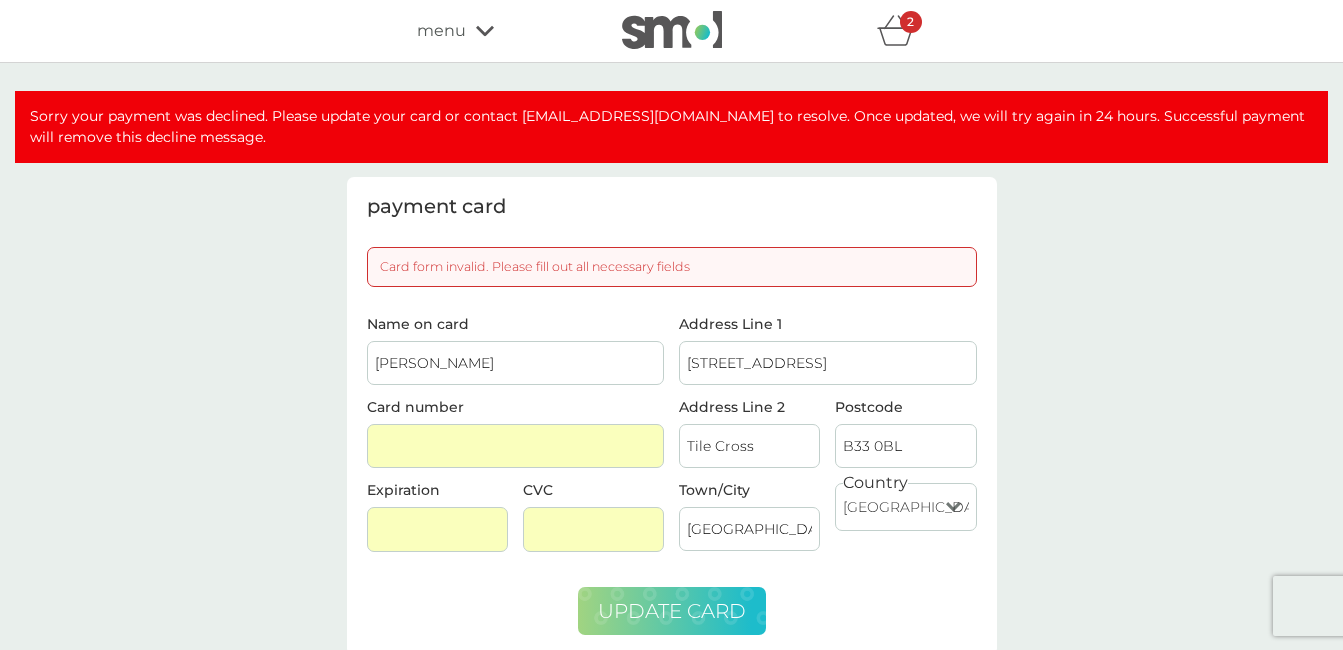 click on "update card" at bounding box center (672, 611) 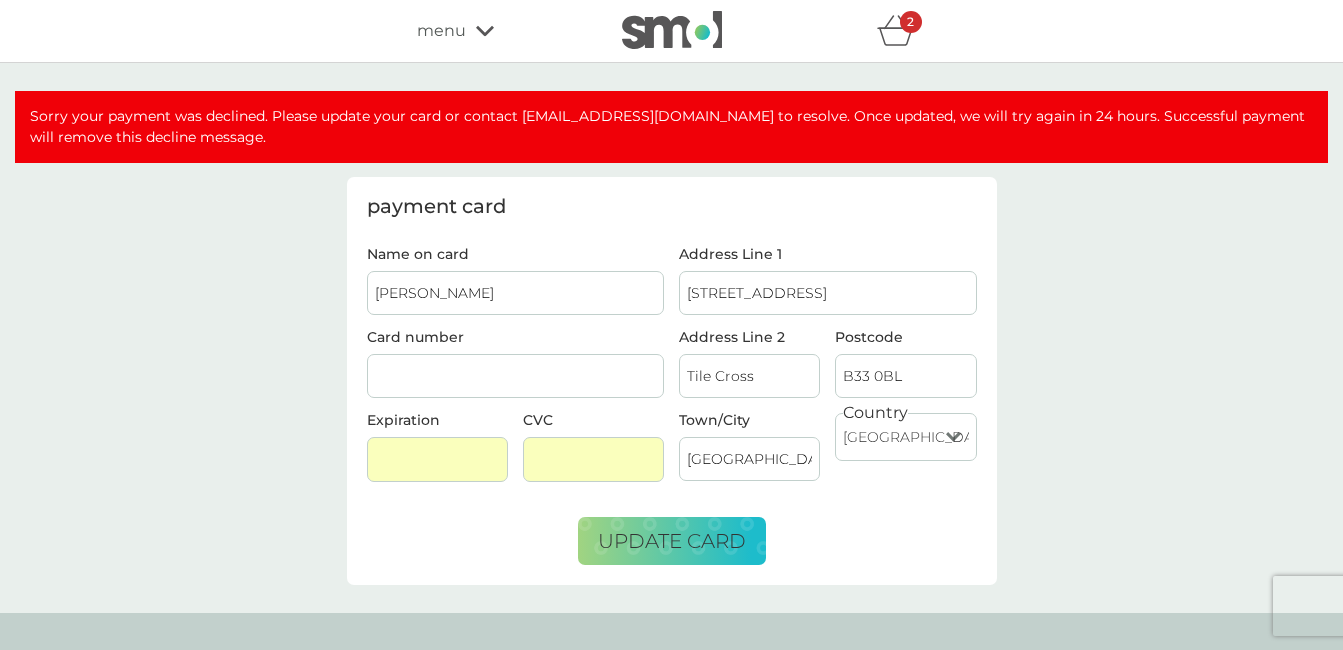 click on "Sorry your payment was declined. Please update your card or contact help@smolproducts.com to resolve. Once updated, we will try again in 24 hours. Successful payment will remove this decline message. payment card Name on card Miss Claire Bond Card number Expiration CVC Address Line 1 29 Mulwych Road Address Line 2 Tile Cross Postcode B33 0BL Town/City Birmingham Country United Kingdom Jersey Guernsey Isle of Man United States Republic of Ireland Bulgaria Poland France Germany Netherlands update card" at bounding box center (671, 338) 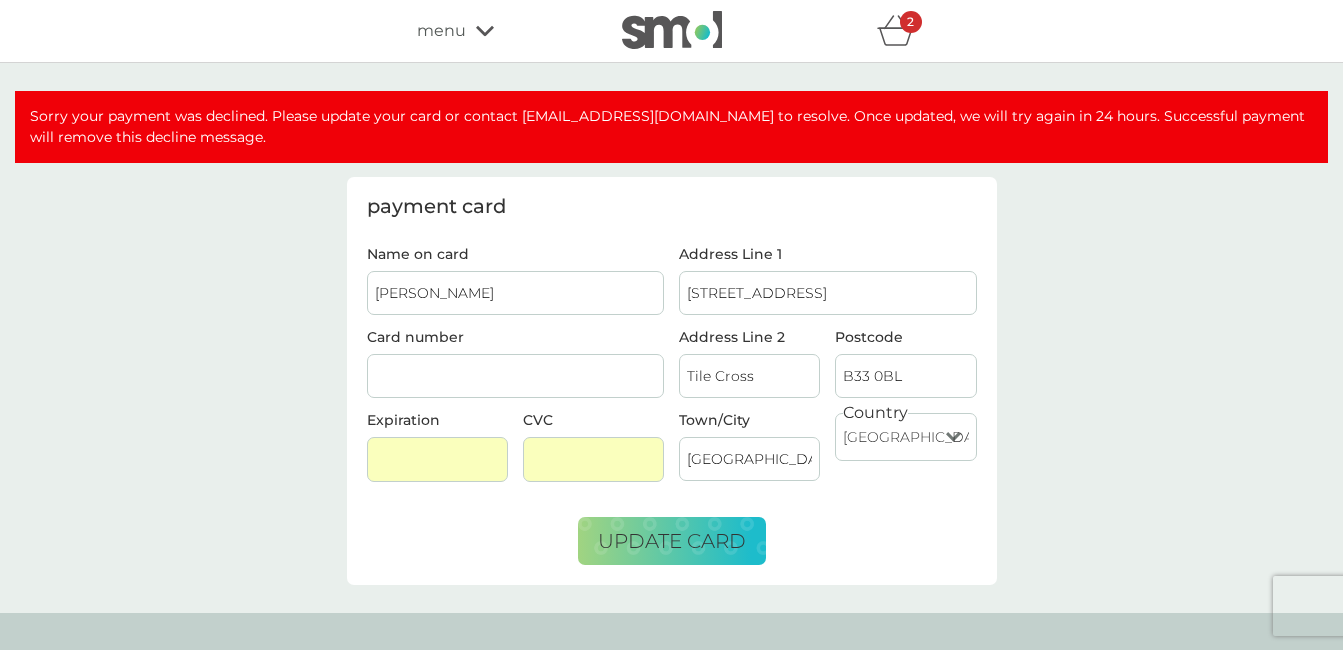 click at bounding box center (437, 459) 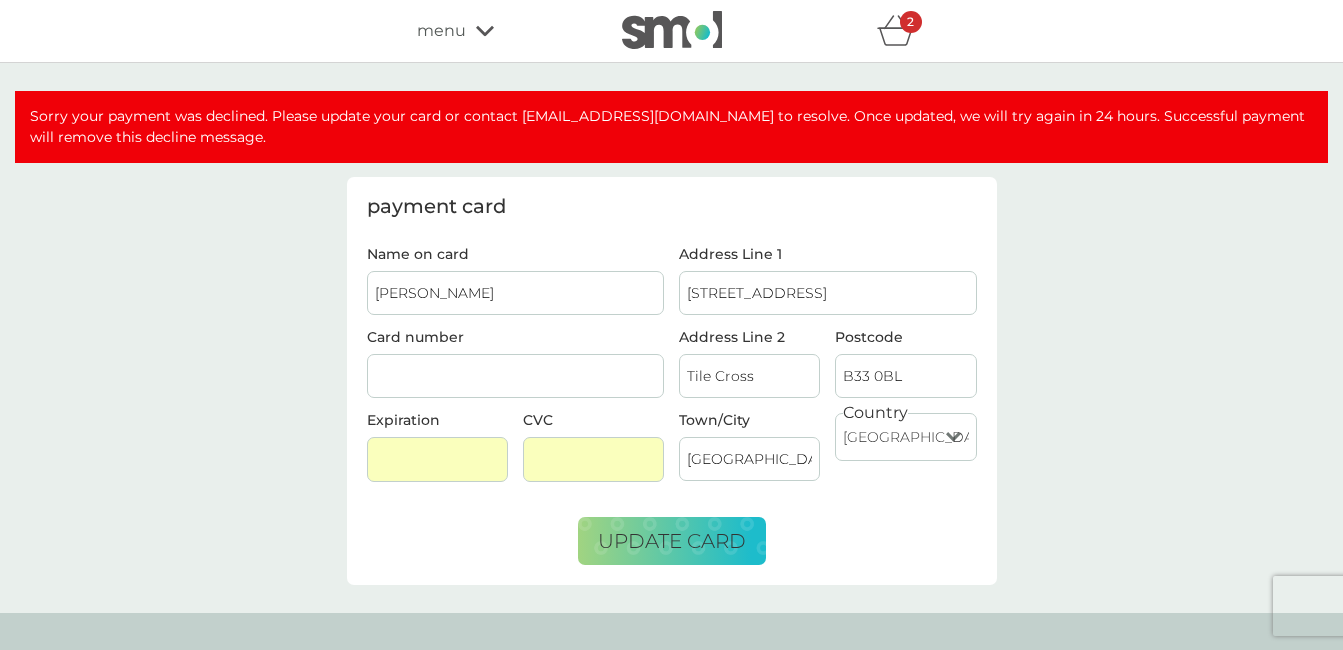 click at bounding box center (437, 459) 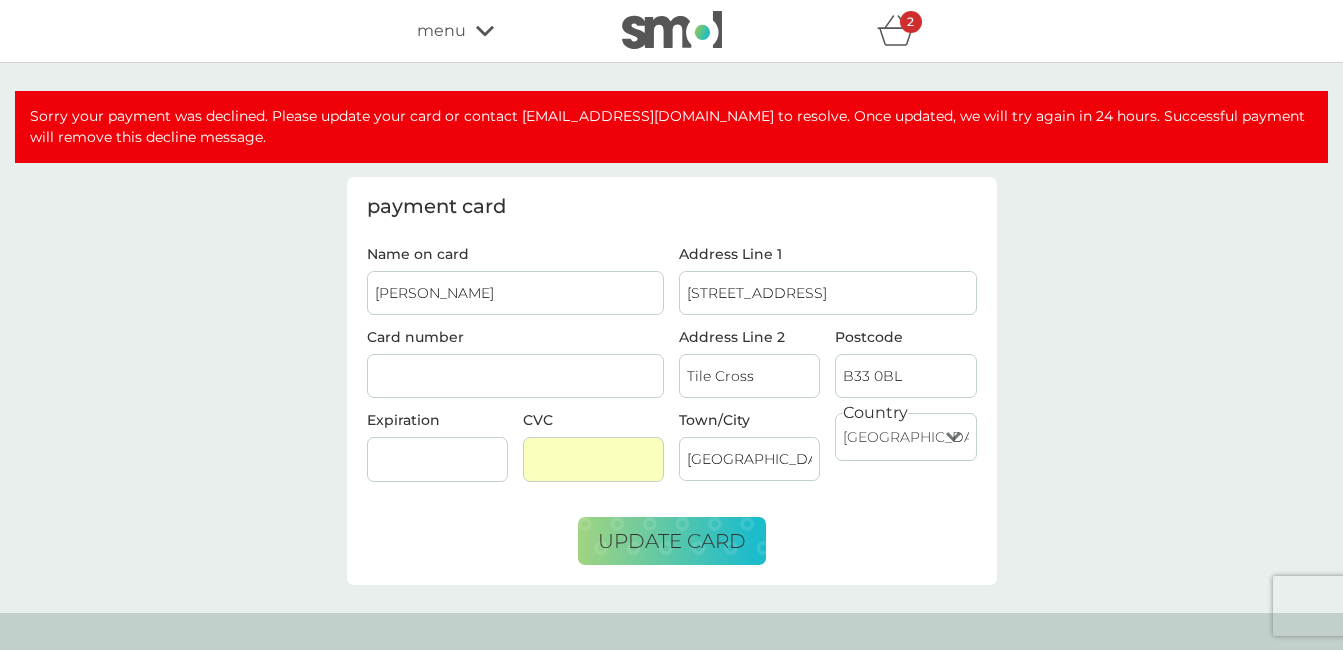 click at bounding box center [593, 459] 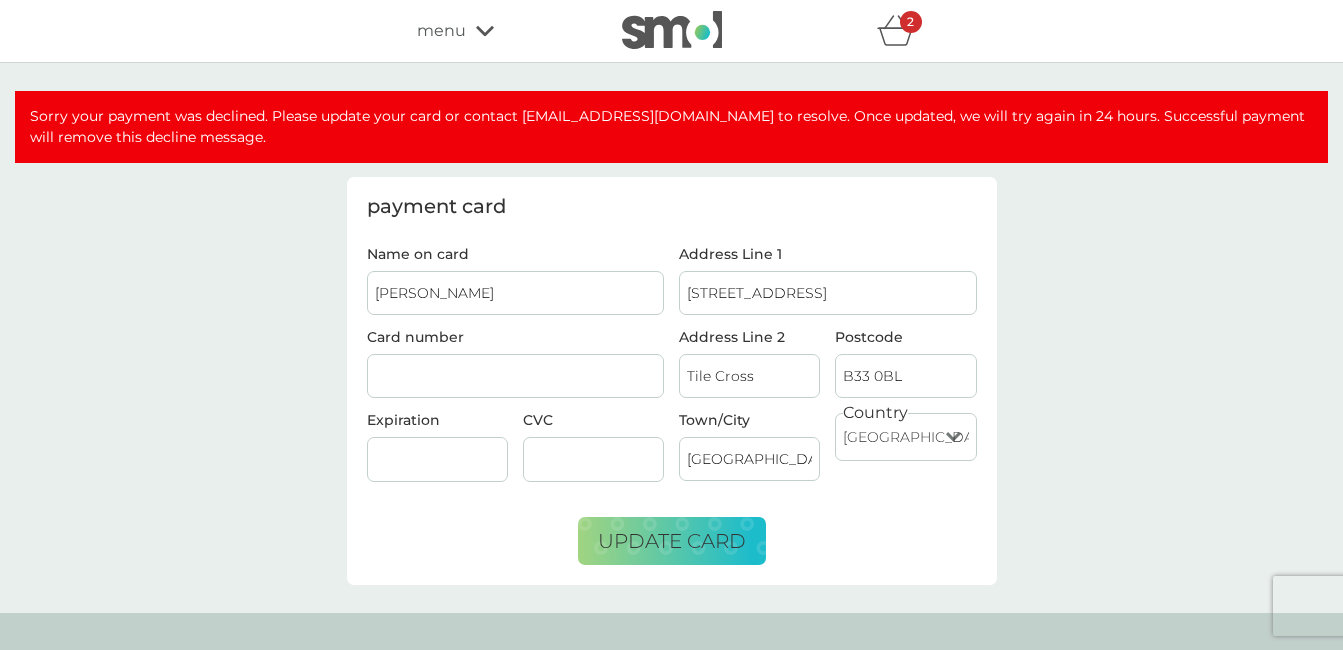 click on "Sorry your payment was declined. Please update your card or contact help@smolproducts.com to resolve. Once updated, we will try again in 24 hours. Successful payment will remove this decline message. payment card Name on card Miss Claire Bond Card number Expiration CVC Address Line 1 29 Mulwych Road Address Line 2 Tile Cross Postcode B33 0BL Town/City Birmingham Country United Kingdom Jersey Guernsey Isle of Man United States Republic of Ireland Bulgaria Poland France Germany Netherlands update card" at bounding box center (671, 338) 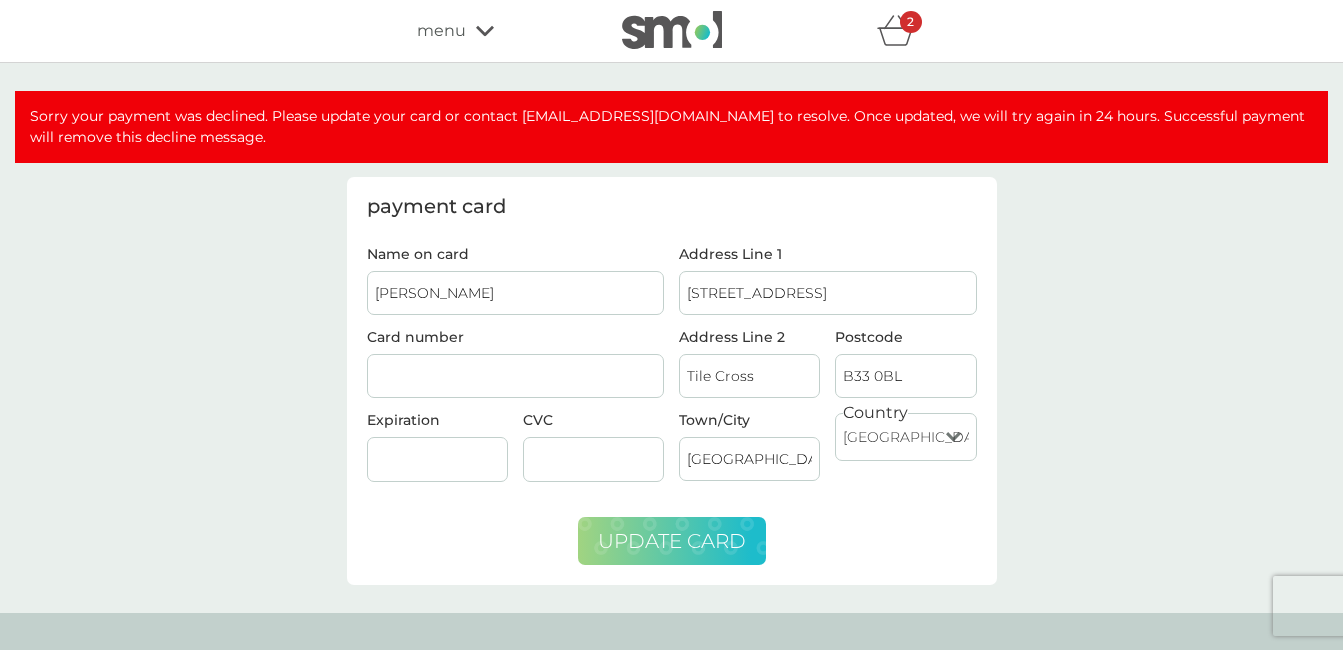 click on "update card" at bounding box center (672, 541) 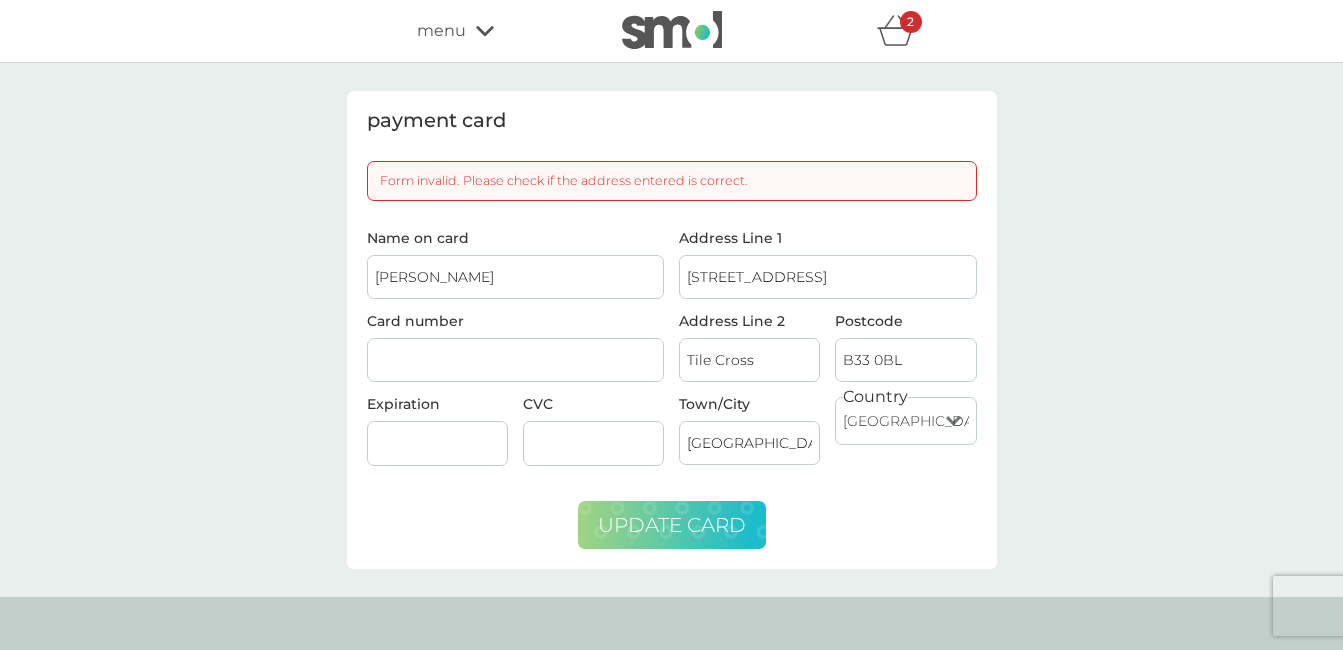 click on "update card" at bounding box center [672, 525] 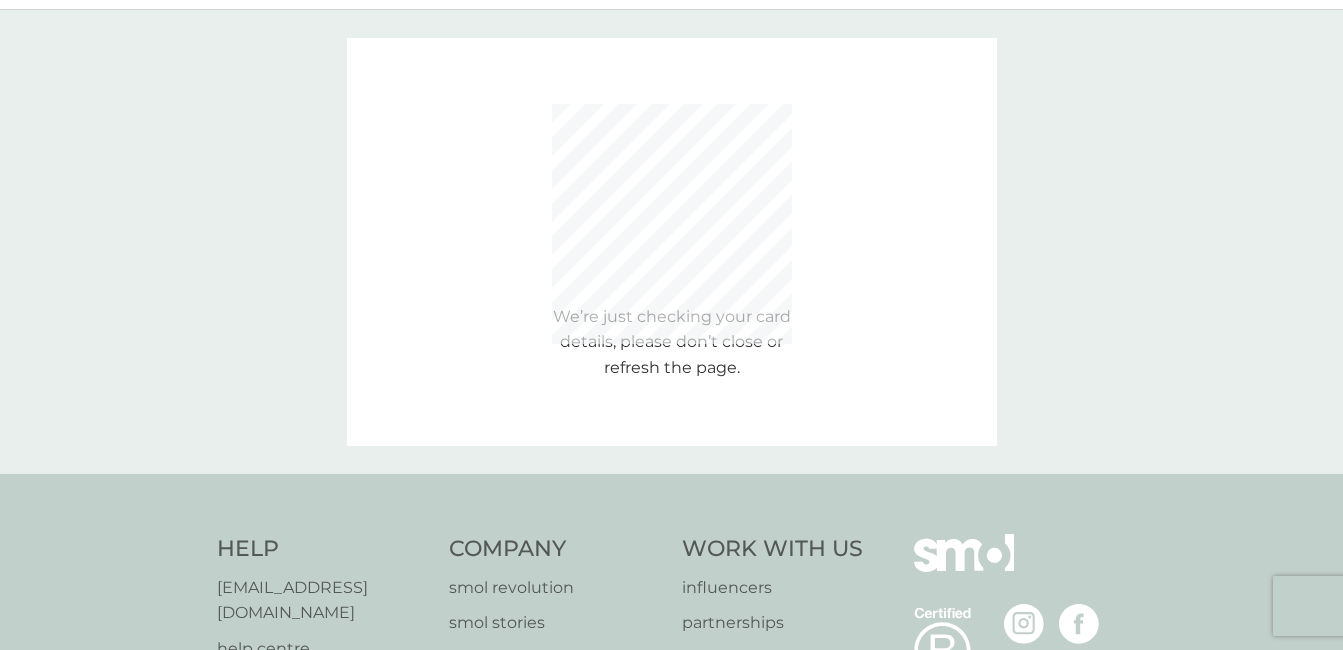 scroll, scrollTop: 110, scrollLeft: 0, axis: vertical 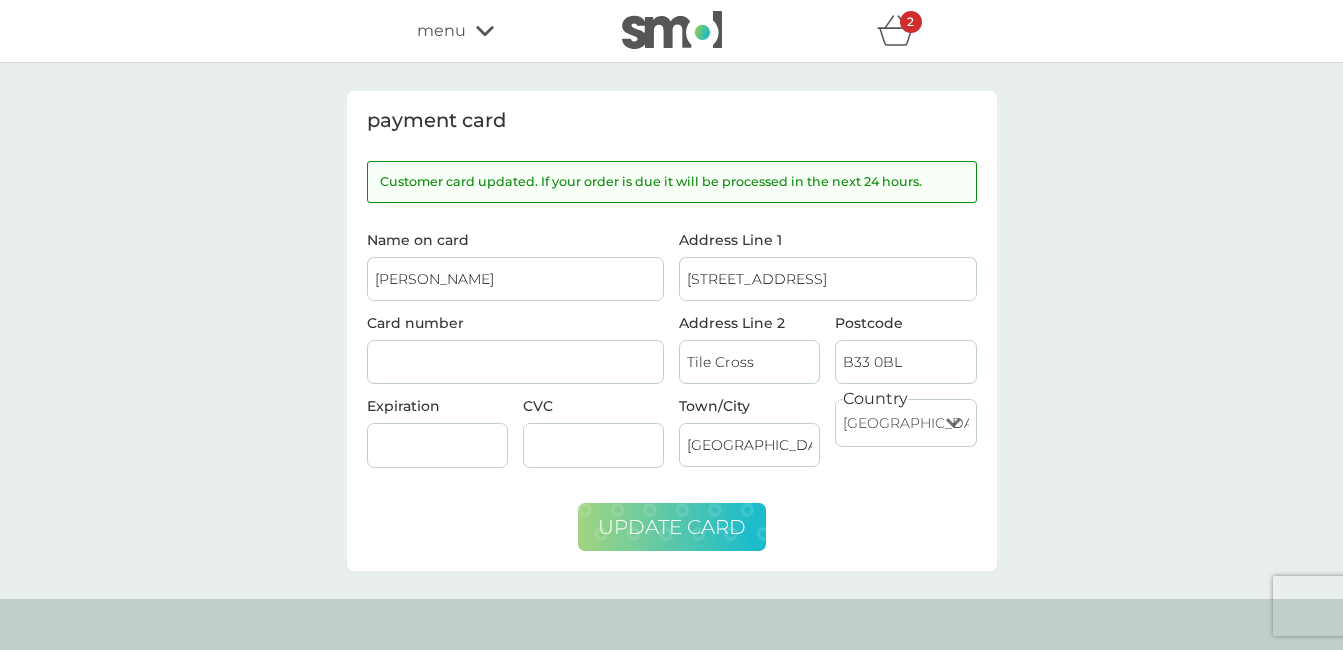 click on "2" at bounding box center [911, 22] 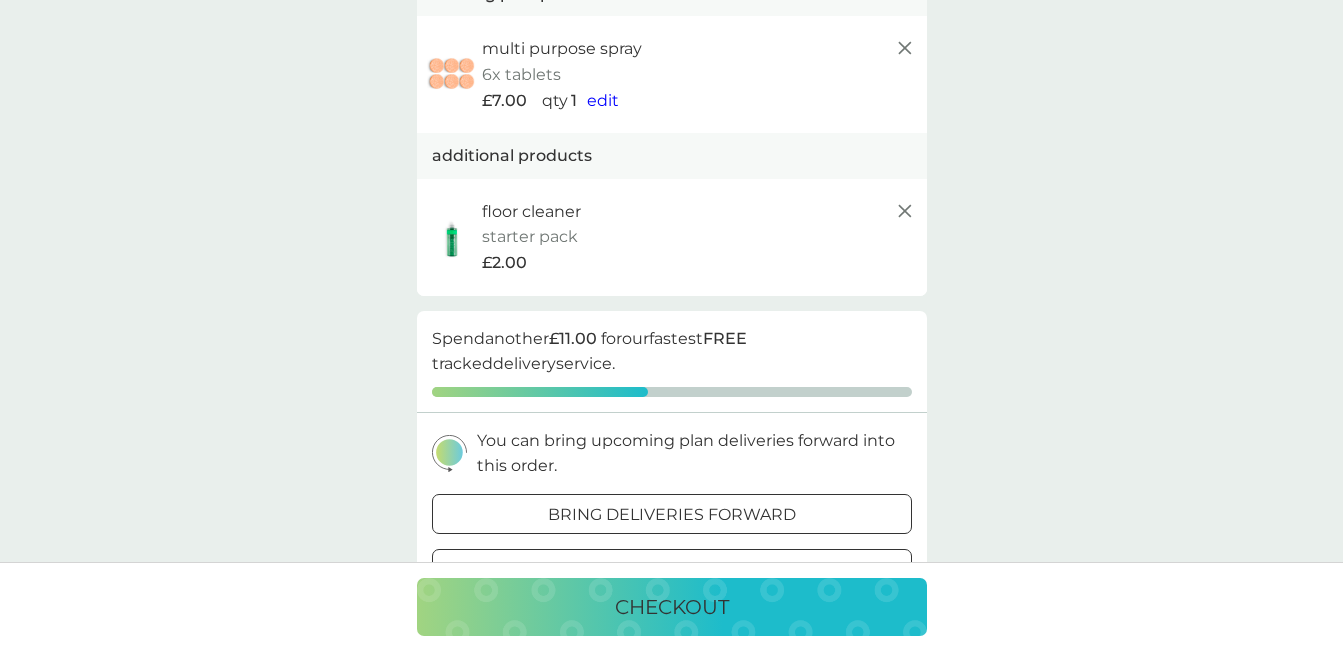scroll, scrollTop: 167, scrollLeft: 0, axis: vertical 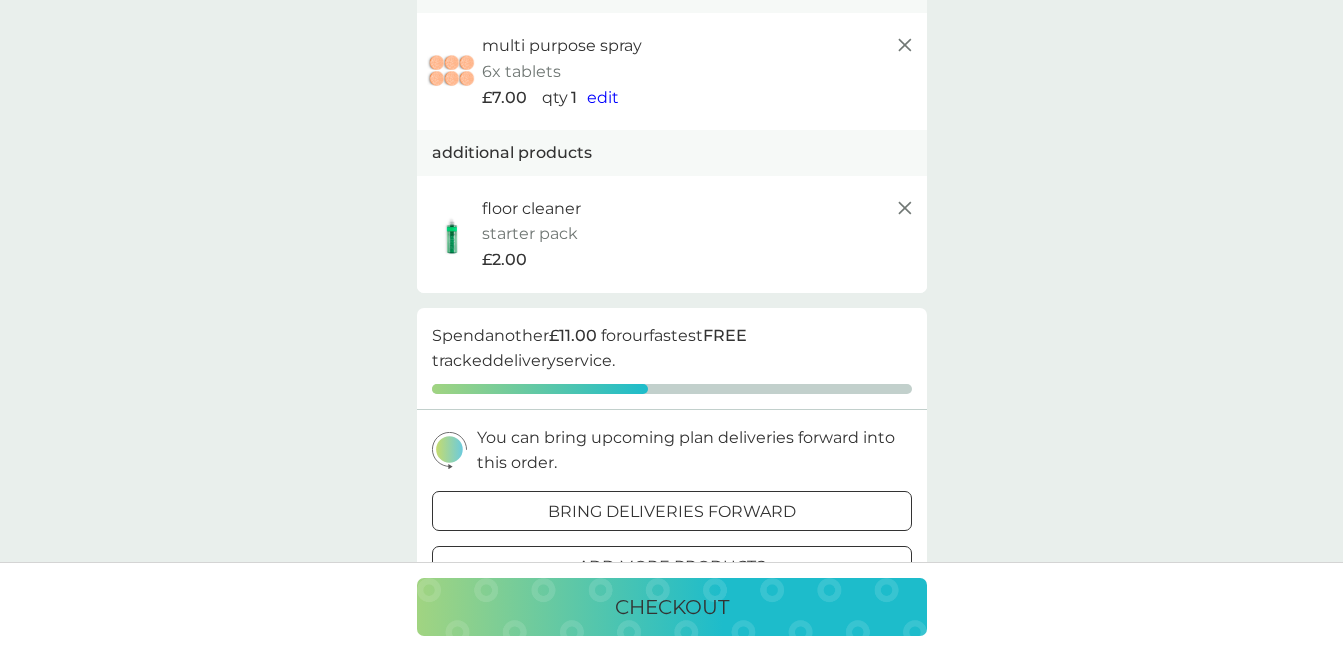 click on "floor cleaner" at bounding box center (531, 209) 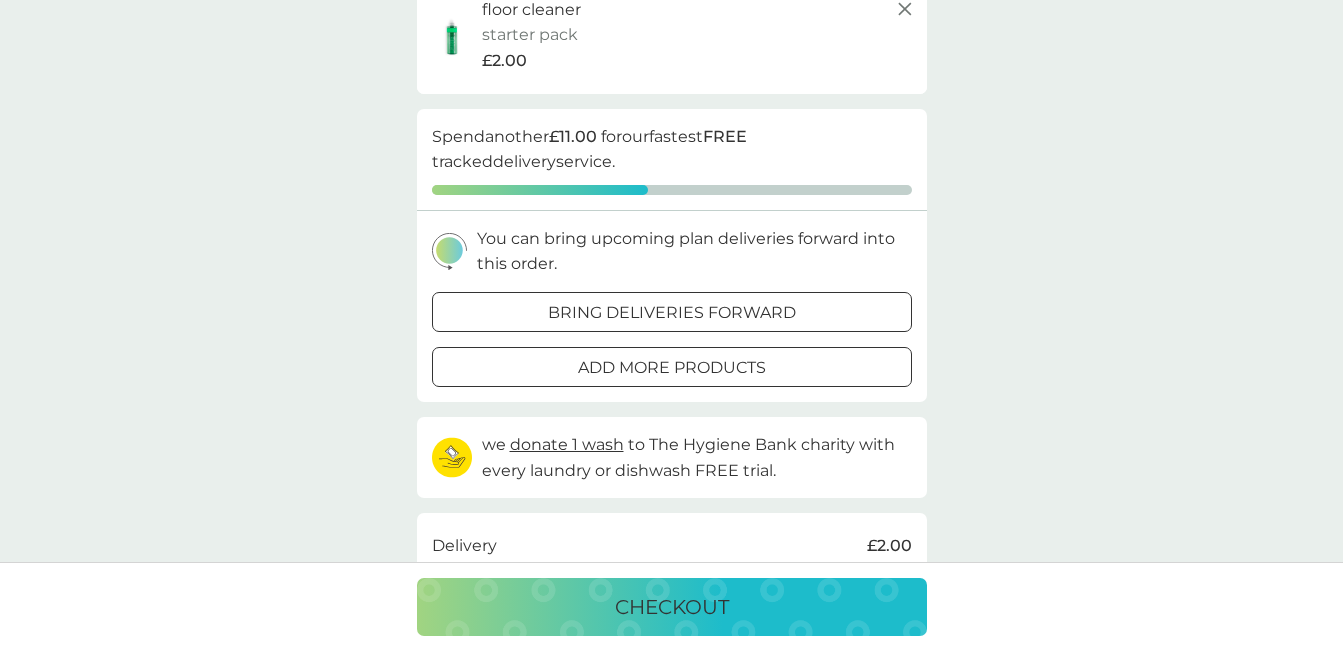 click on "bring deliveries forward" at bounding box center [672, 313] 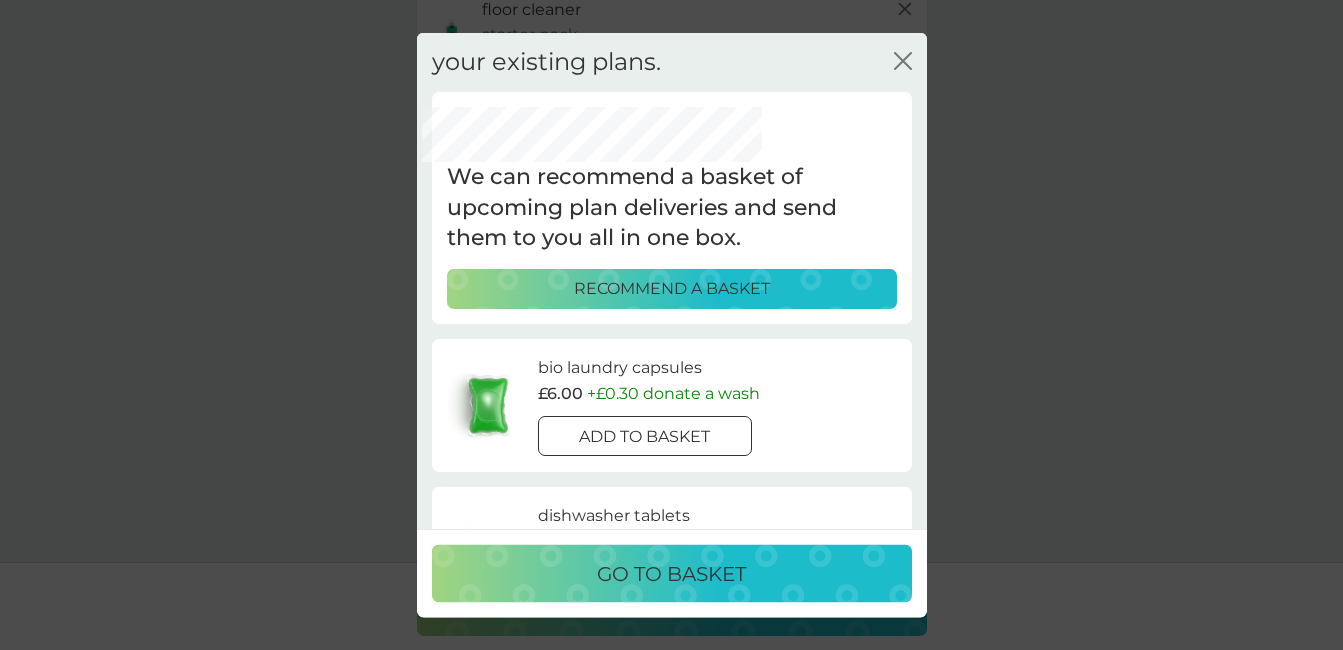 click on "your existing plans. close We can recommend a basket of upcoming plan deliveries and send them to you all in one box. RECOMMEND A BASKET bio laundry capsules £6.00   +  £0.30   donate a wash add to basket dishwasher tablets £6.50 add to basket fabric conditioner £11.50 add to basket foaming bathroom spray £7.00 you've cancelled this plan Re-activate plan We'll recalculate your next charge date for each plan product added." at bounding box center [672, 281] 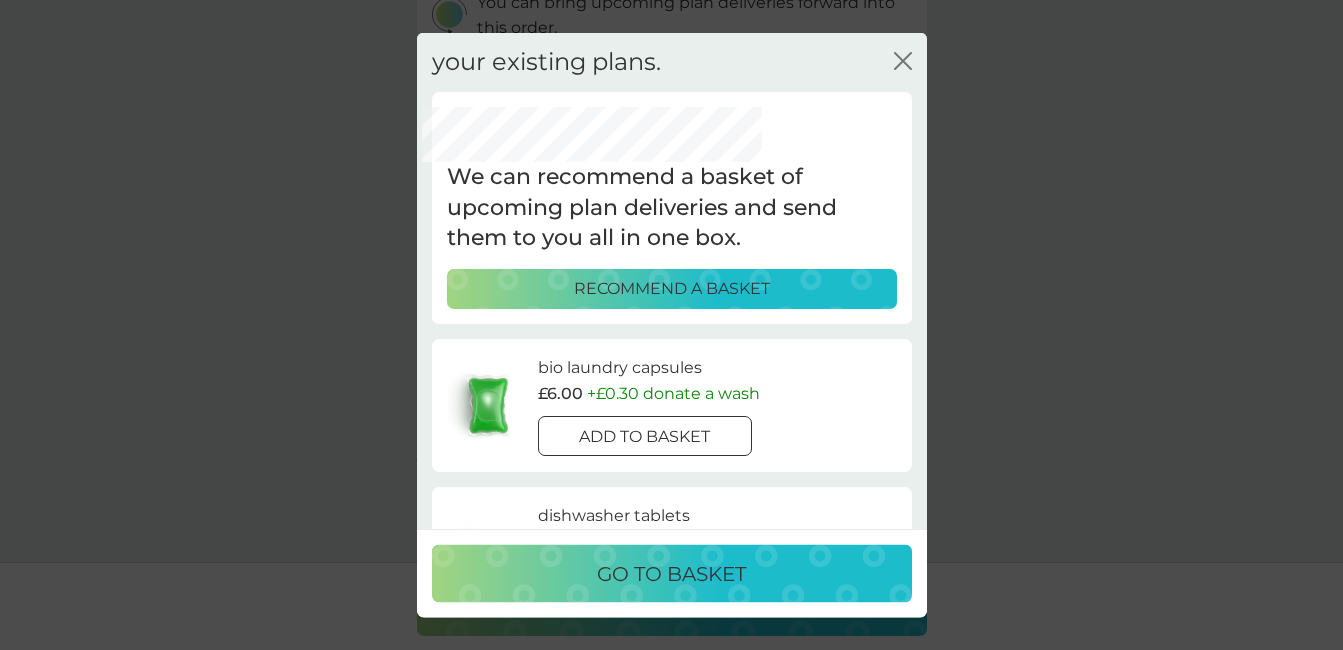 scroll, scrollTop: 606, scrollLeft: 0, axis: vertical 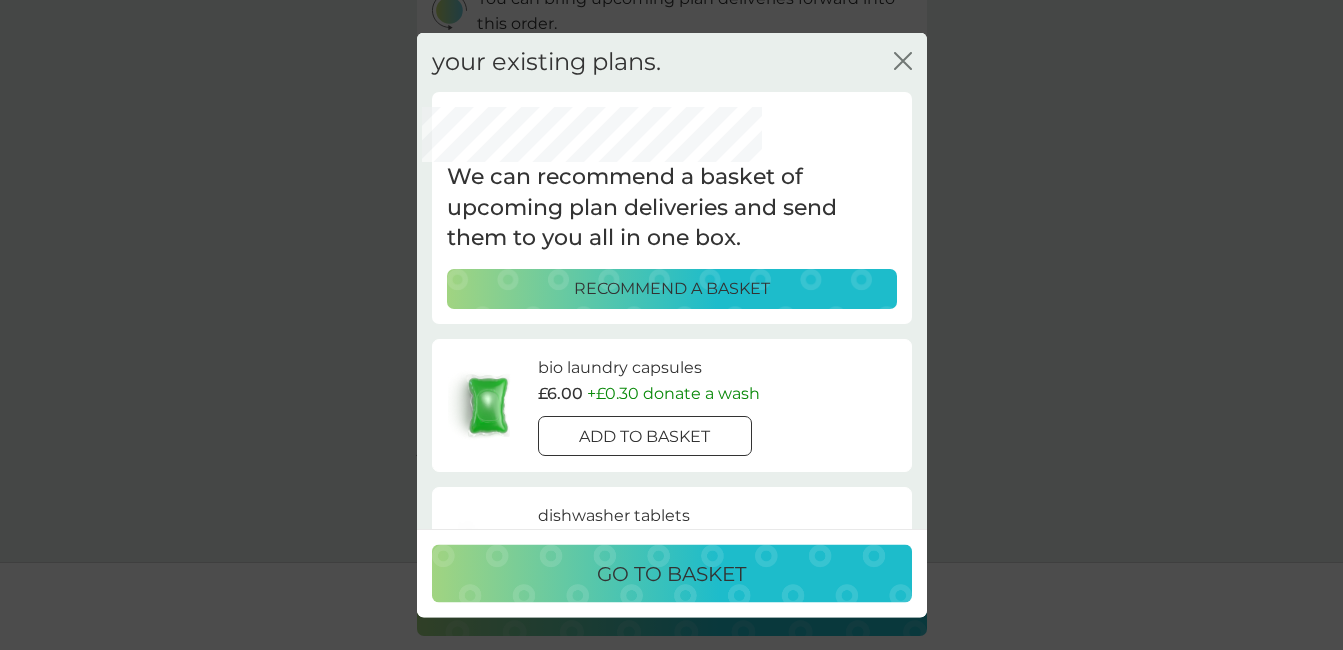 click on "RECOMMEND A BASKET" at bounding box center (672, 289) 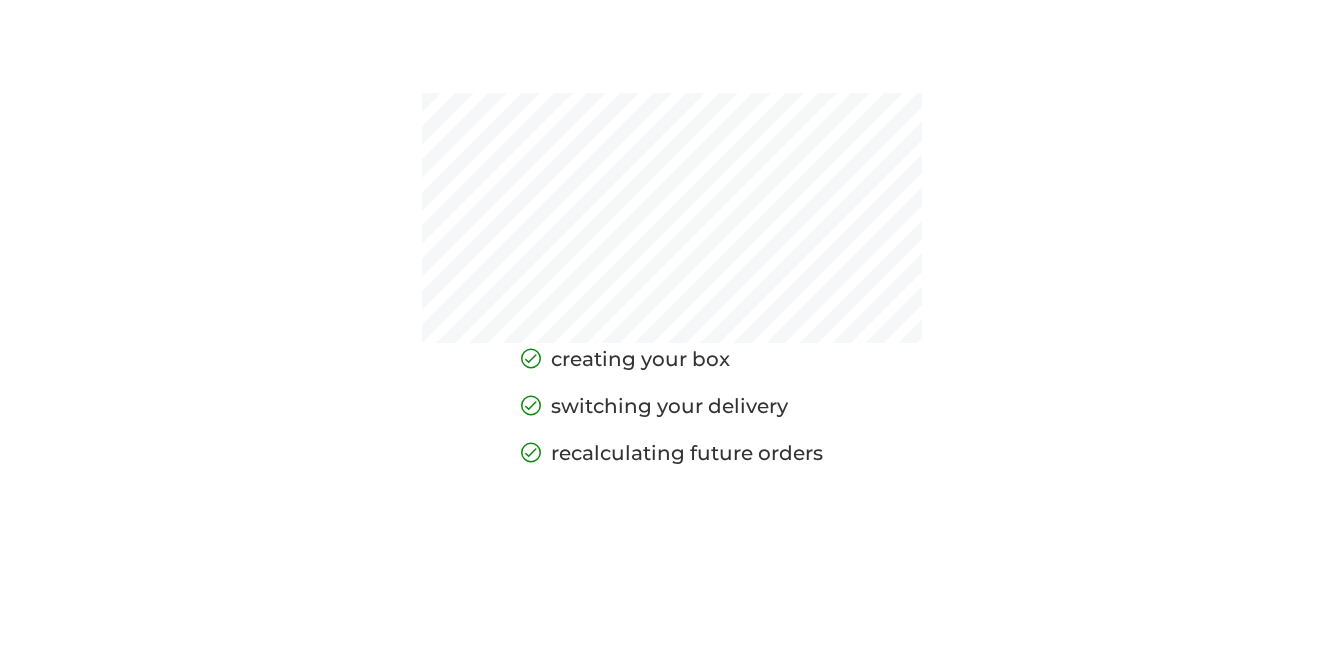 scroll, scrollTop: 940, scrollLeft: 0, axis: vertical 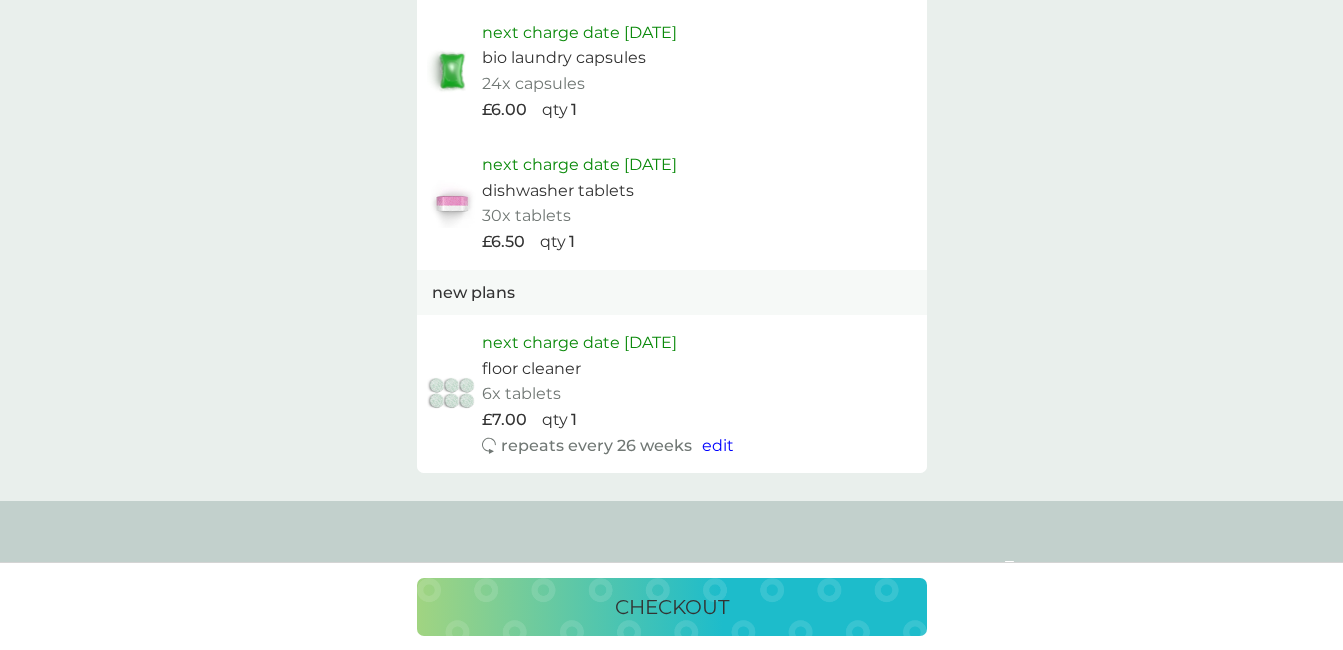 click on "edit" at bounding box center (718, 445) 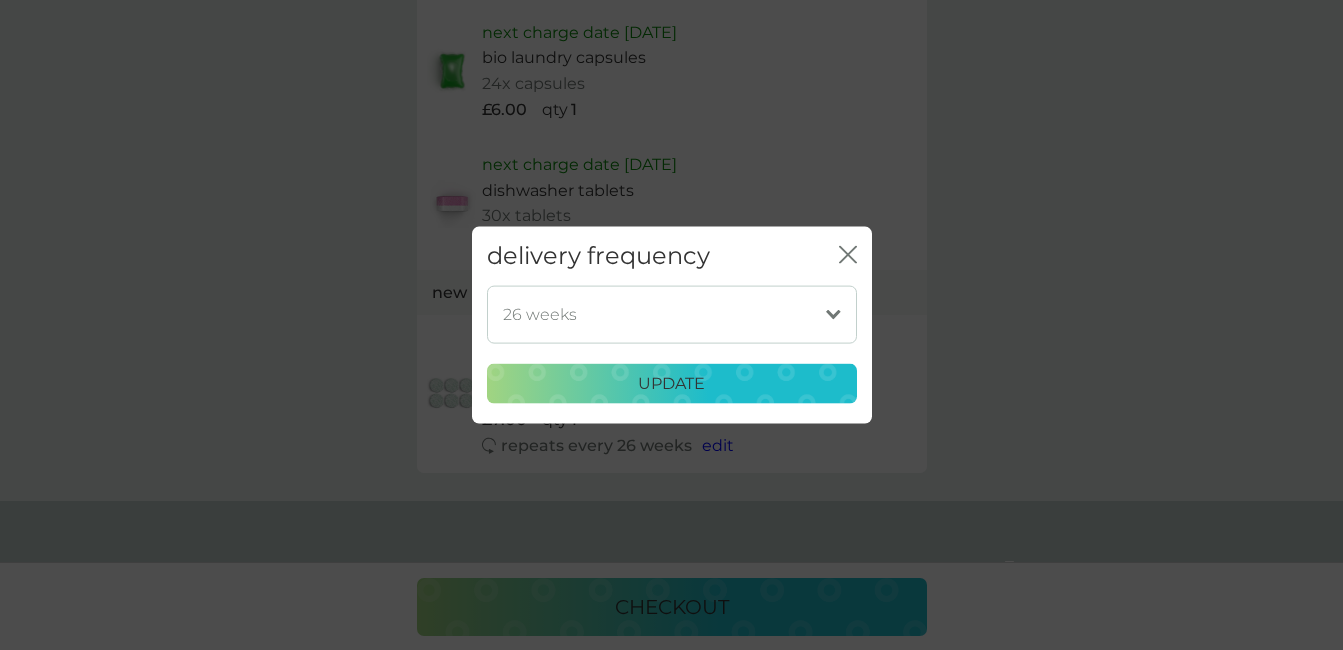 click on "1 week  2 weeks  3 weeks  4 weeks  5 weeks  6 weeks  7 weeks  8 weeks  9 weeks  10 weeks  11 weeks  12 weeks (our suggestion) 13 weeks  14 weeks  15 weeks  16 weeks  17 weeks  18 weeks  19 weeks  20 weeks  21 weeks  22 weeks  23 weeks  24 weeks  25 weeks  26 weeks" at bounding box center [672, 314] 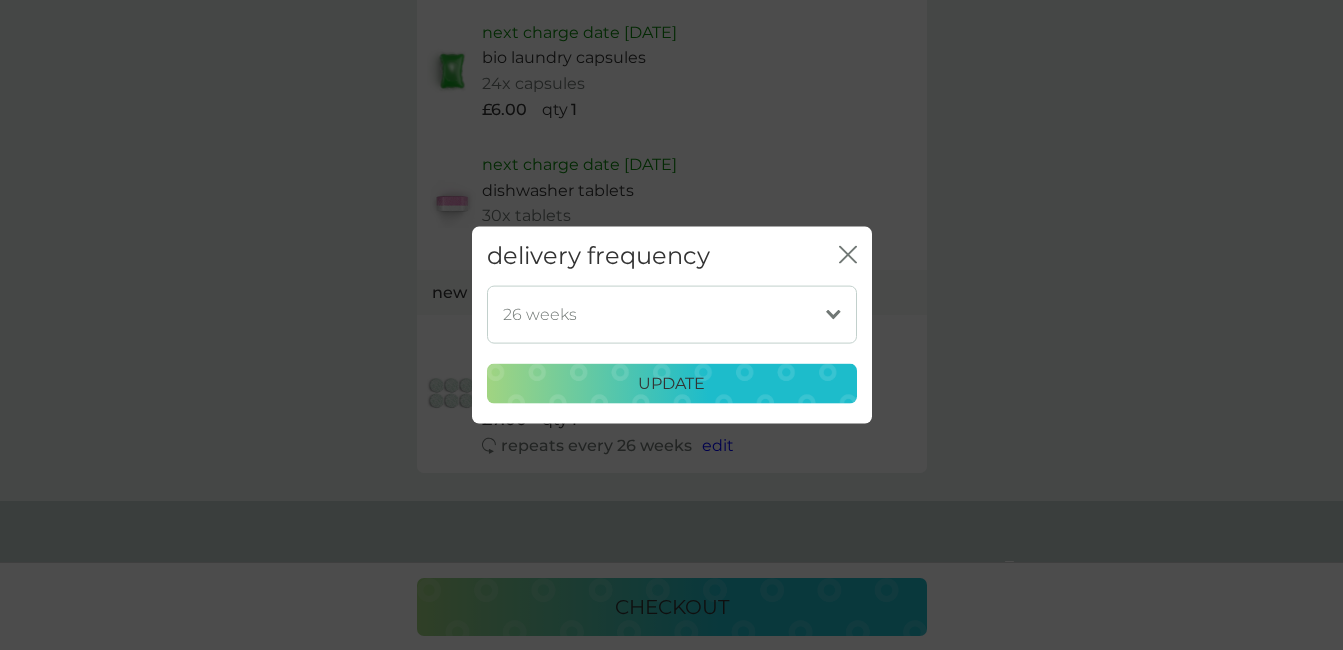 click on "update" at bounding box center (671, 384) 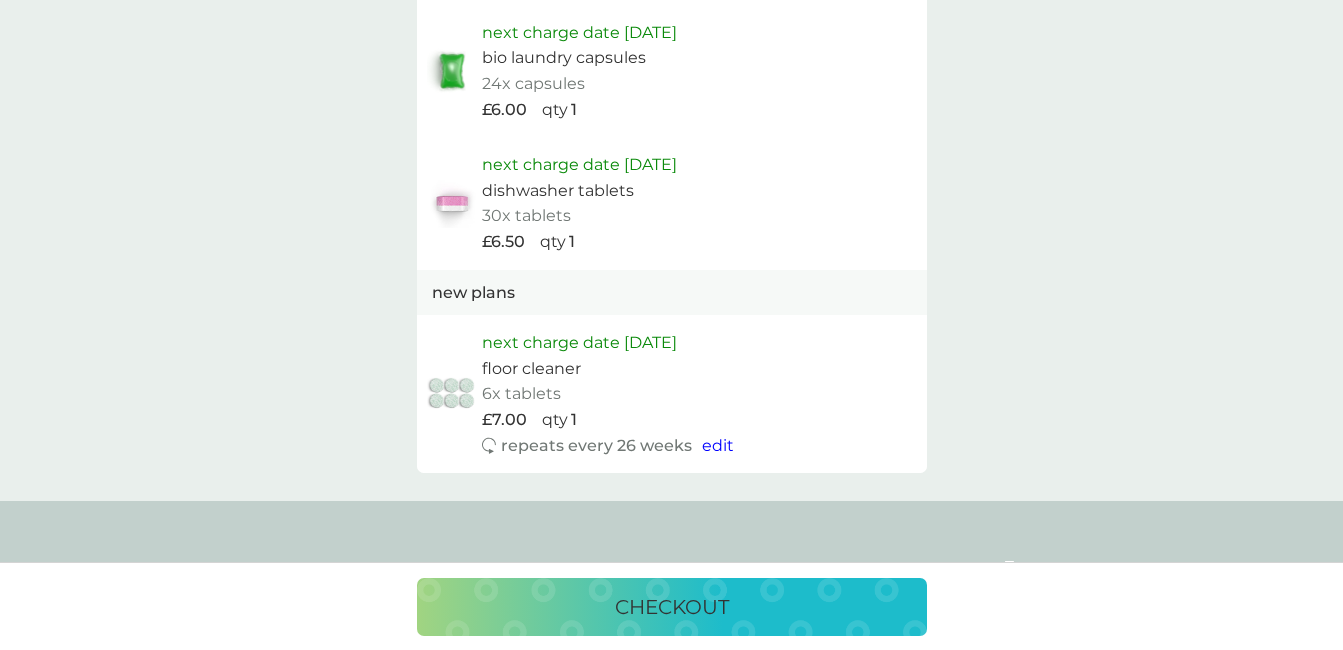 click at bounding box center [452, 394] 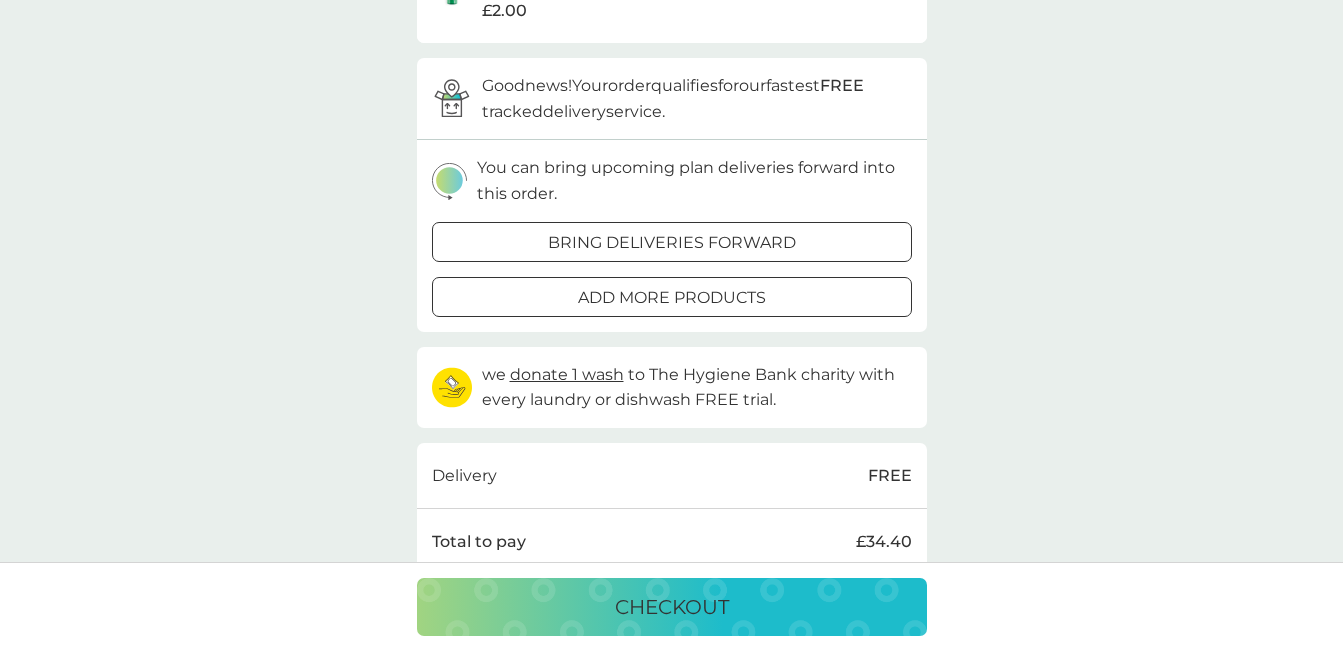 scroll, scrollTop: 0, scrollLeft: 0, axis: both 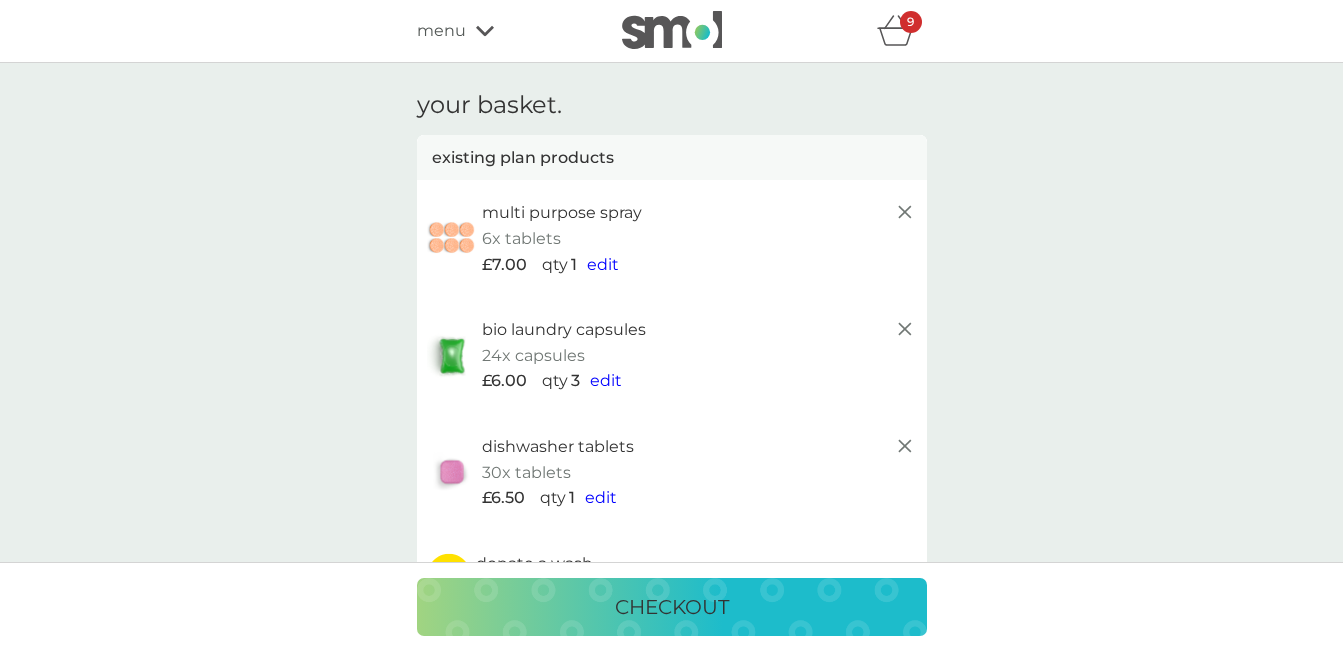 click on "edit" at bounding box center [606, 380] 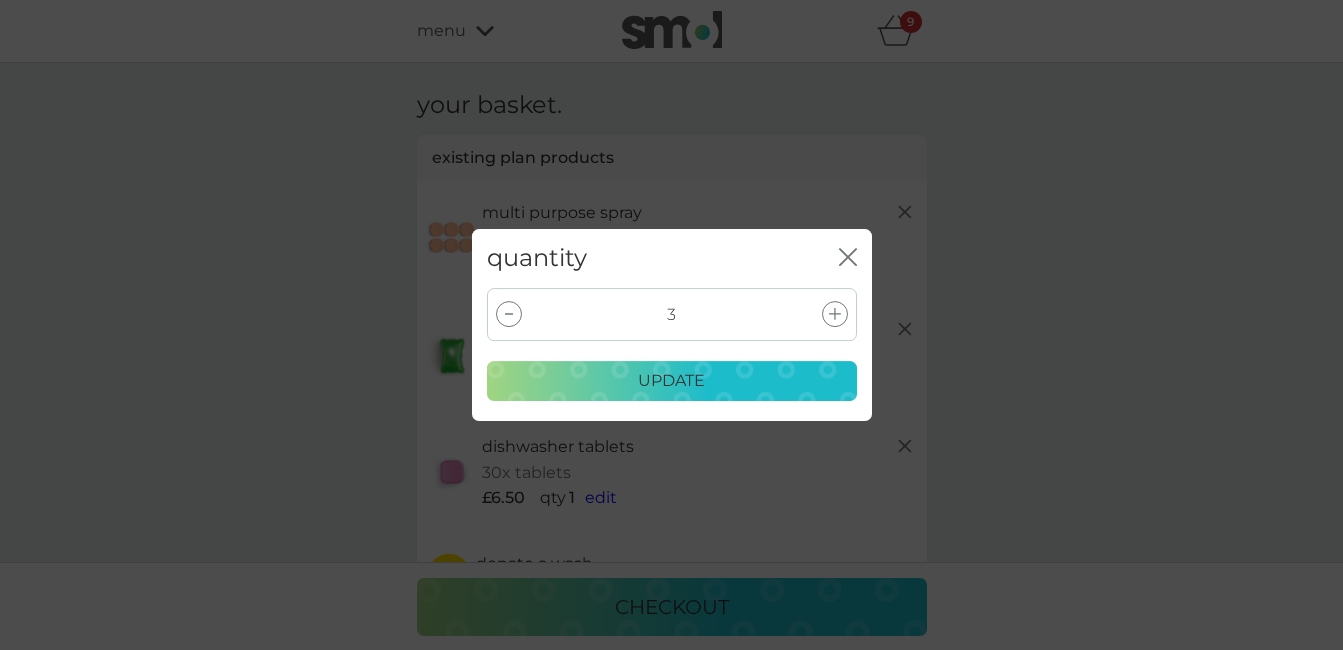 click 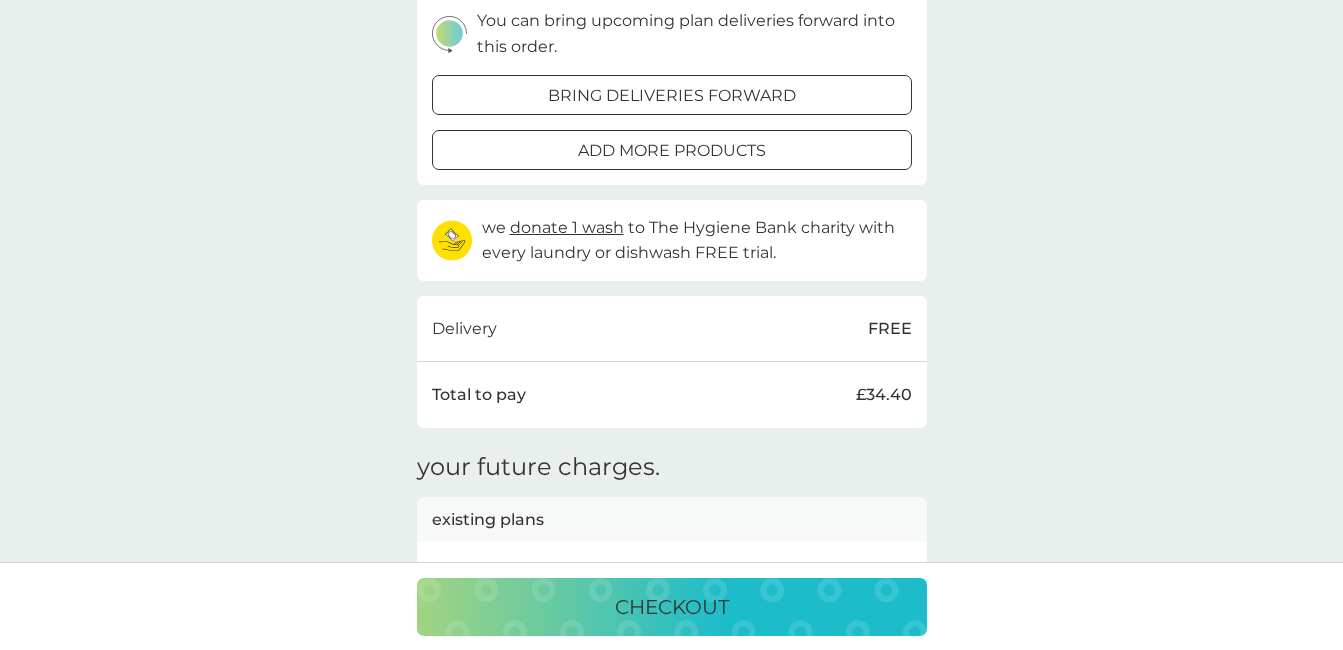 scroll, scrollTop: 0, scrollLeft: 0, axis: both 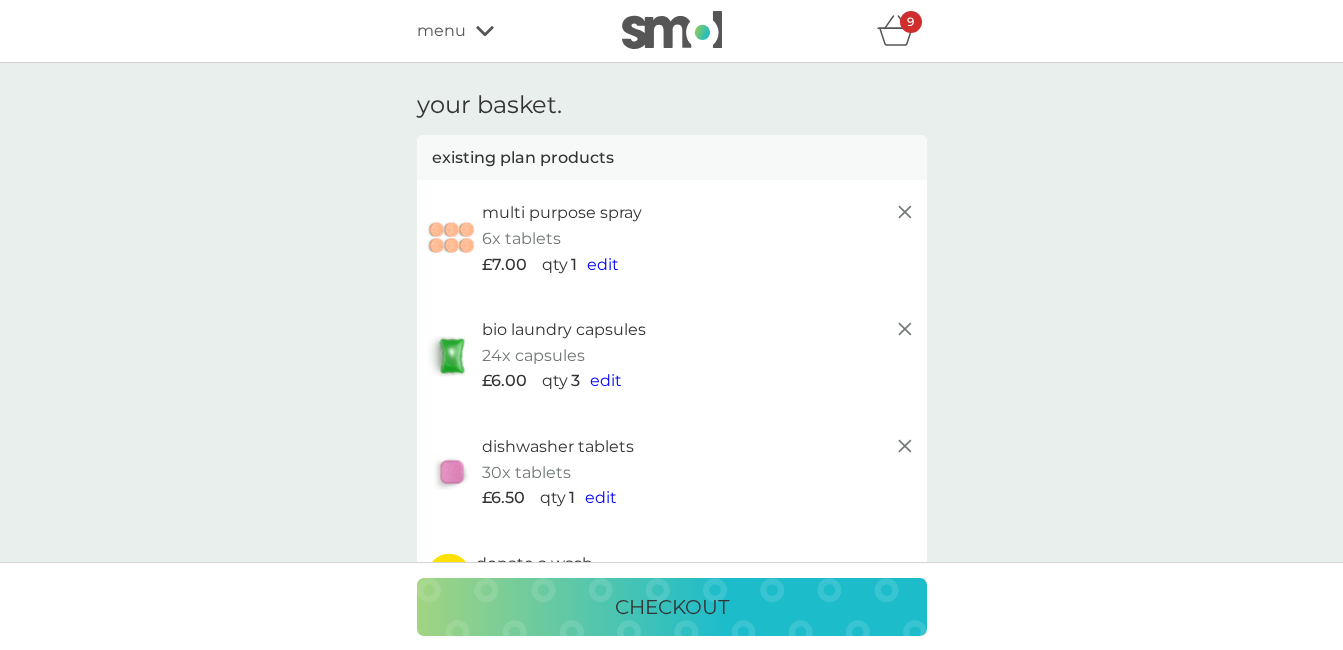 click 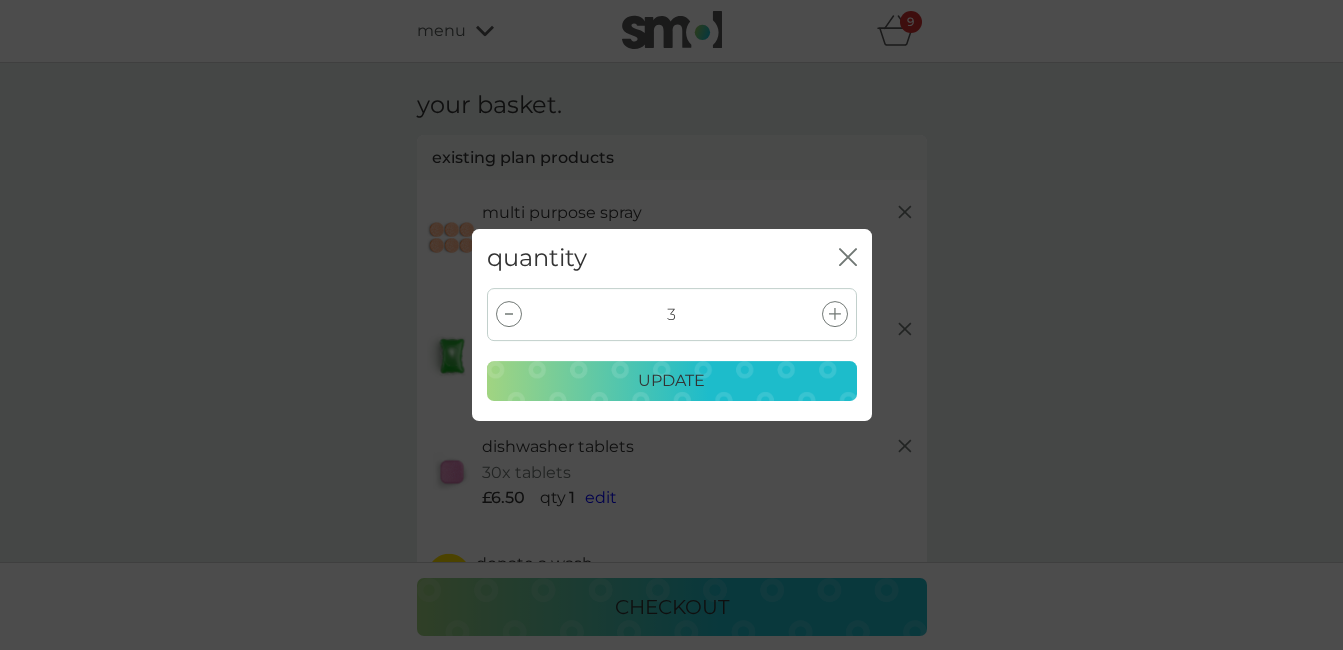 click 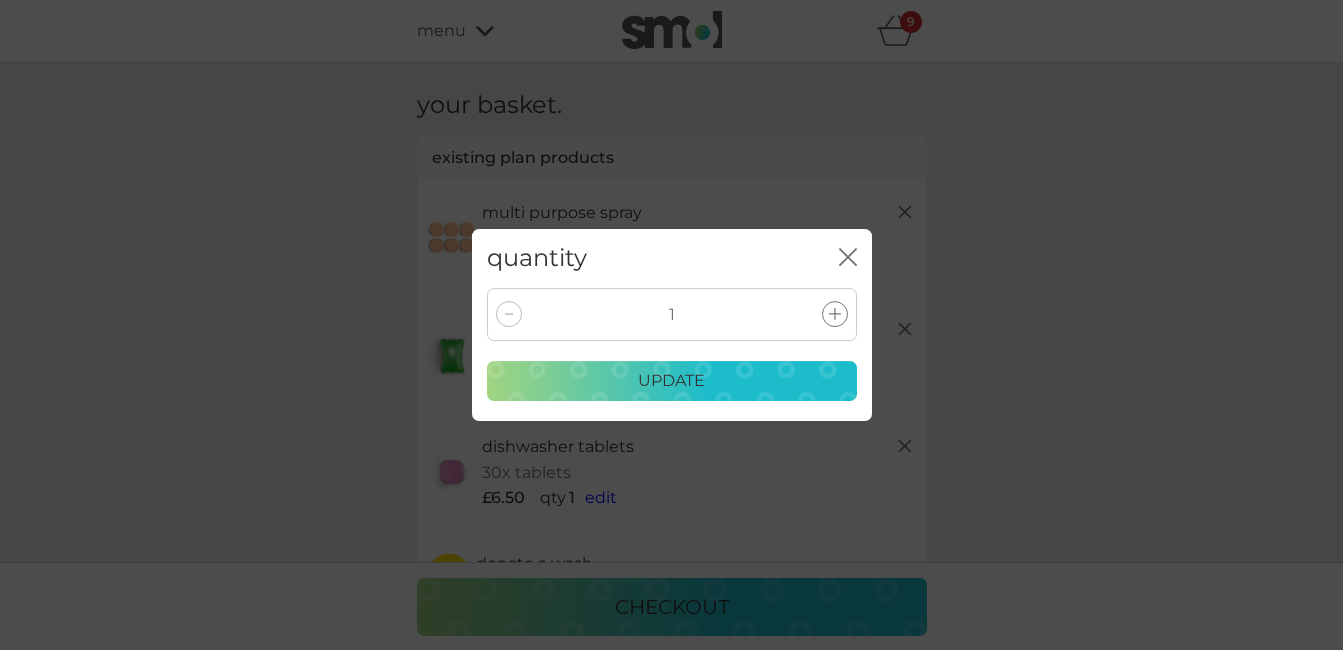 click on "update" at bounding box center [672, 381] 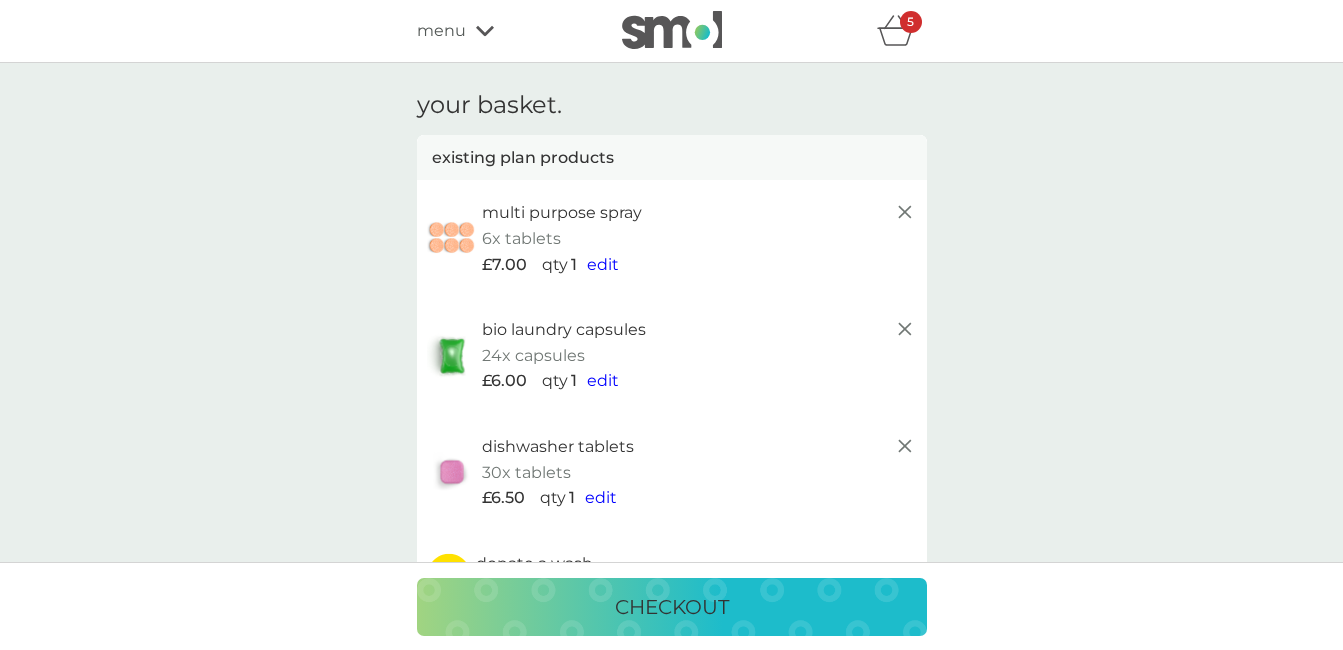 click 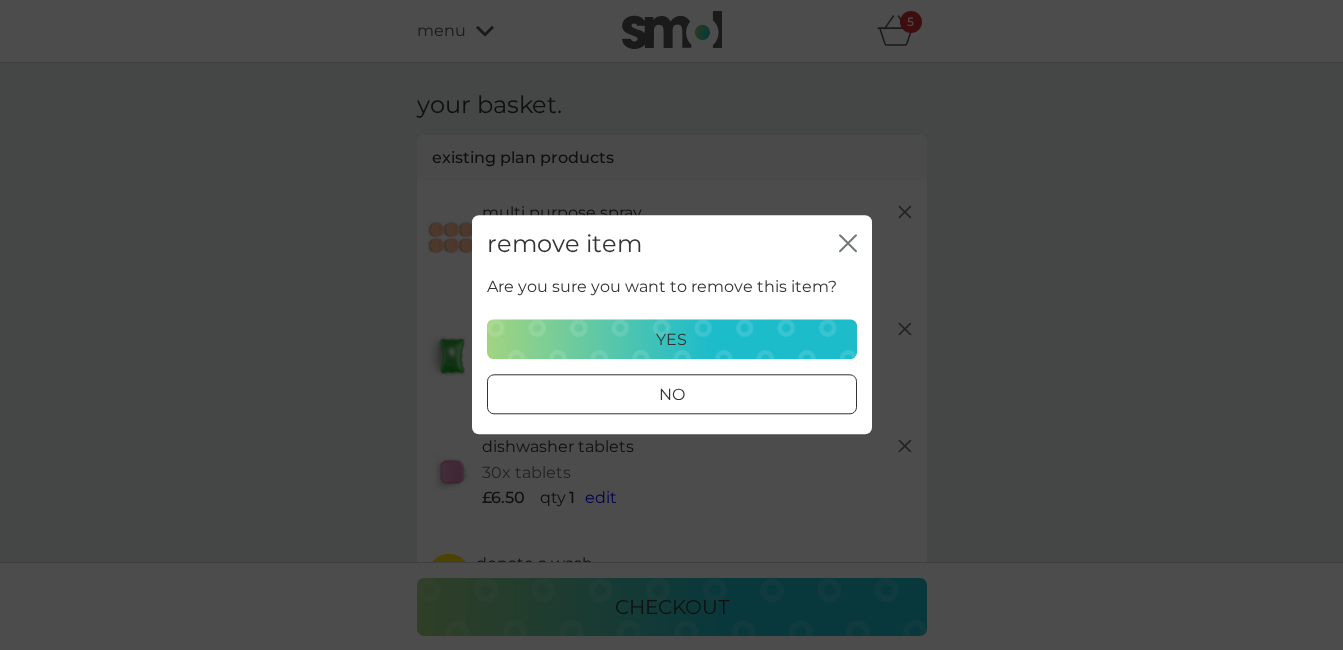 click on "yes" at bounding box center [671, 340] 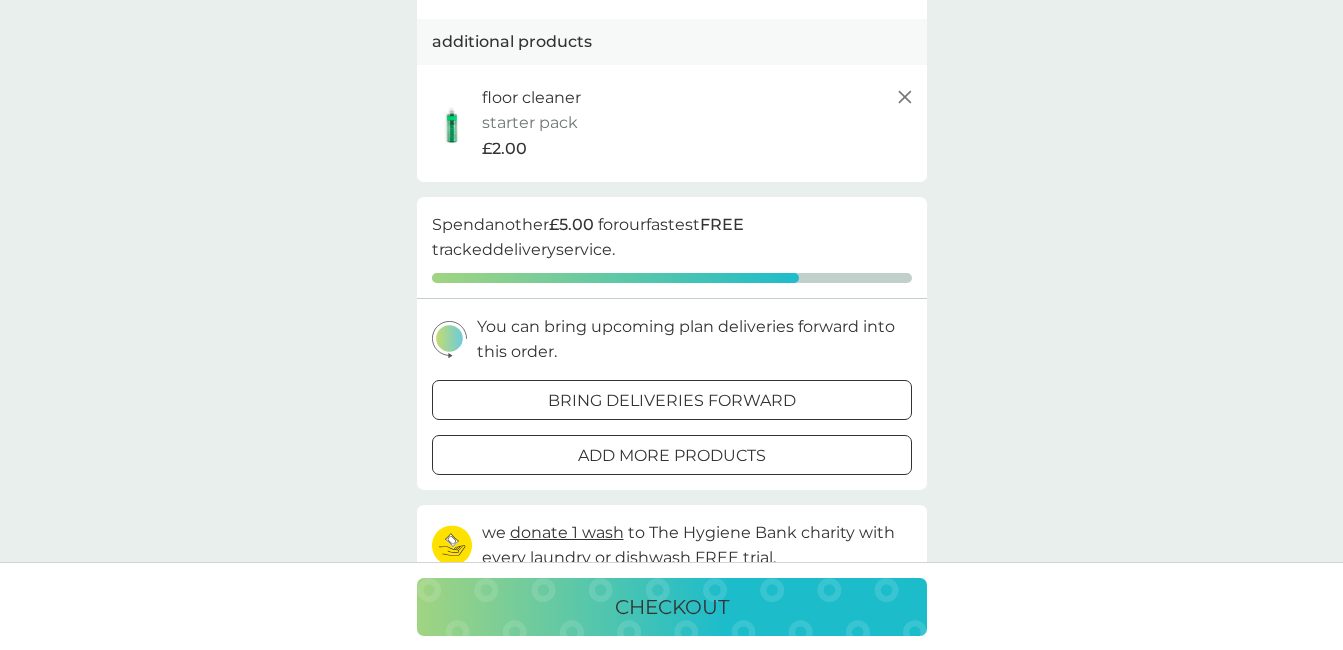 scroll, scrollTop: 414, scrollLeft: 0, axis: vertical 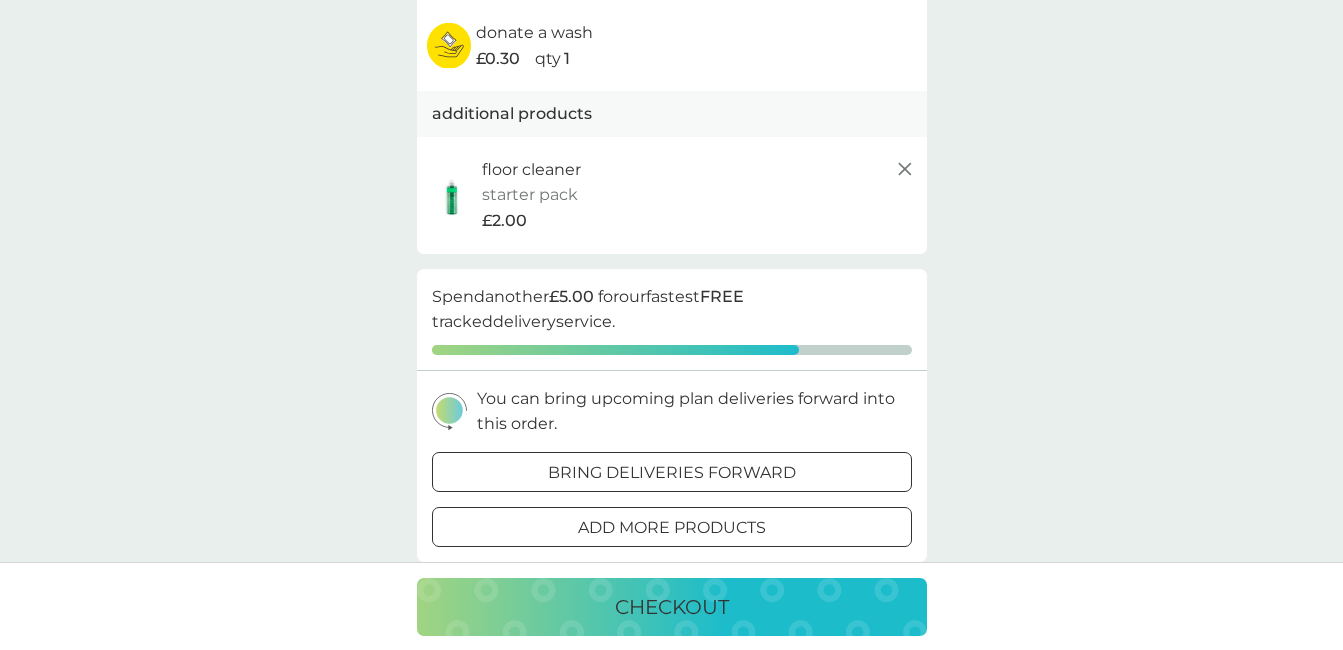 click on "floor cleaner" at bounding box center [531, 170] 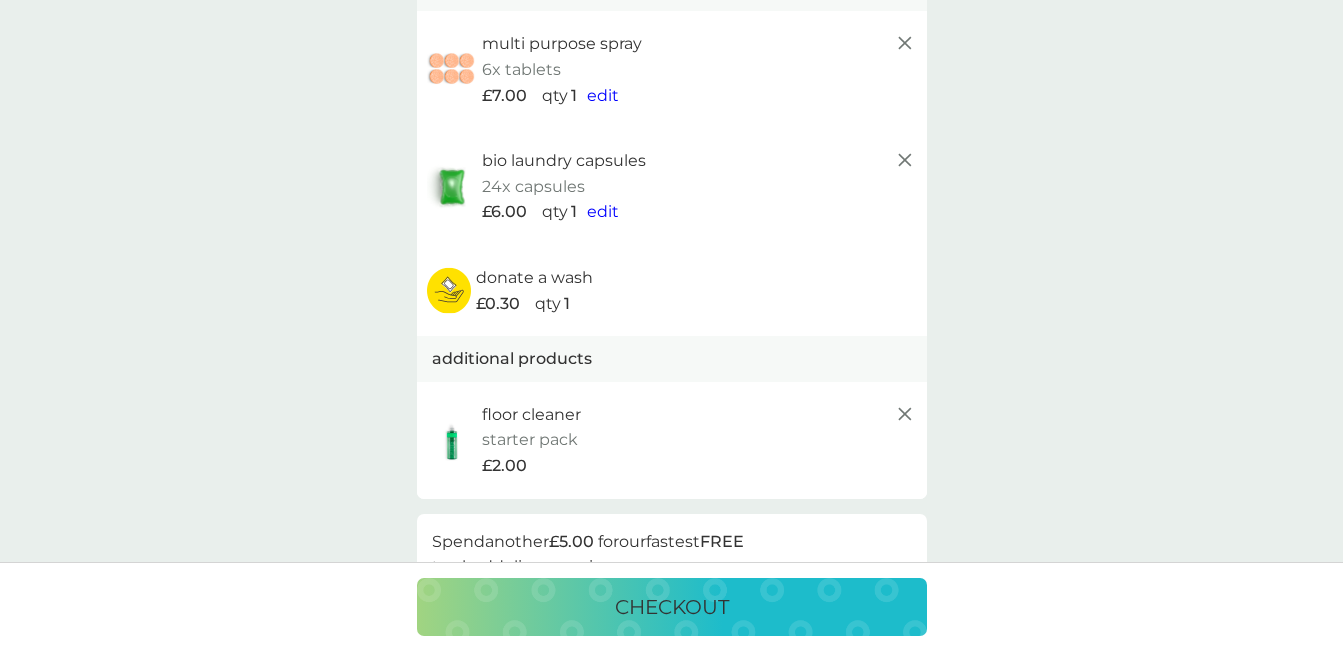 scroll, scrollTop: 0, scrollLeft: 0, axis: both 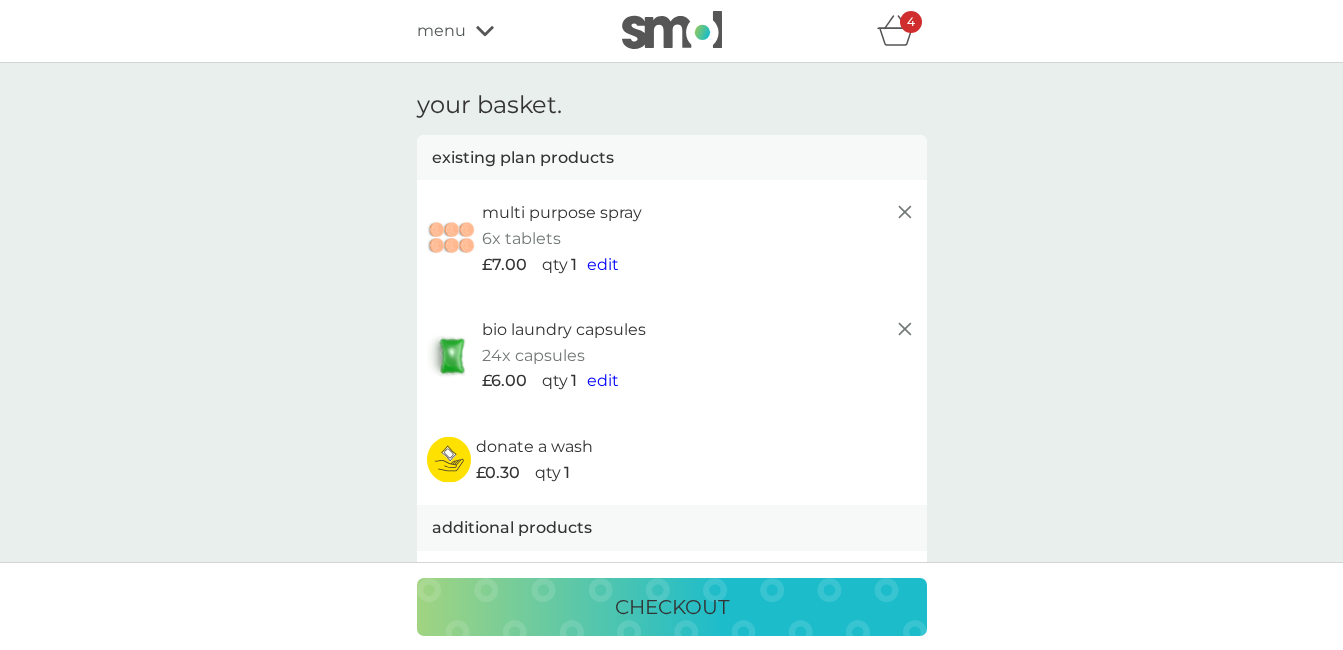 click on "menu" at bounding box center (441, 31) 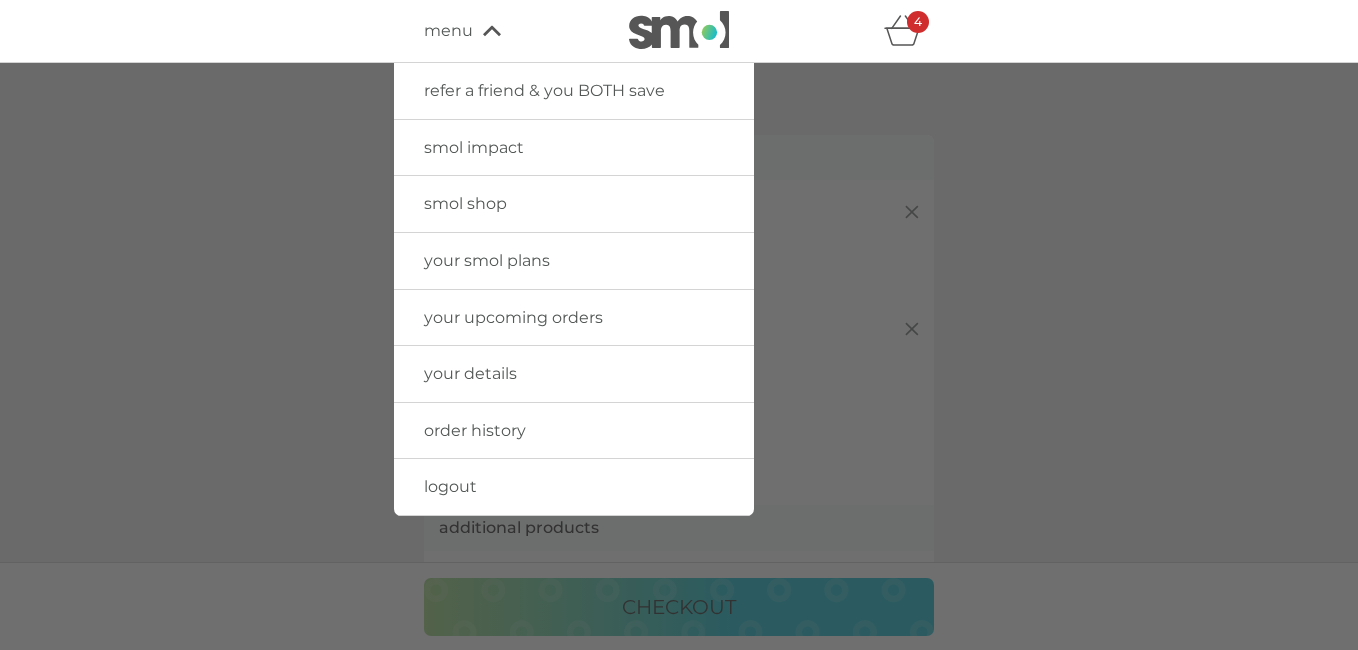 click on "smol shop" at bounding box center (465, 203) 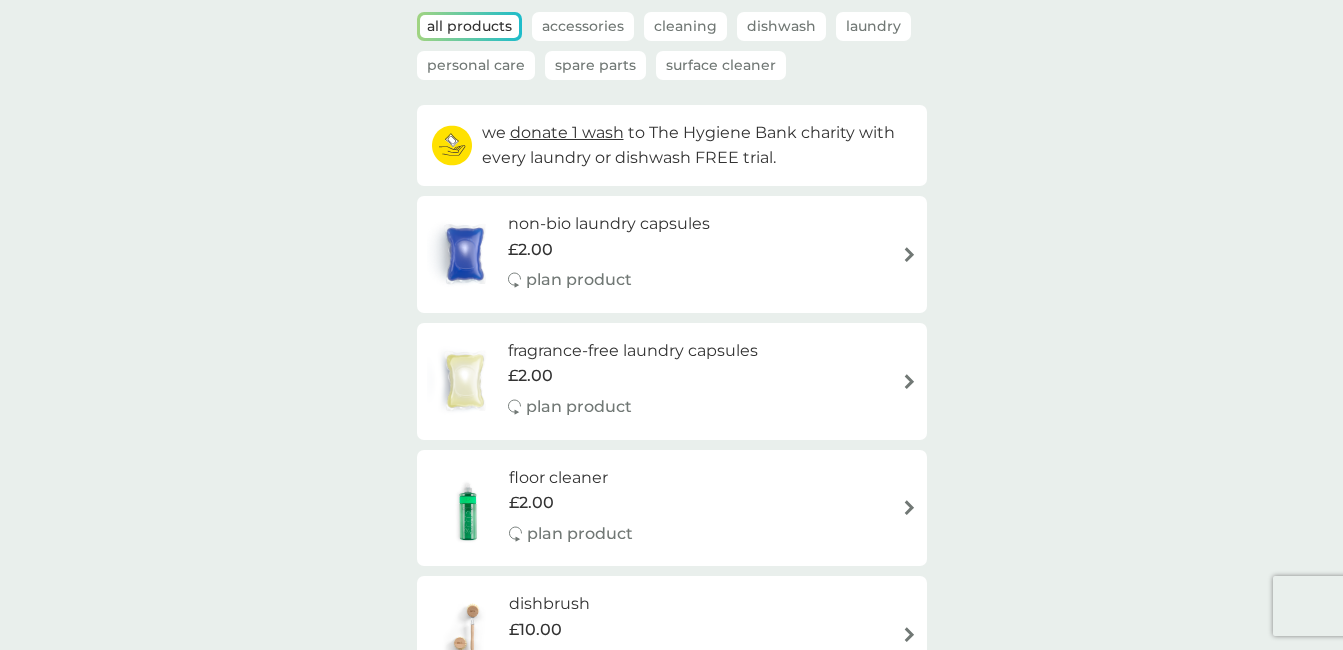 scroll, scrollTop: 126, scrollLeft: 0, axis: vertical 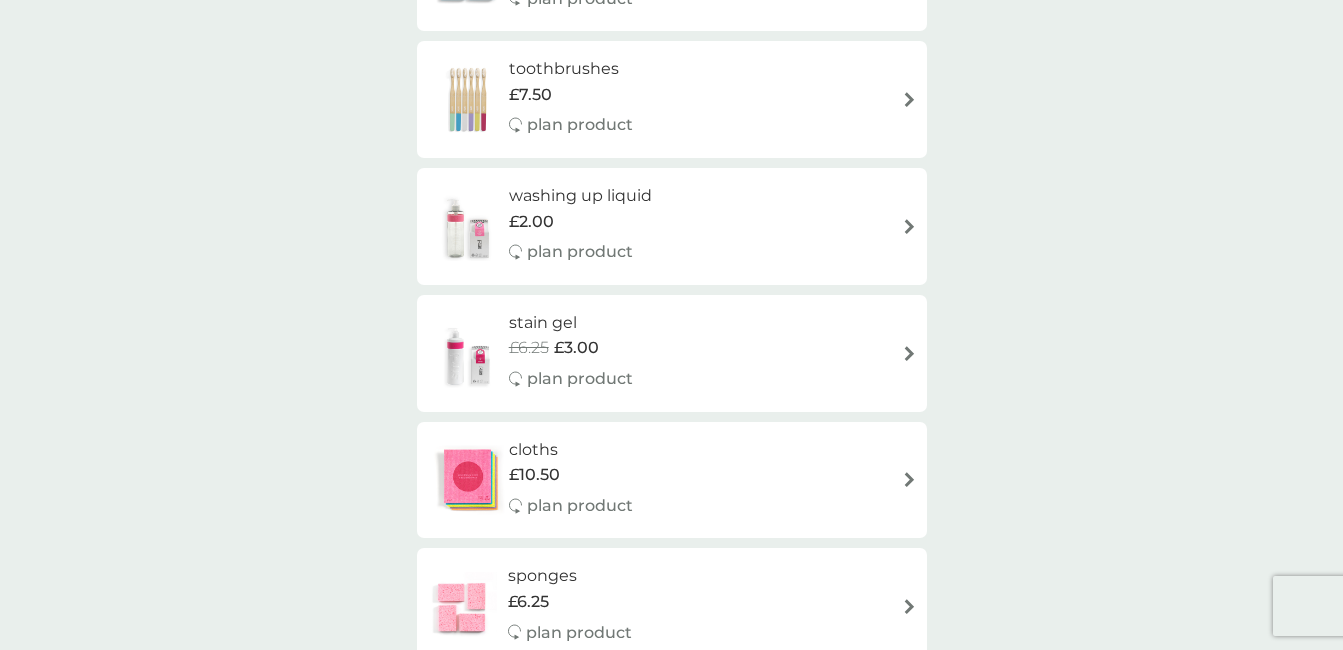 click on "washing up liquid" at bounding box center (580, 196) 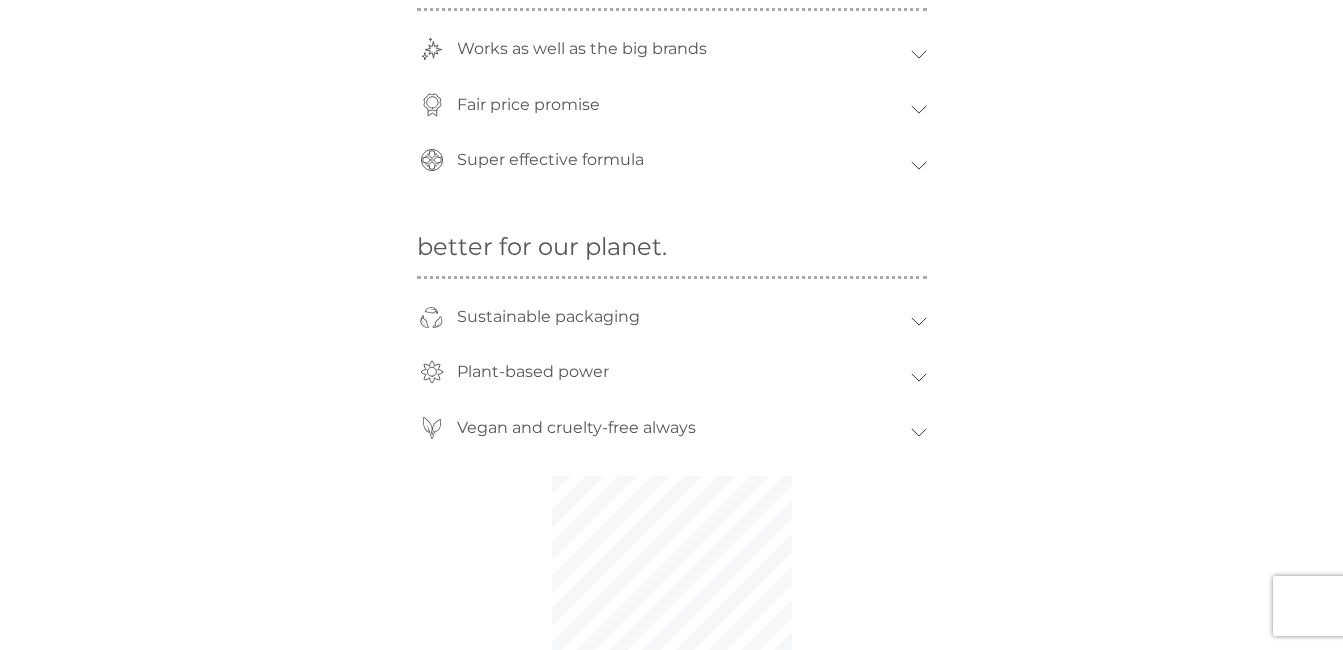 scroll, scrollTop: 0, scrollLeft: 0, axis: both 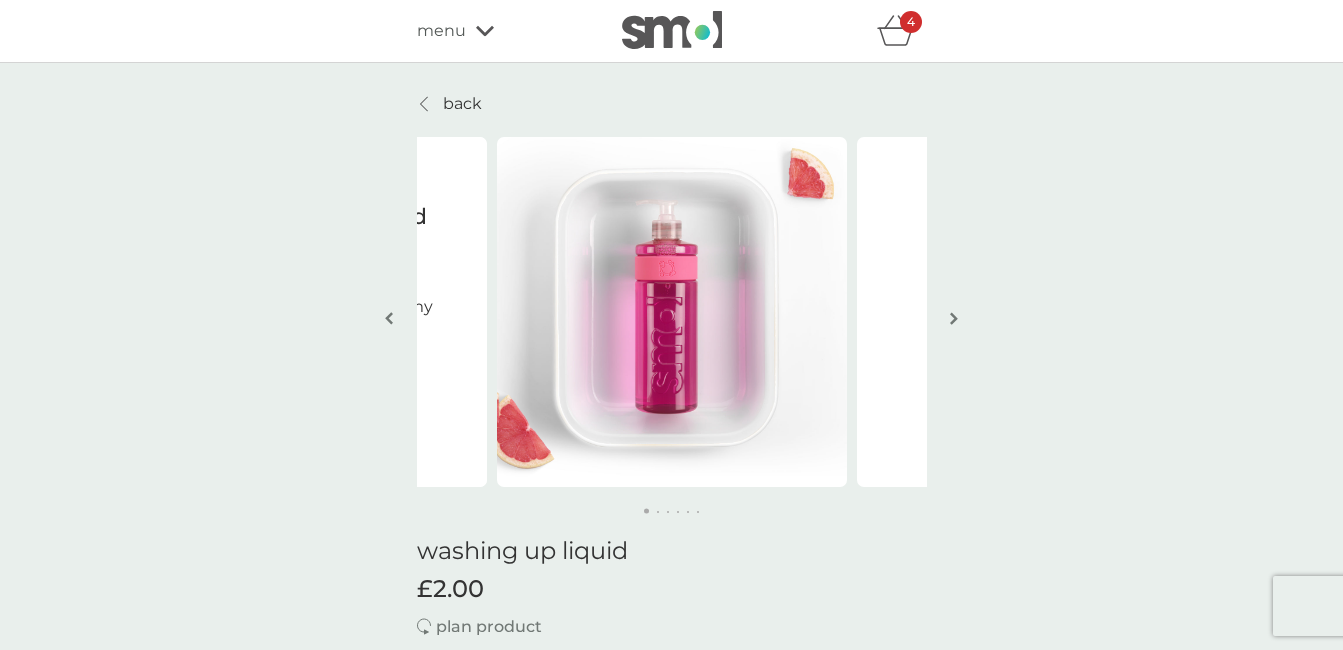 click on "menu" at bounding box center (441, 31) 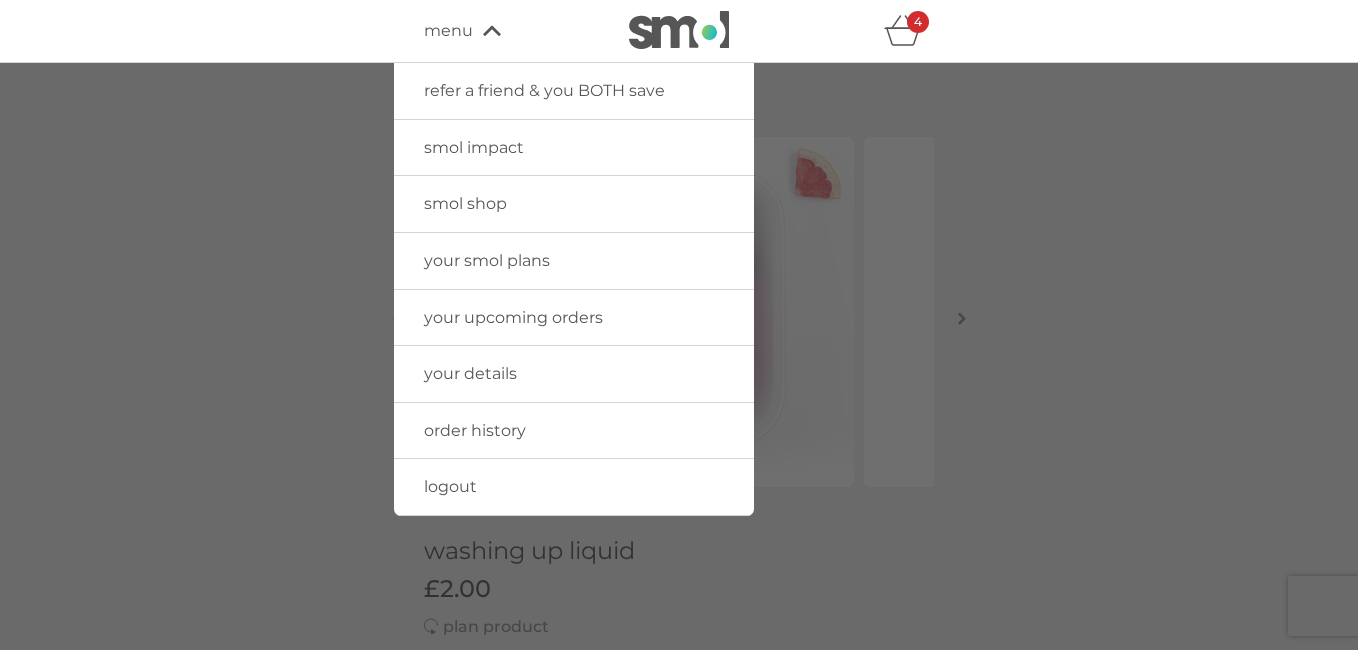 click at bounding box center (679, 30) 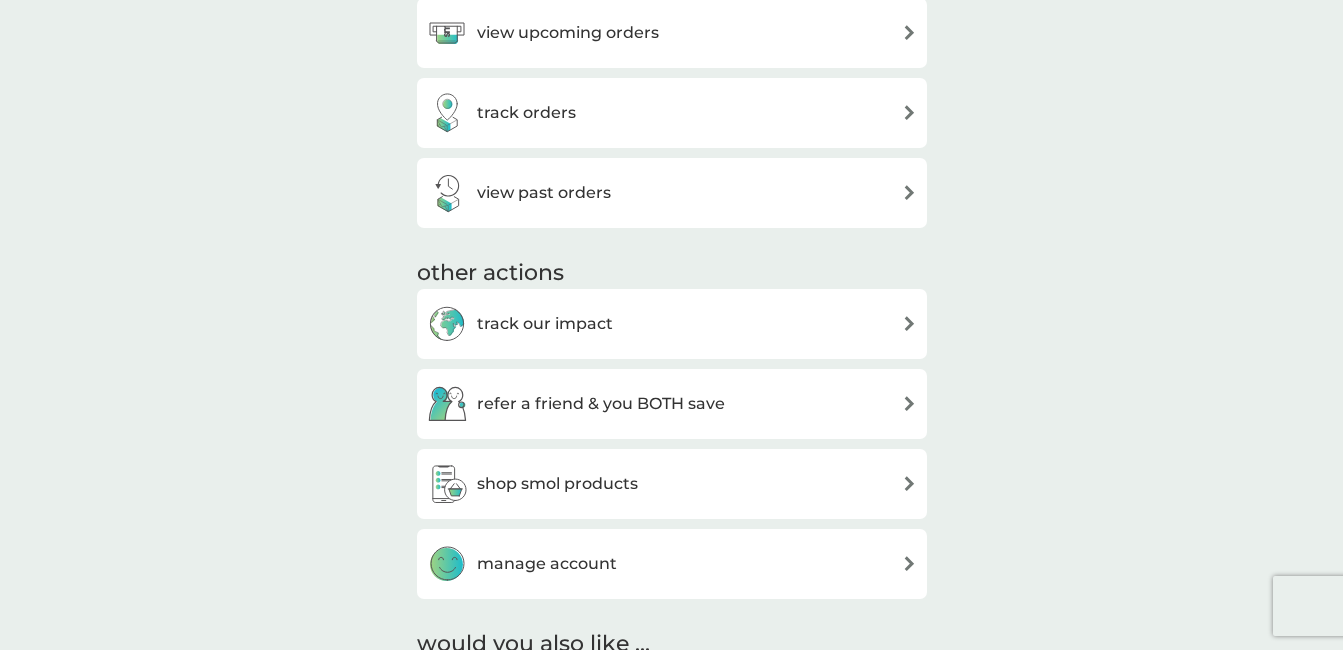 scroll, scrollTop: 694, scrollLeft: 0, axis: vertical 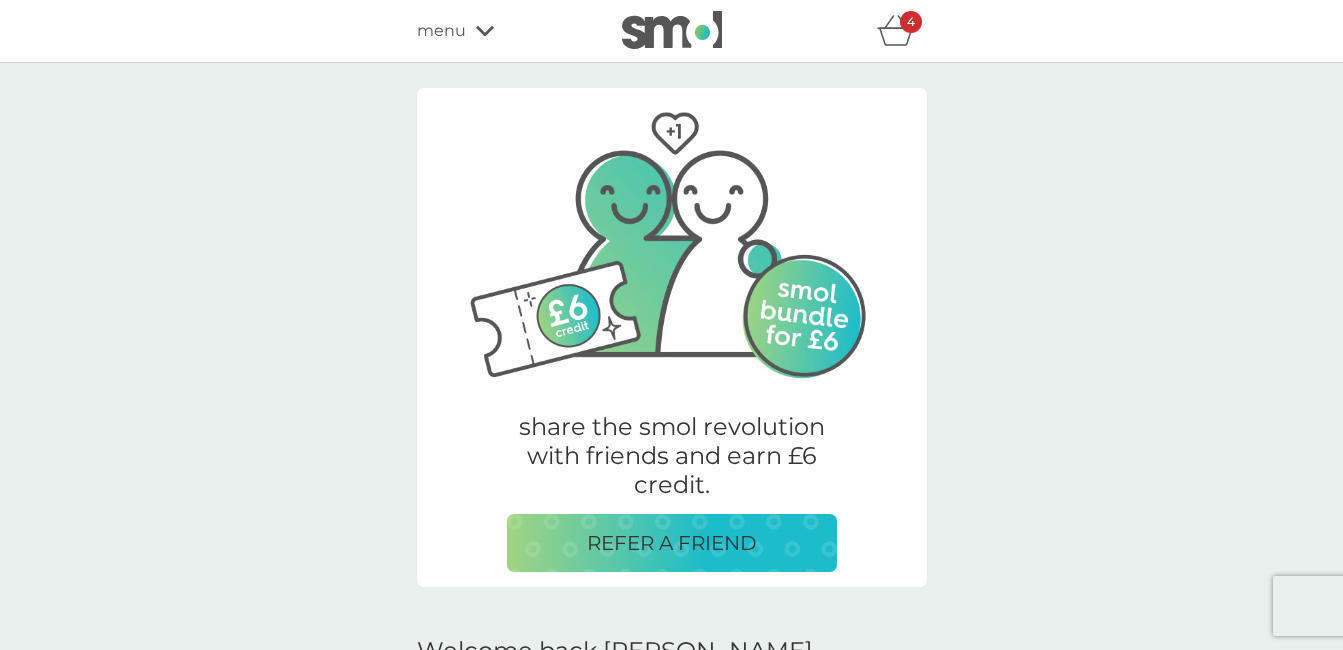 click on "menu" at bounding box center [441, 31] 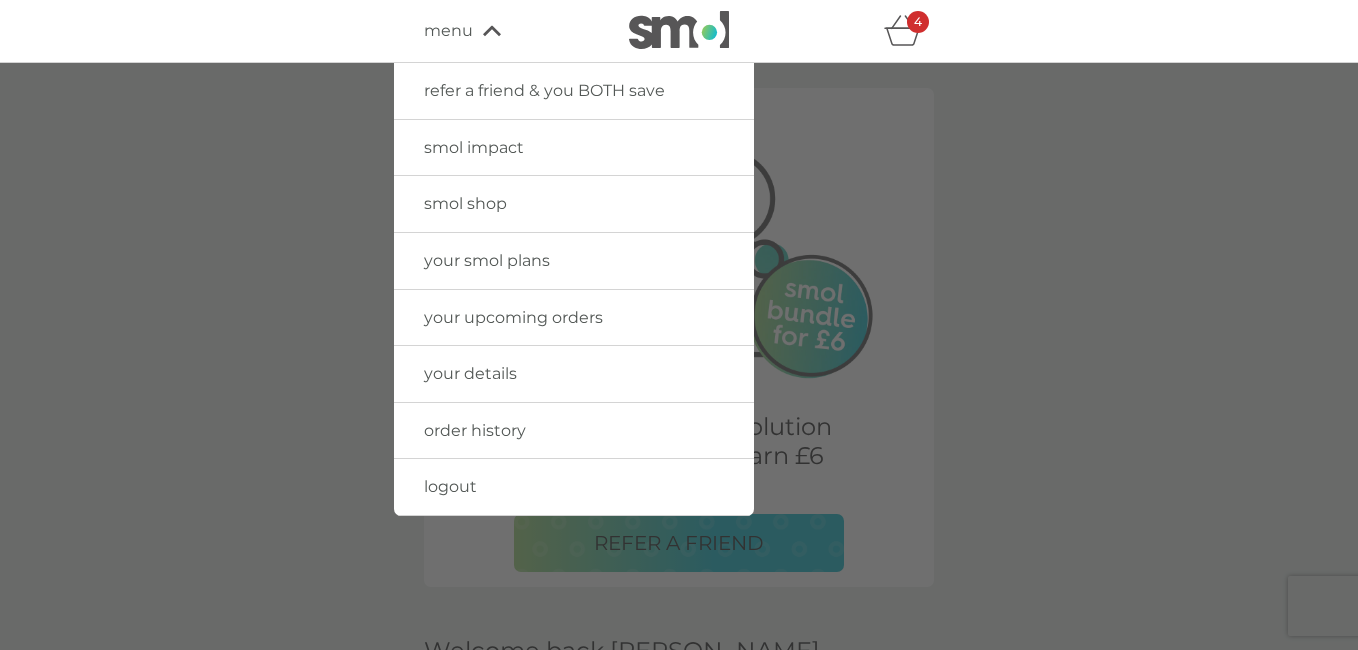 click on "refer a friend & you BOTH save" at bounding box center [544, 90] 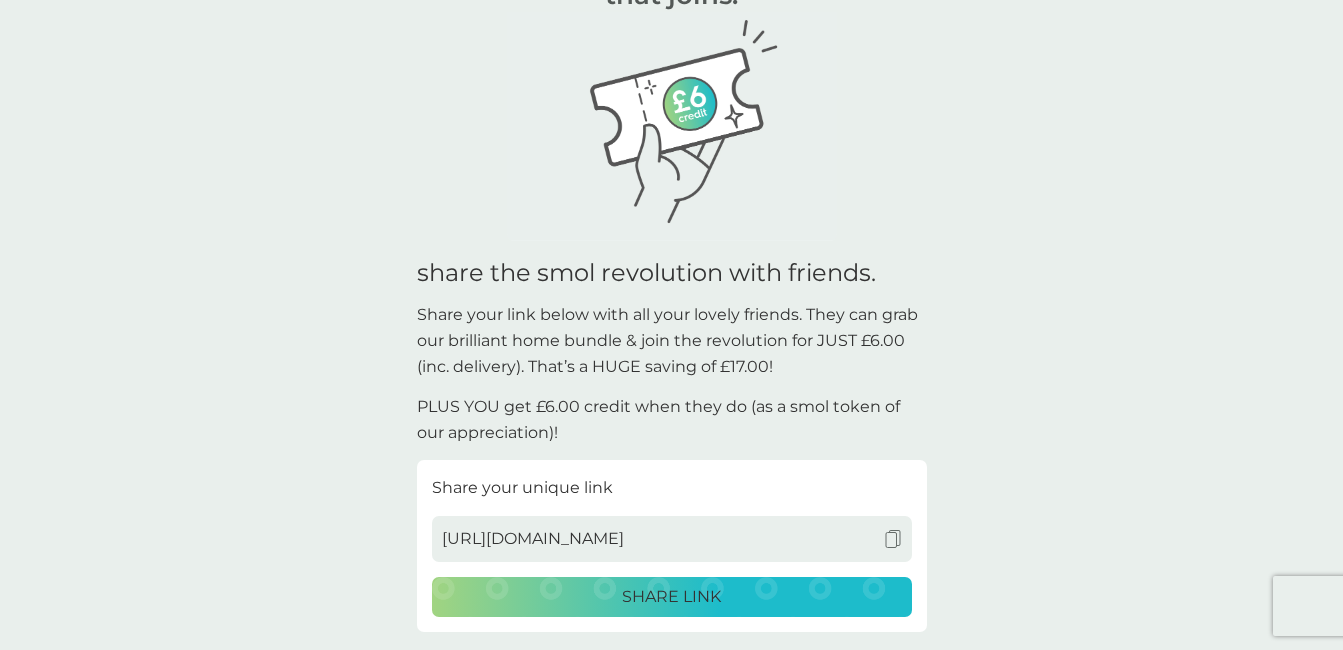 scroll, scrollTop: 0, scrollLeft: 0, axis: both 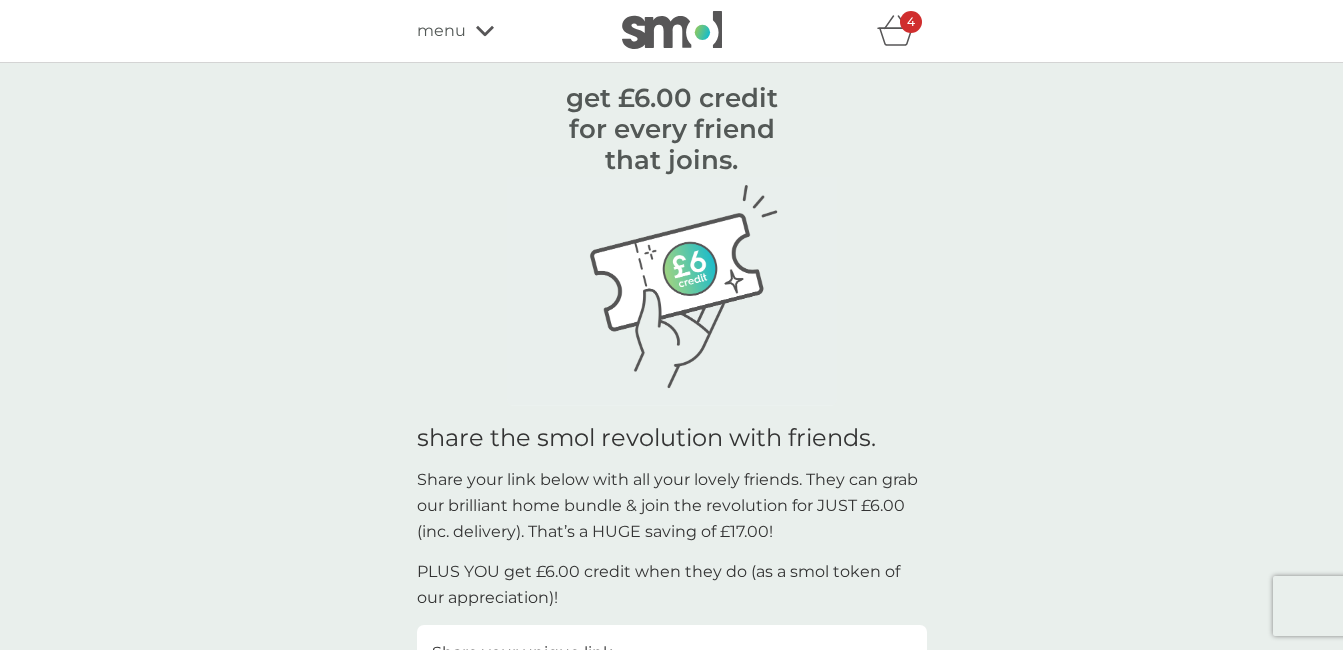 click on "menu" at bounding box center (441, 31) 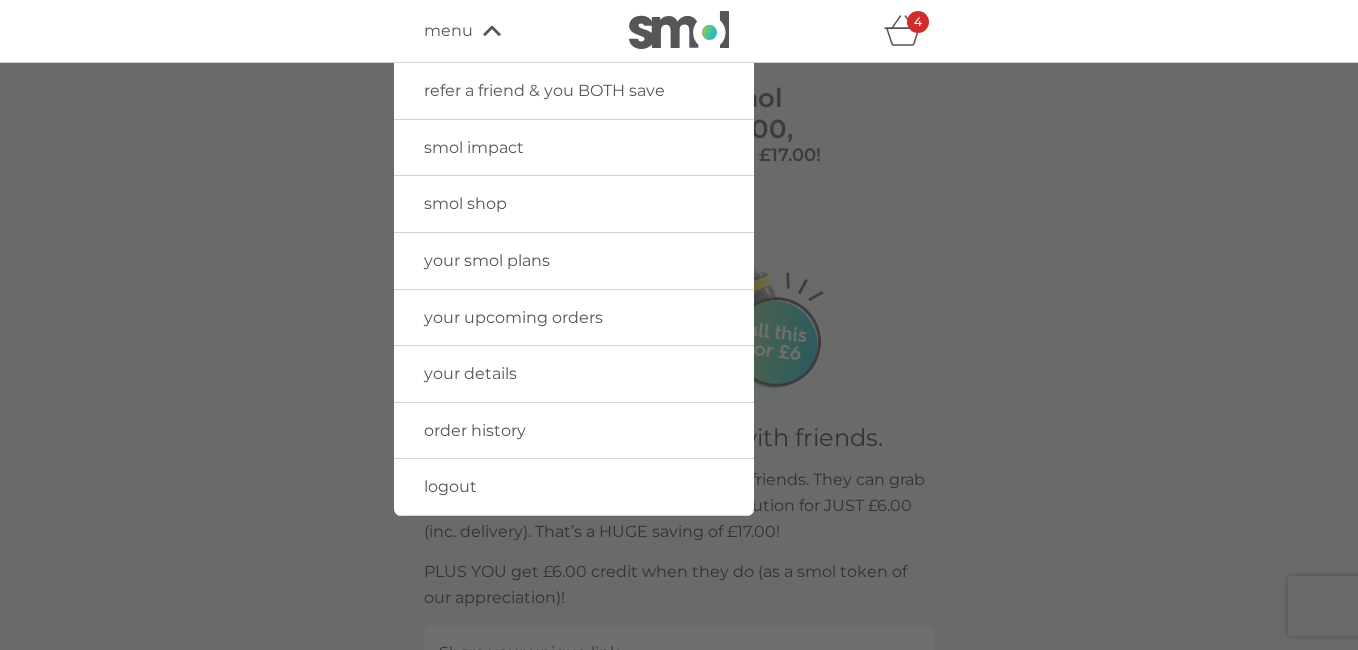 click on "smol shop" at bounding box center (465, 203) 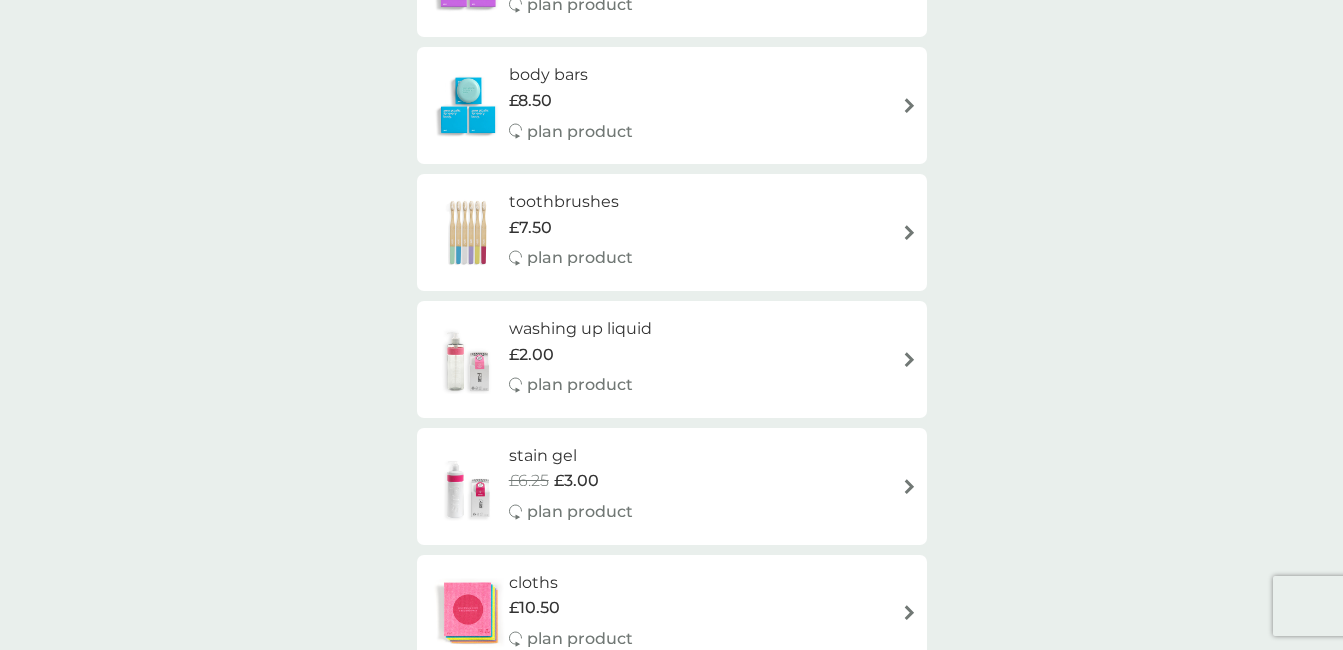 scroll, scrollTop: 1395, scrollLeft: 0, axis: vertical 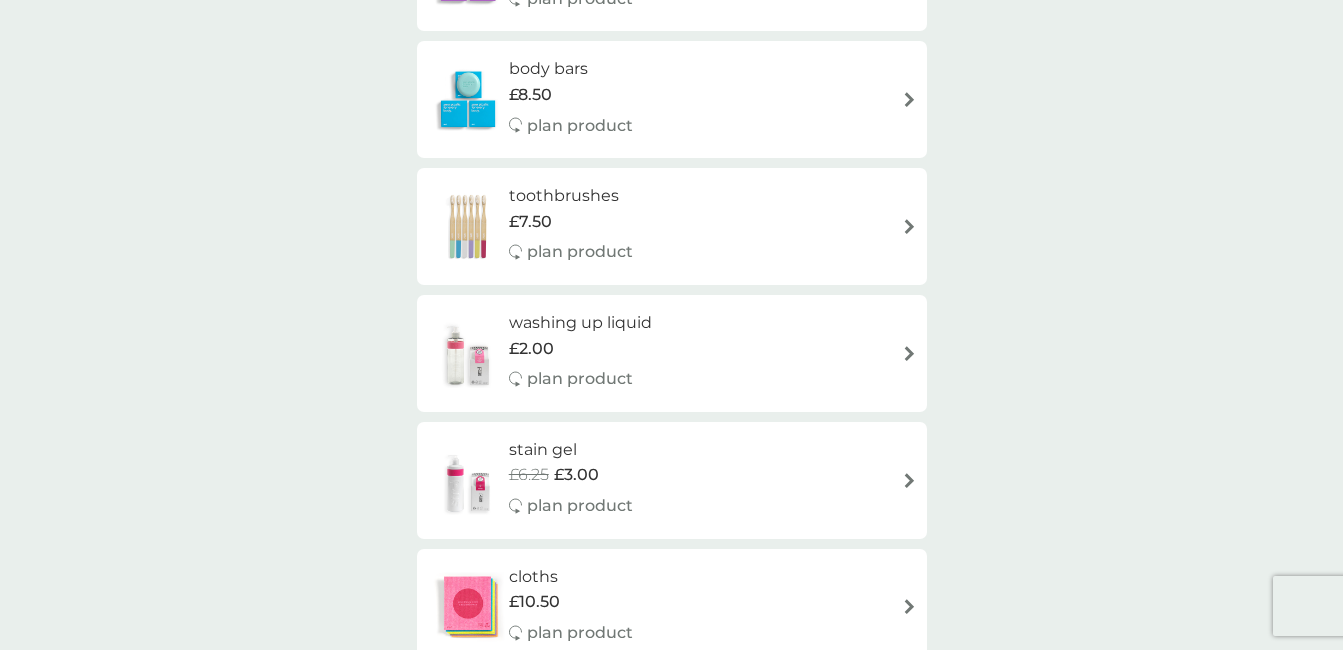 click on "washing up liquid" at bounding box center (580, 323) 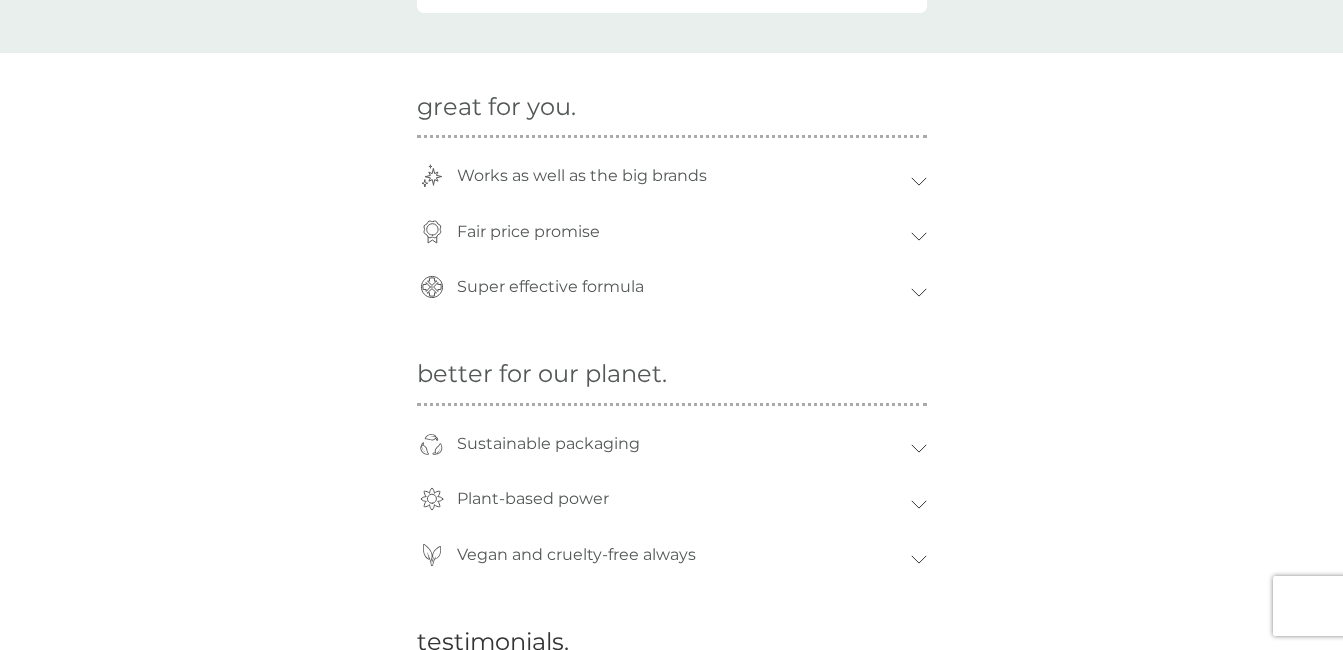 scroll, scrollTop: 0, scrollLeft: 0, axis: both 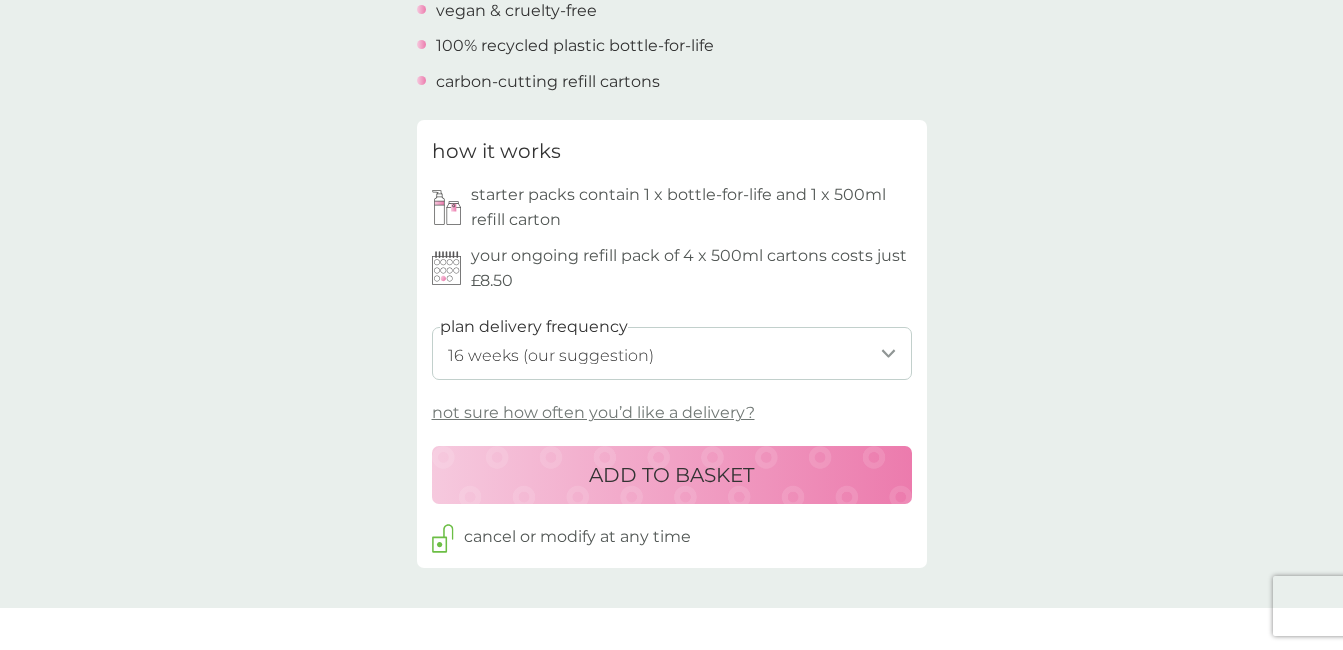 click on "1 week  2 weeks  3 weeks  4 weeks  5 weeks  6 weeks  7 weeks  8 weeks  9 weeks  10 weeks  11 weeks  12 weeks  13 weeks  14 weeks  15 weeks  16 weeks (our suggestion) 17 weeks  18 weeks  19 weeks  20 weeks  21 weeks  22 weeks  23 weeks  24 weeks  25 weeks  26 weeks  27 weeks  28 weeks  29 weeks  30 weeks" at bounding box center [672, 353] 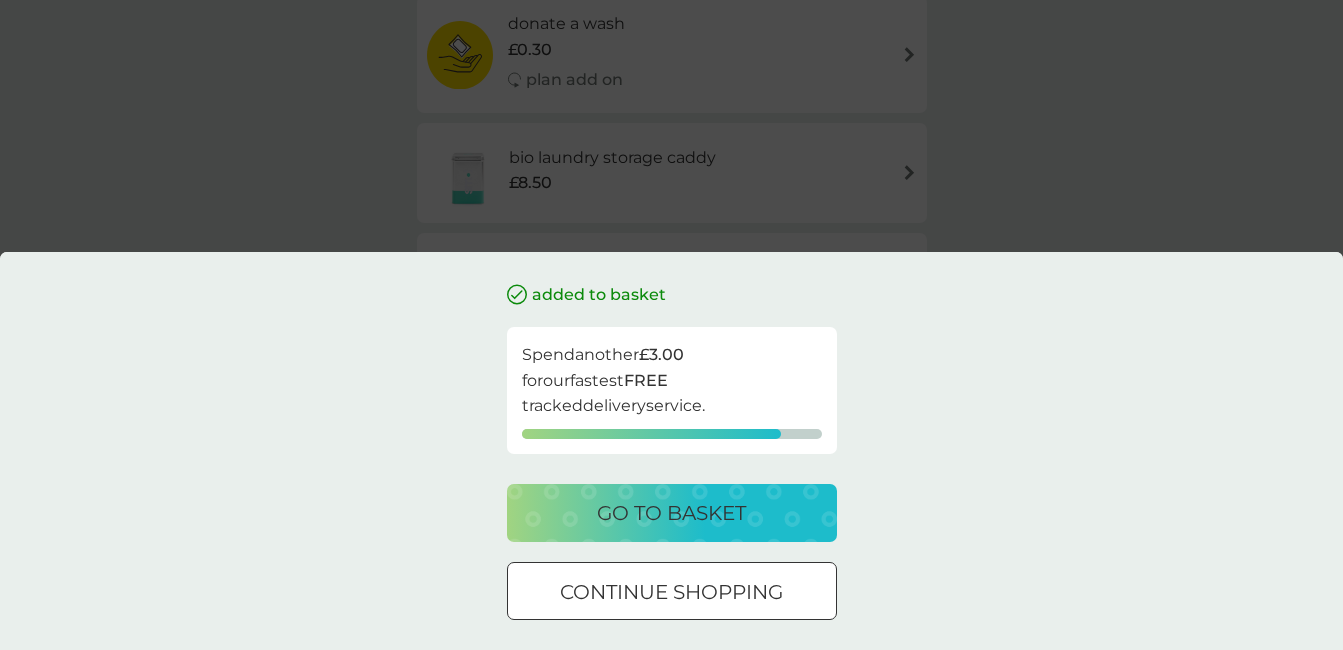 scroll, scrollTop: 0, scrollLeft: 0, axis: both 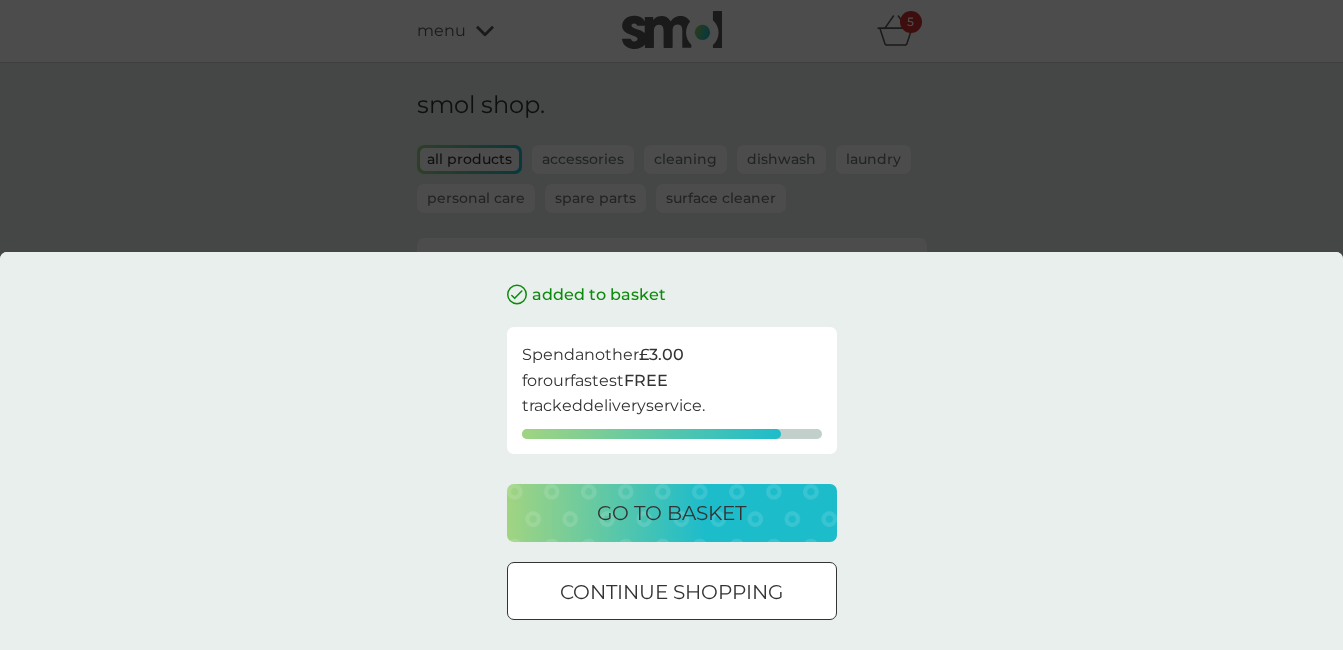 click on "go to basket" at bounding box center [672, 513] 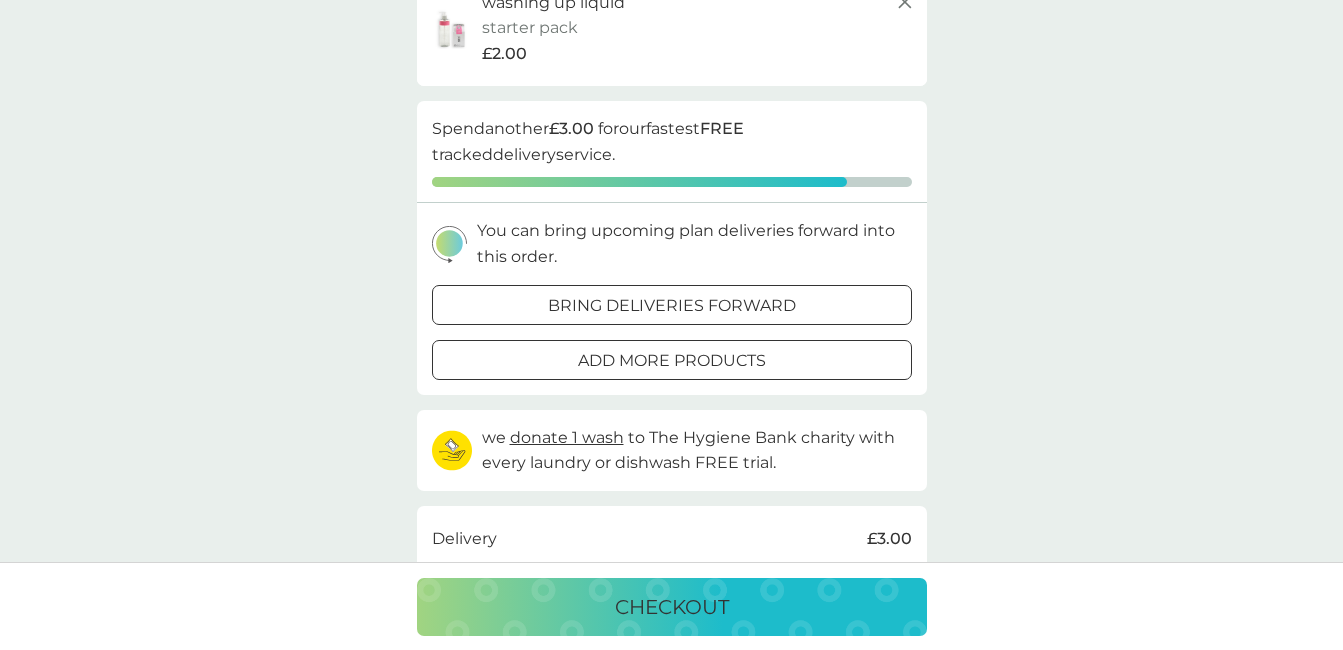 scroll, scrollTop: 0, scrollLeft: 0, axis: both 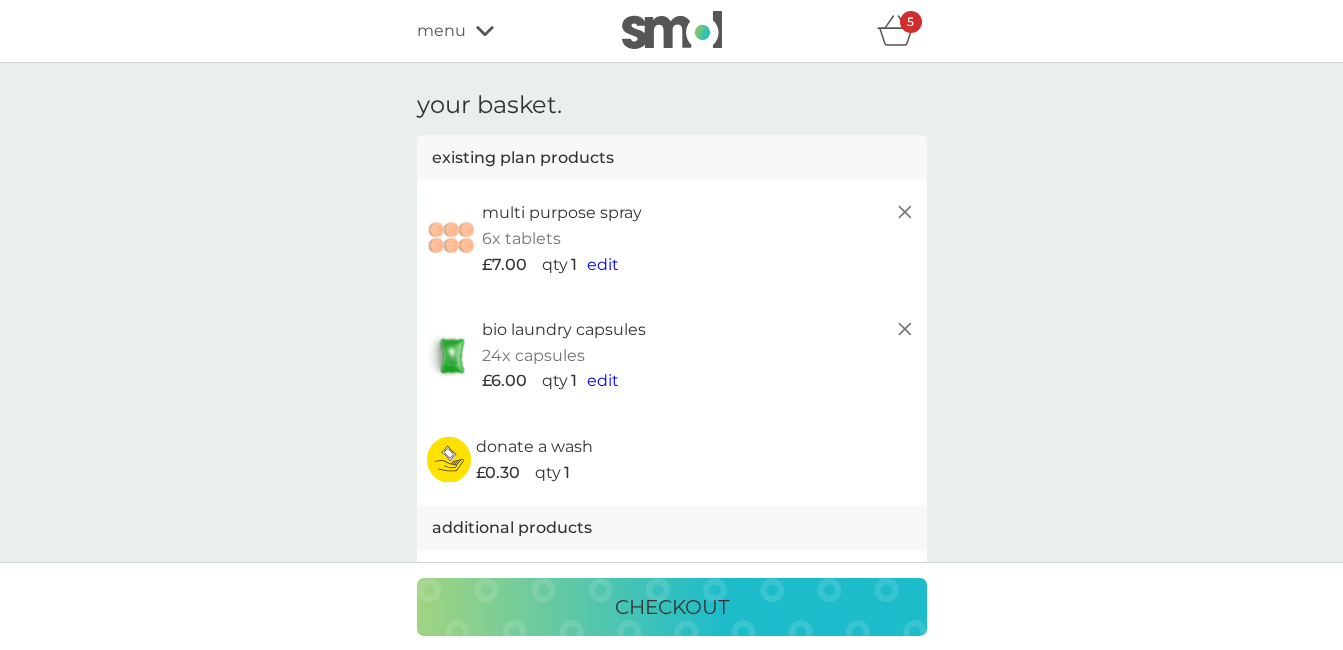 click on "menu" at bounding box center [441, 31] 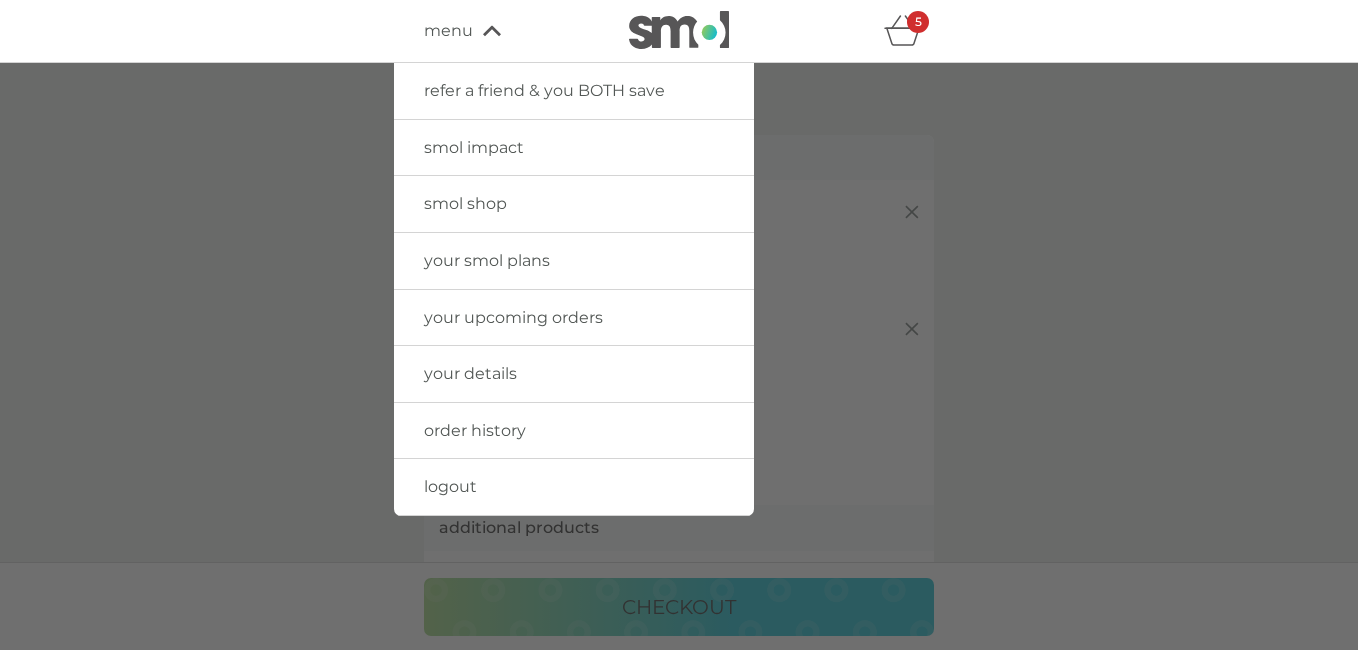 click on "smol shop" at bounding box center (465, 203) 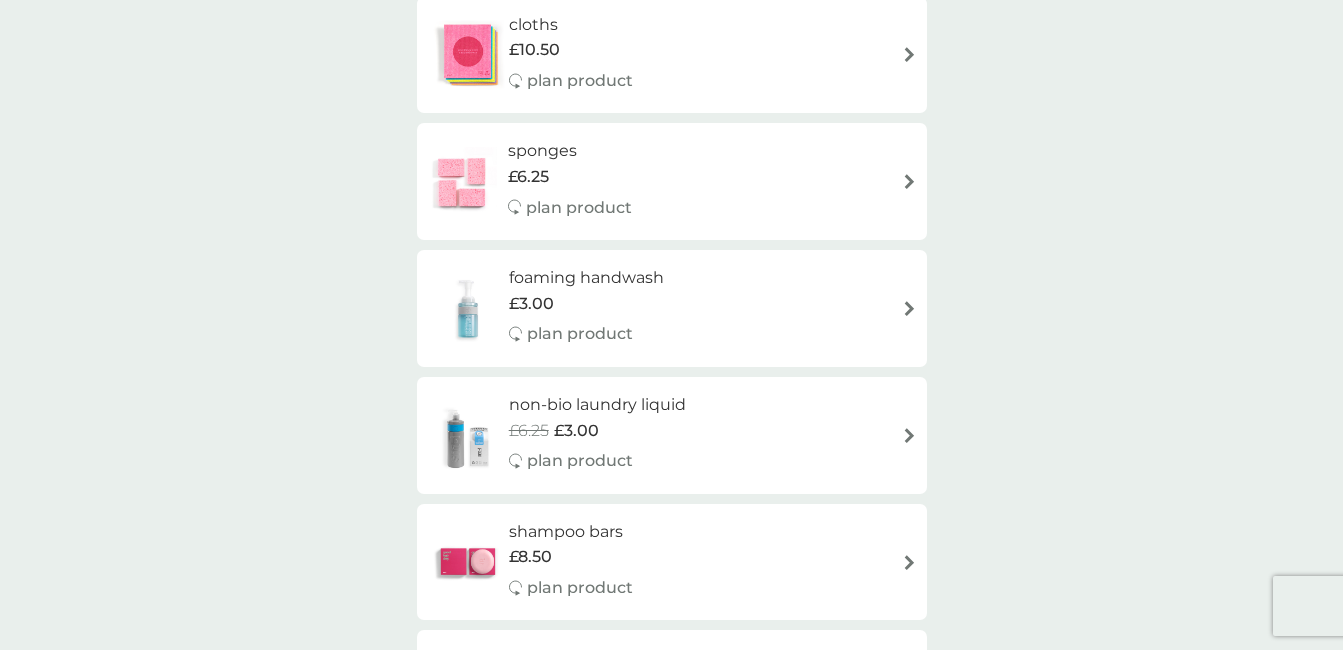 scroll, scrollTop: 1940, scrollLeft: 0, axis: vertical 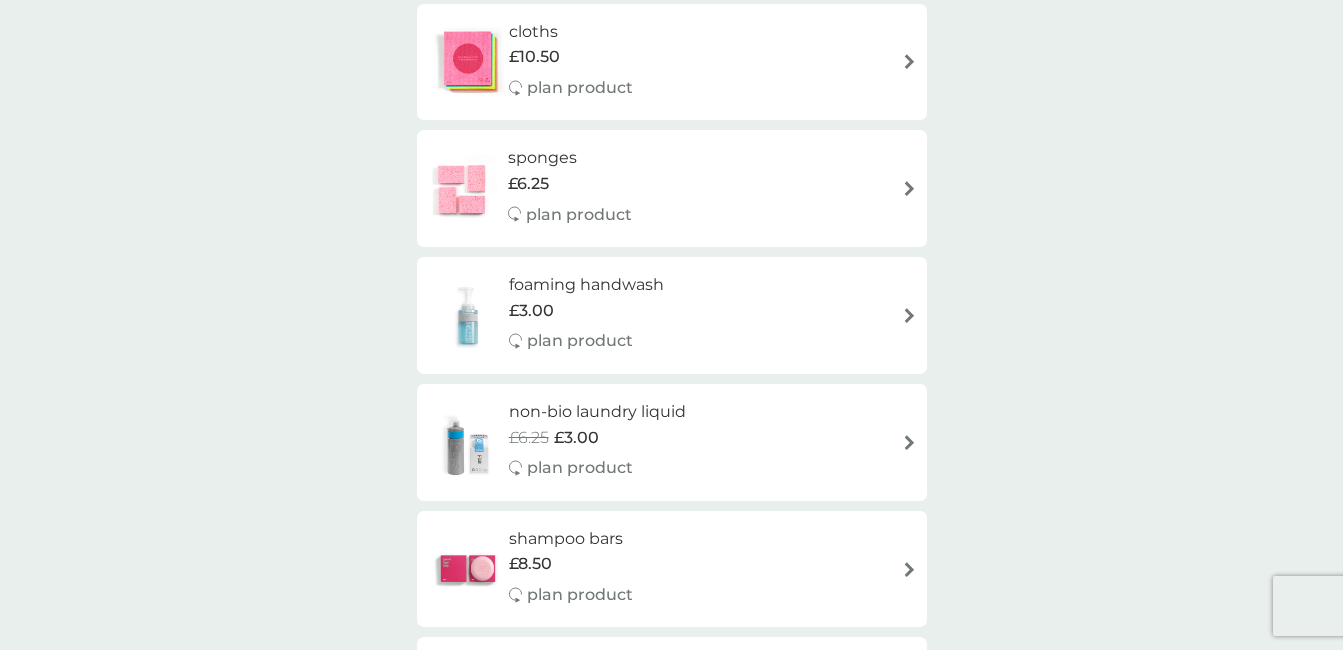 click on "foaming handwash" at bounding box center [586, 285] 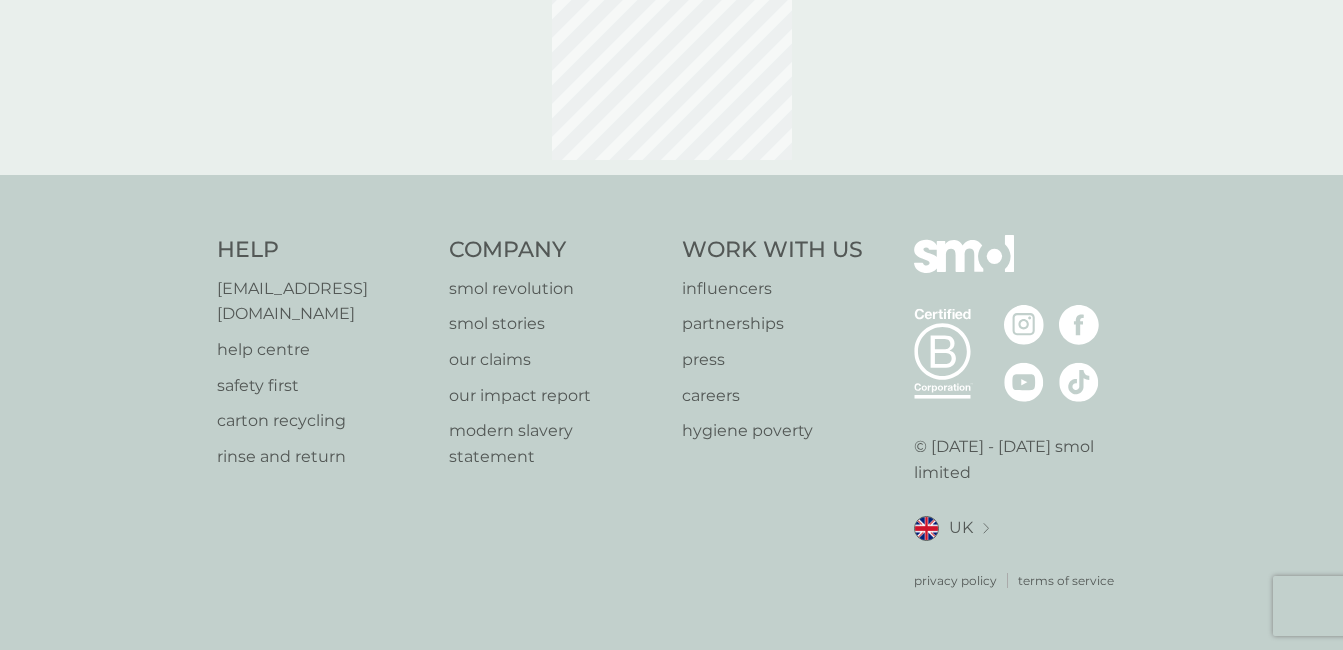 scroll, scrollTop: 0, scrollLeft: 0, axis: both 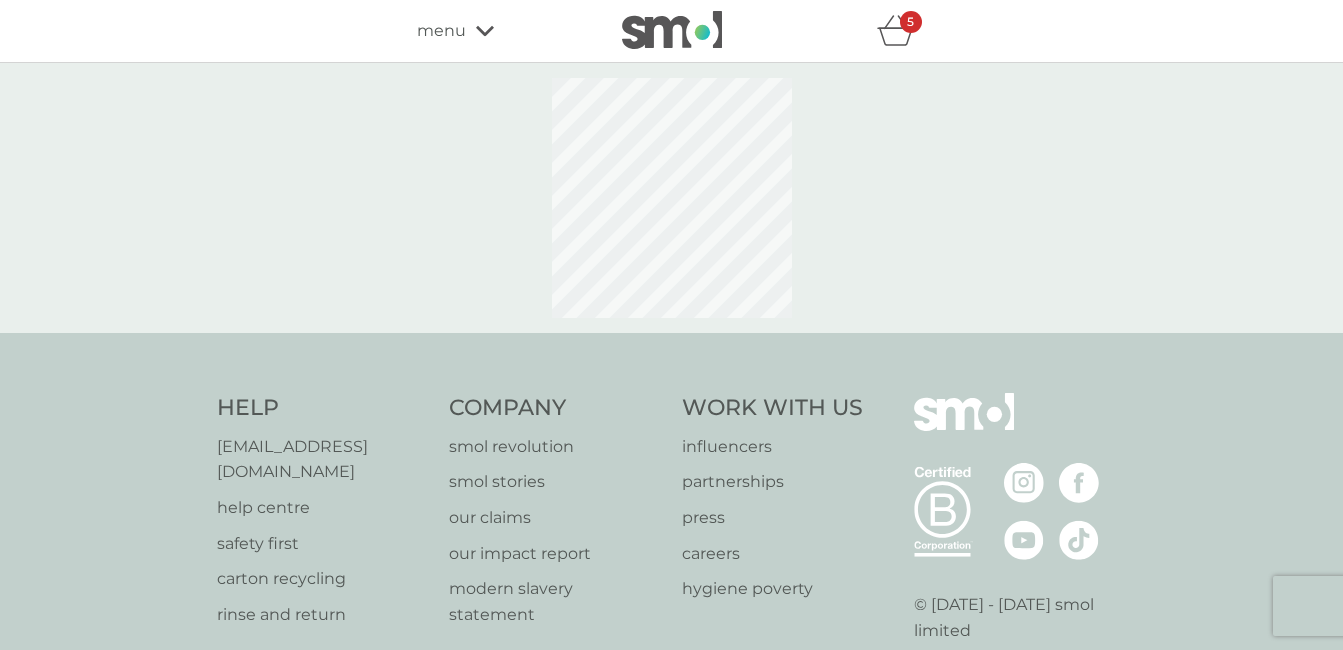 select on "119" 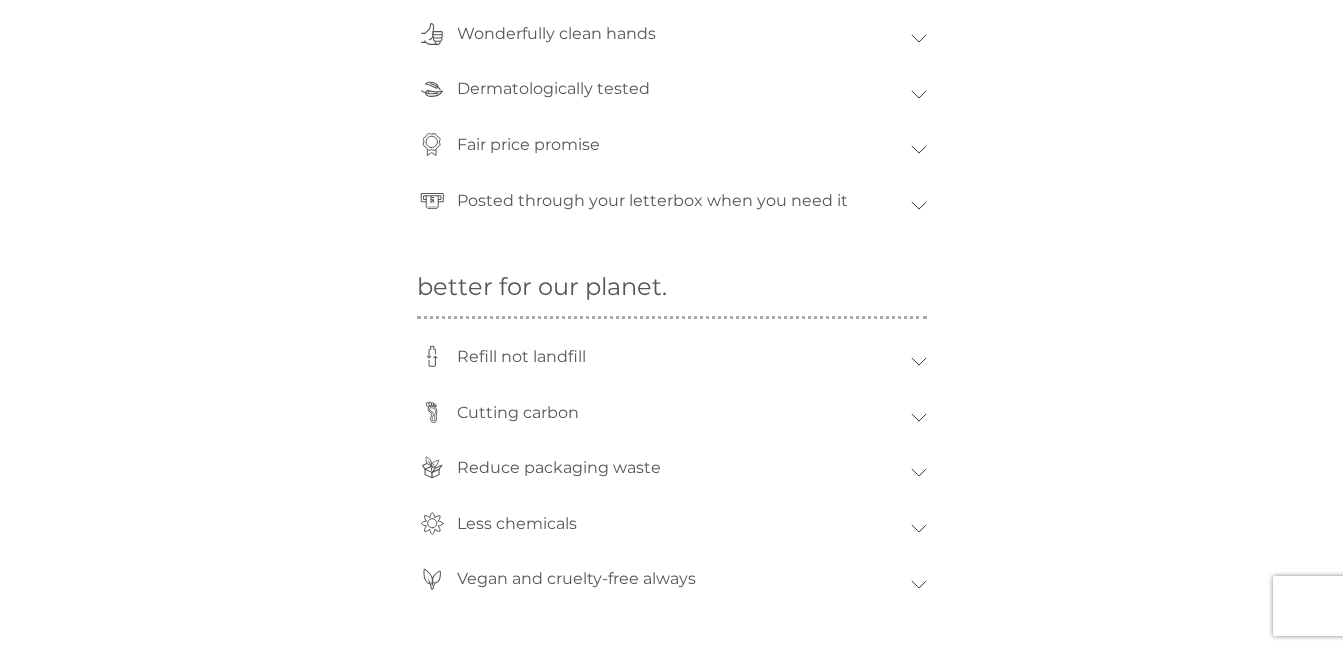 scroll, scrollTop: 1245, scrollLeft: 0, axis: vertical 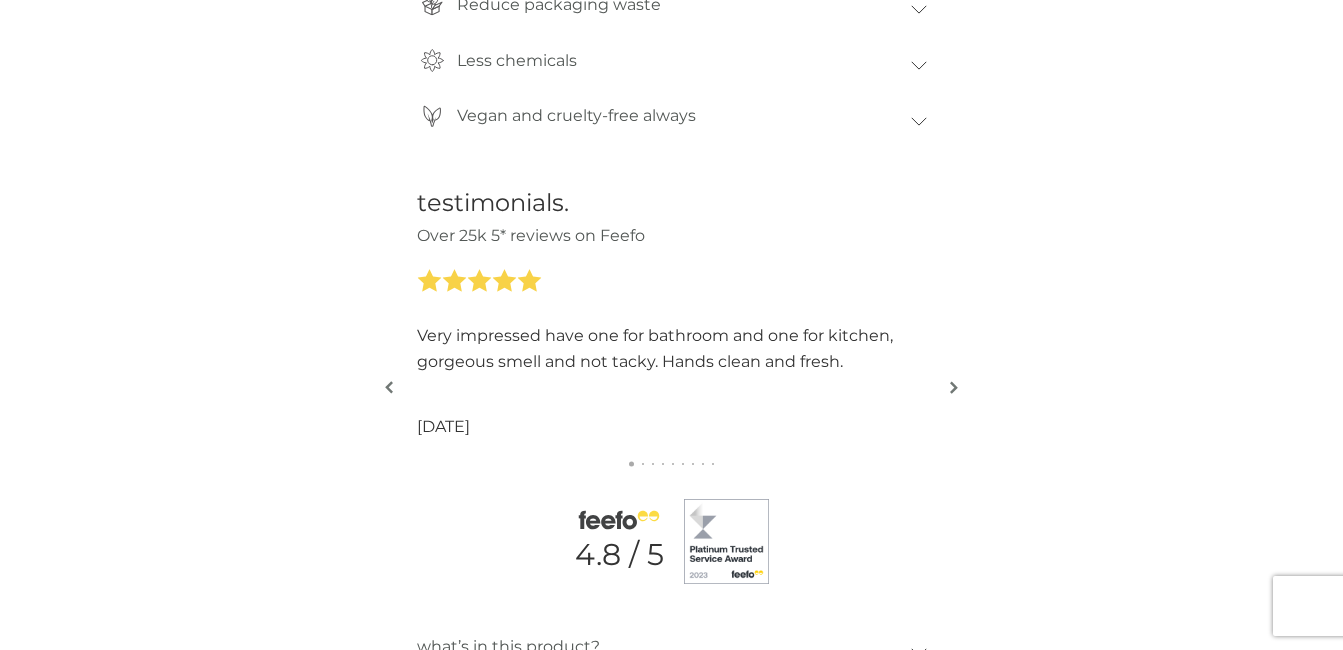 click at bounding box center (954, 387) 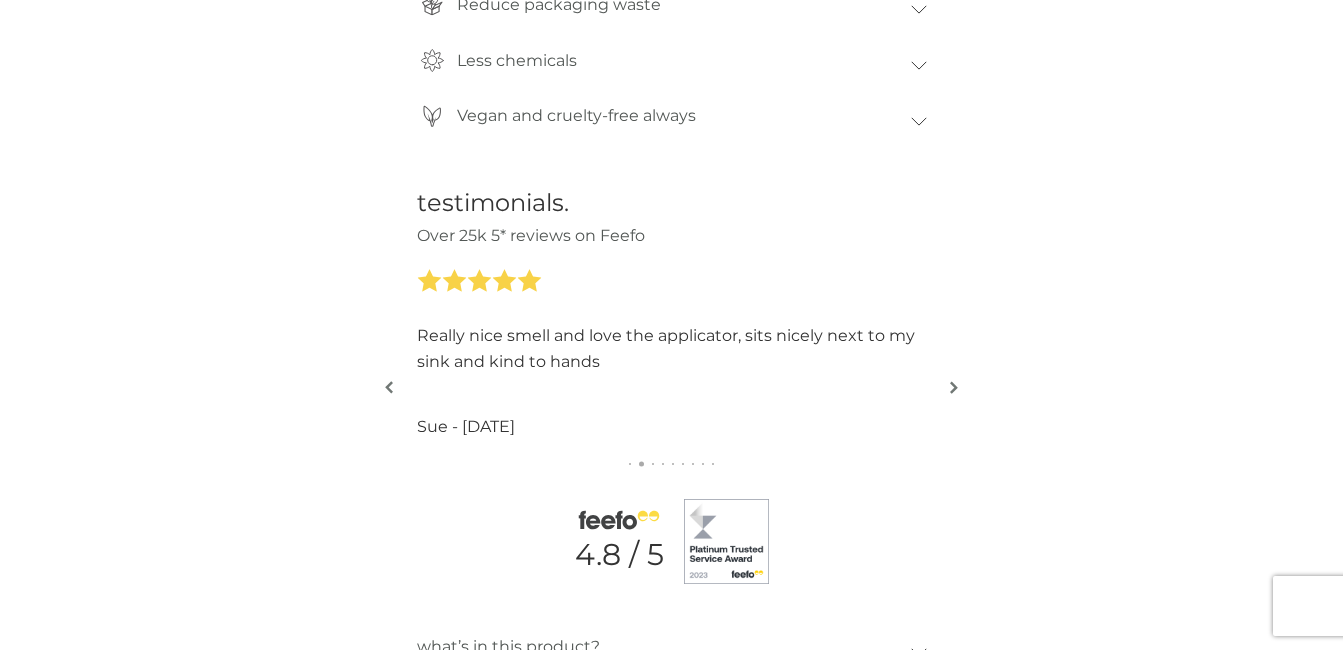 click at bounding box center [954, 387] 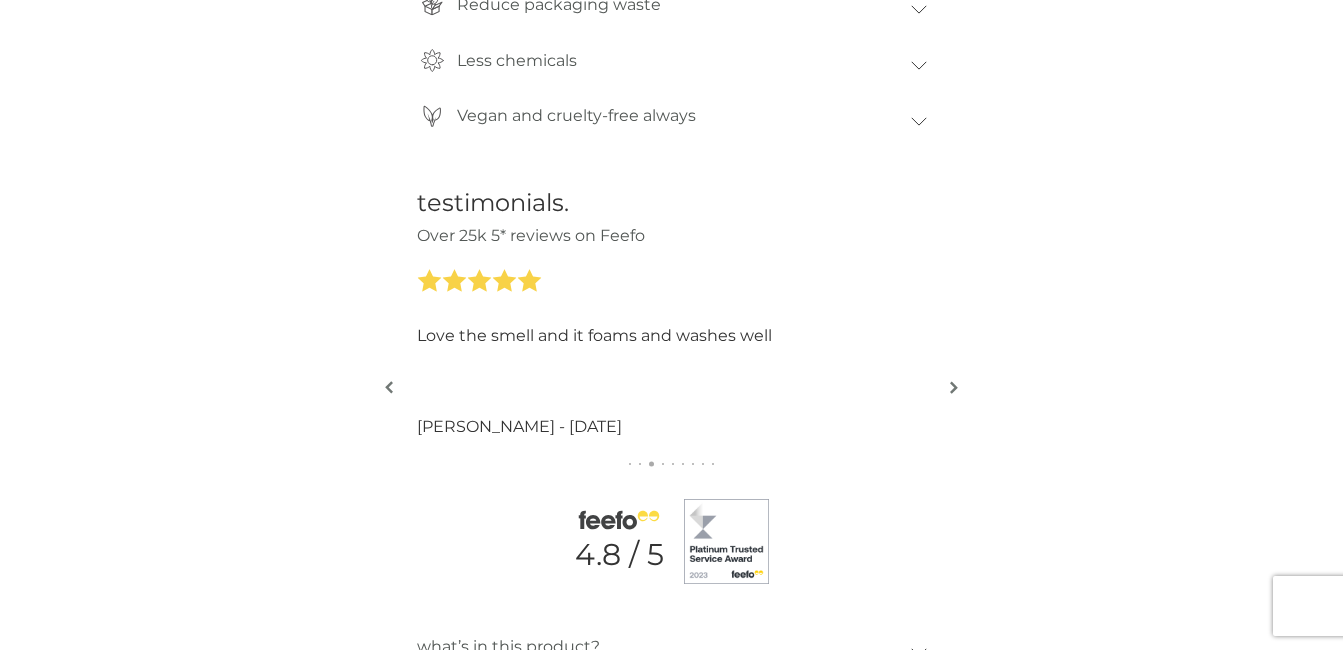 click at bounding box center (954, 387) 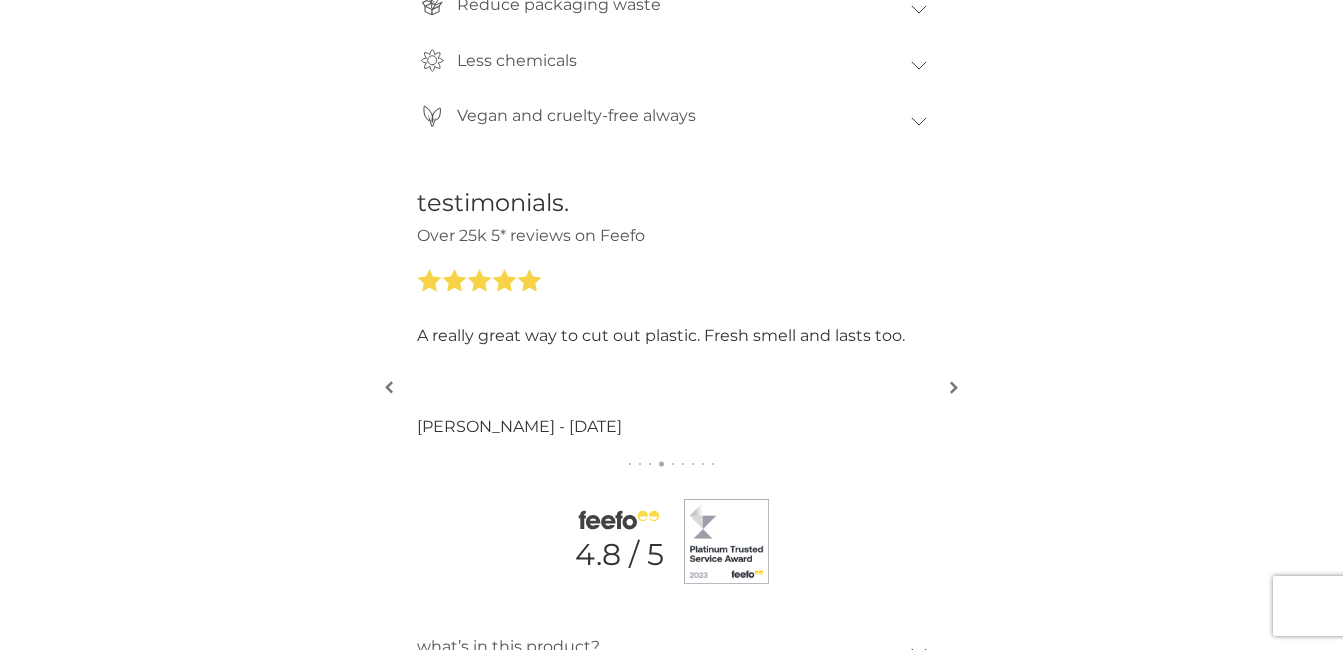 click at bounding box center [954, 387] 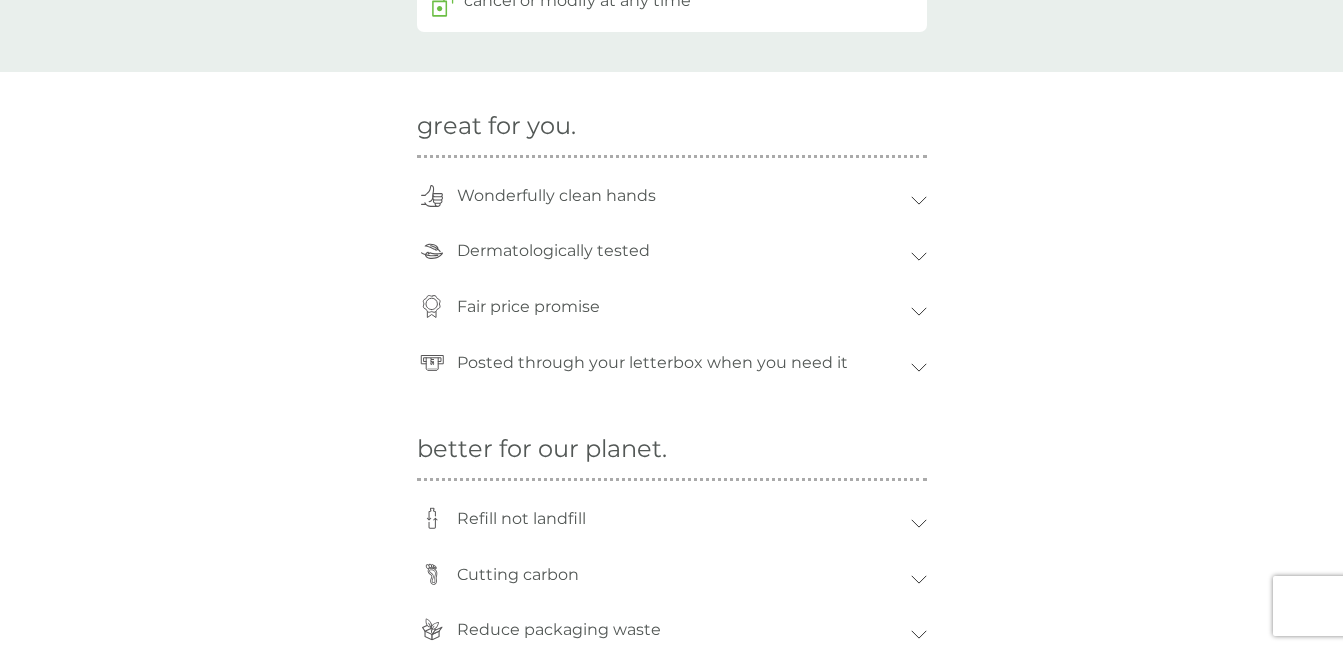 scroll, scrollTop: 0, scrollLeft: 0, axis: both 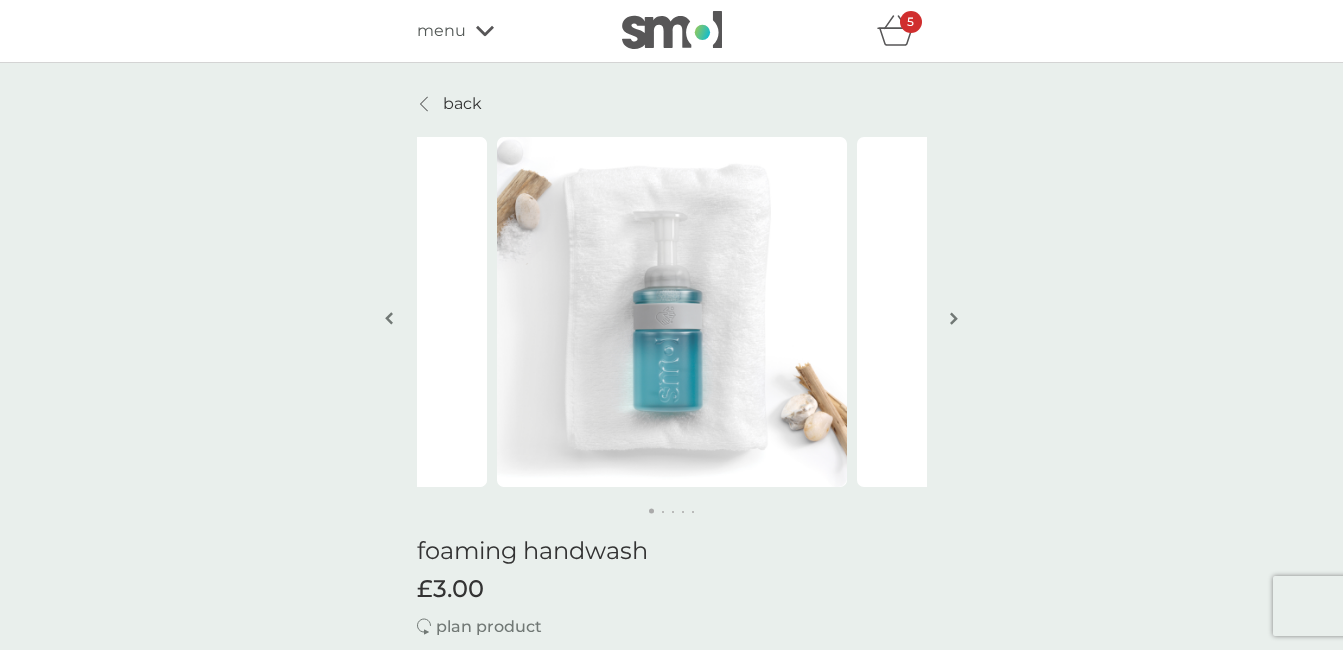 click 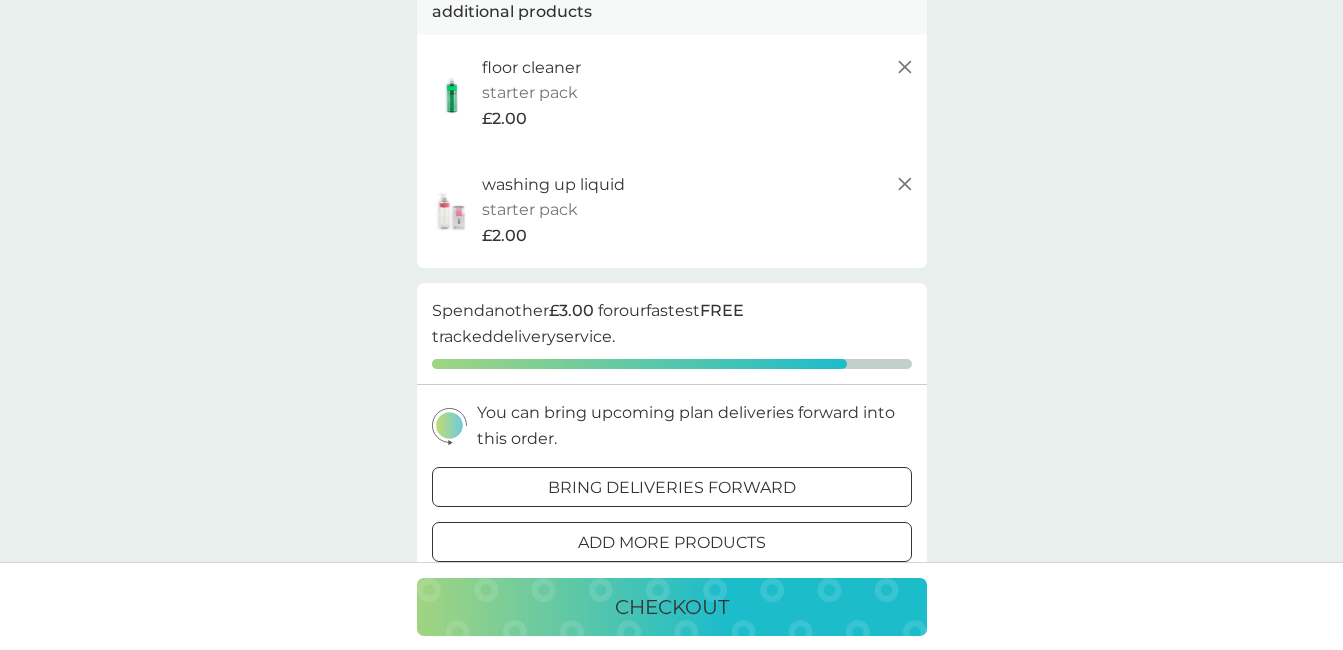scroll, scrollTop: 601, scrollLeft: 0, axis: vertical 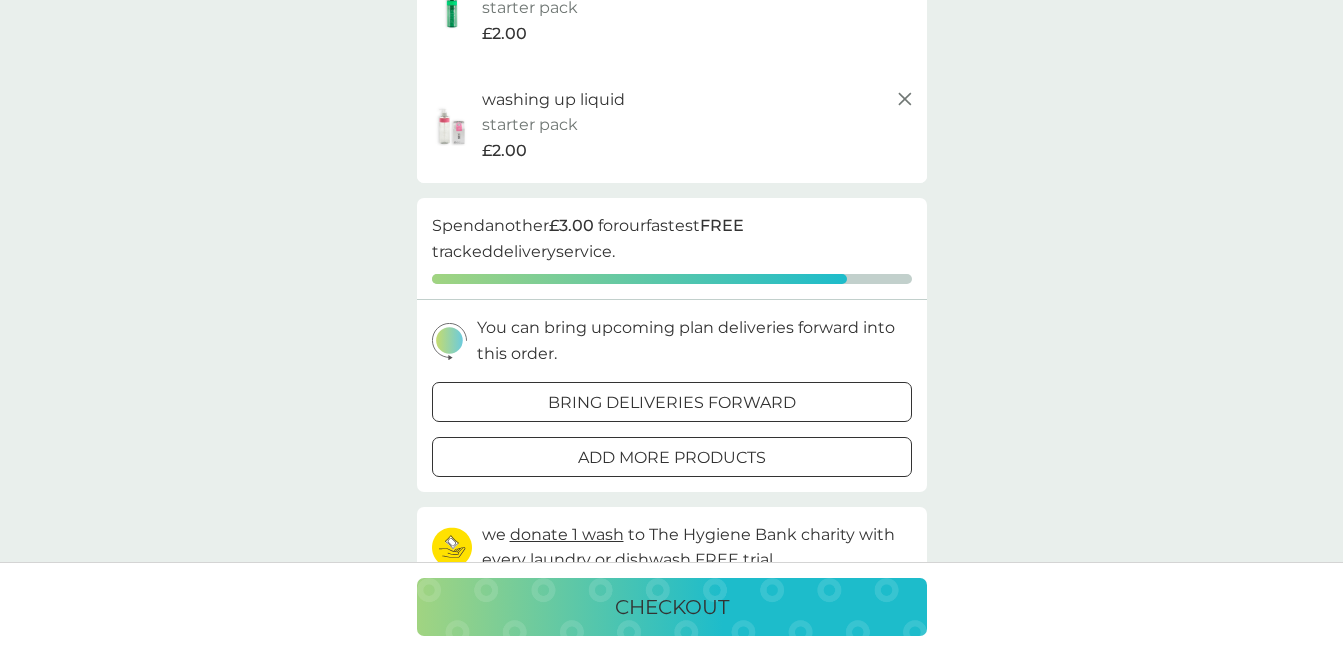 click on "add more products" at bounding box center [672, 458] 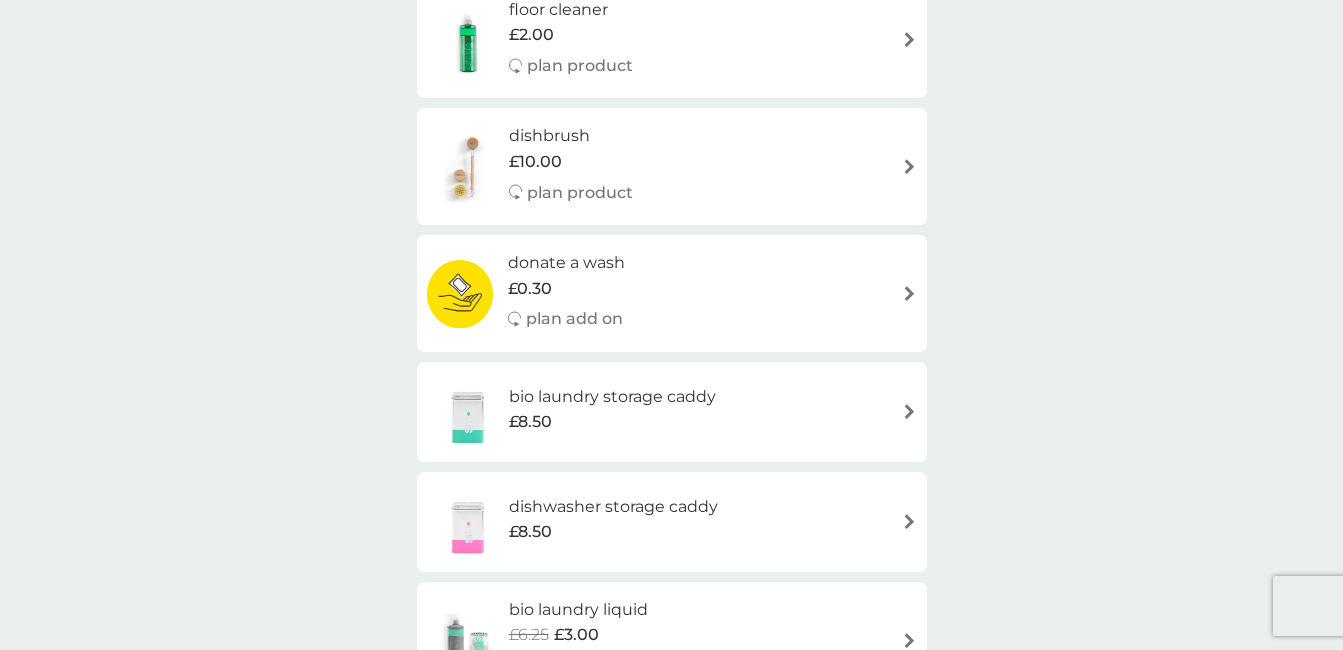 scroll, scrollTop: 0, scrollLeft: 0, axis: both 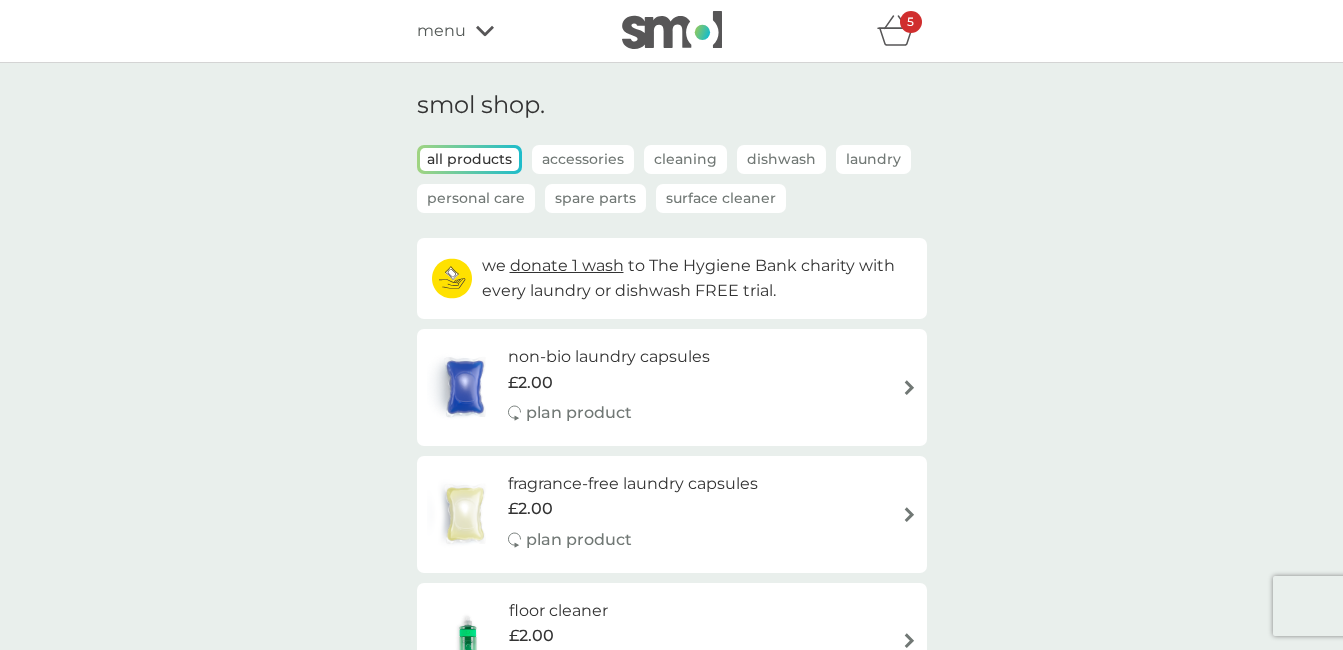 click on "Spare Parts" at bounding box center (595, 198) 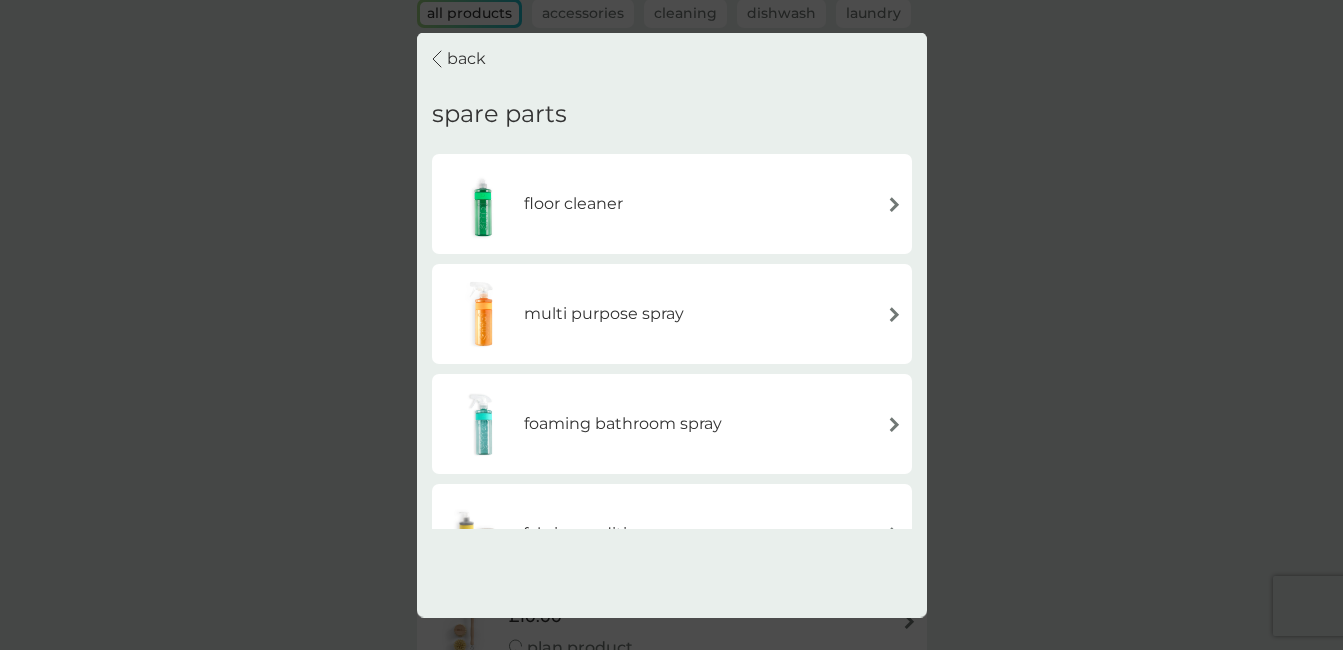 scroll, scrollTop: 159, scrollLeft: 0, axis: vertical 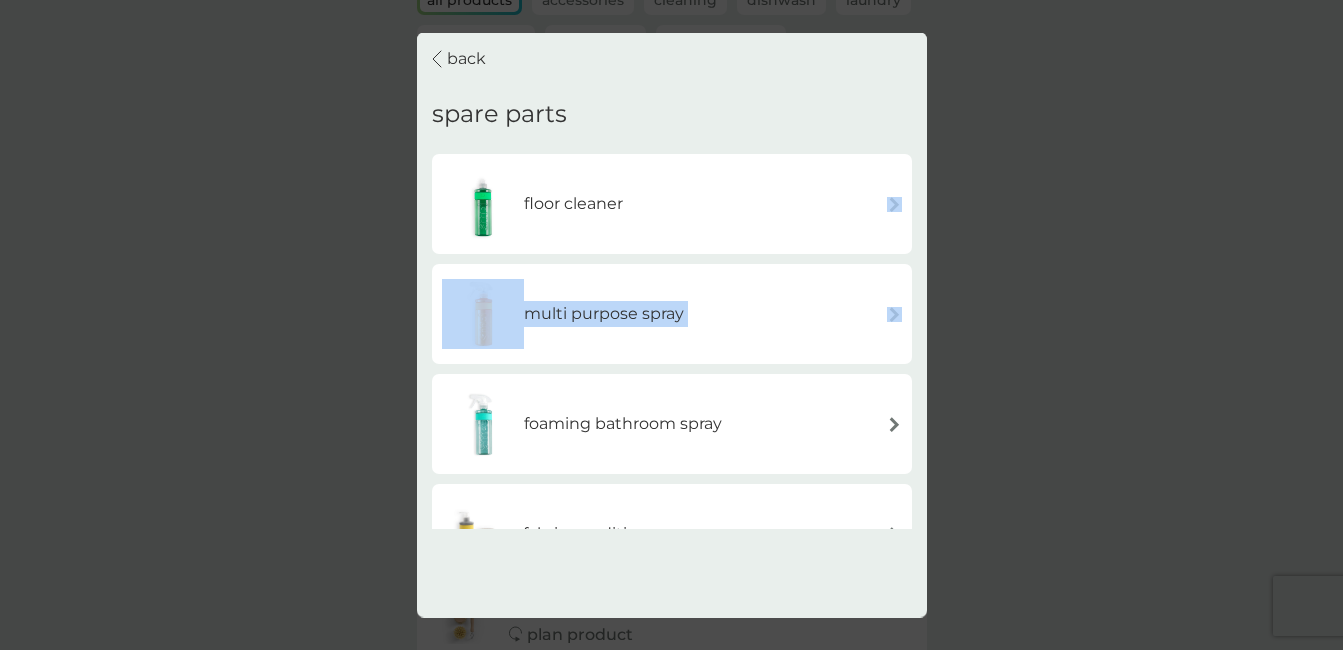 drag, startPoint x: 917, startPoint y: 270, endPoint x: 917, endPoint y: 300, distance: 30 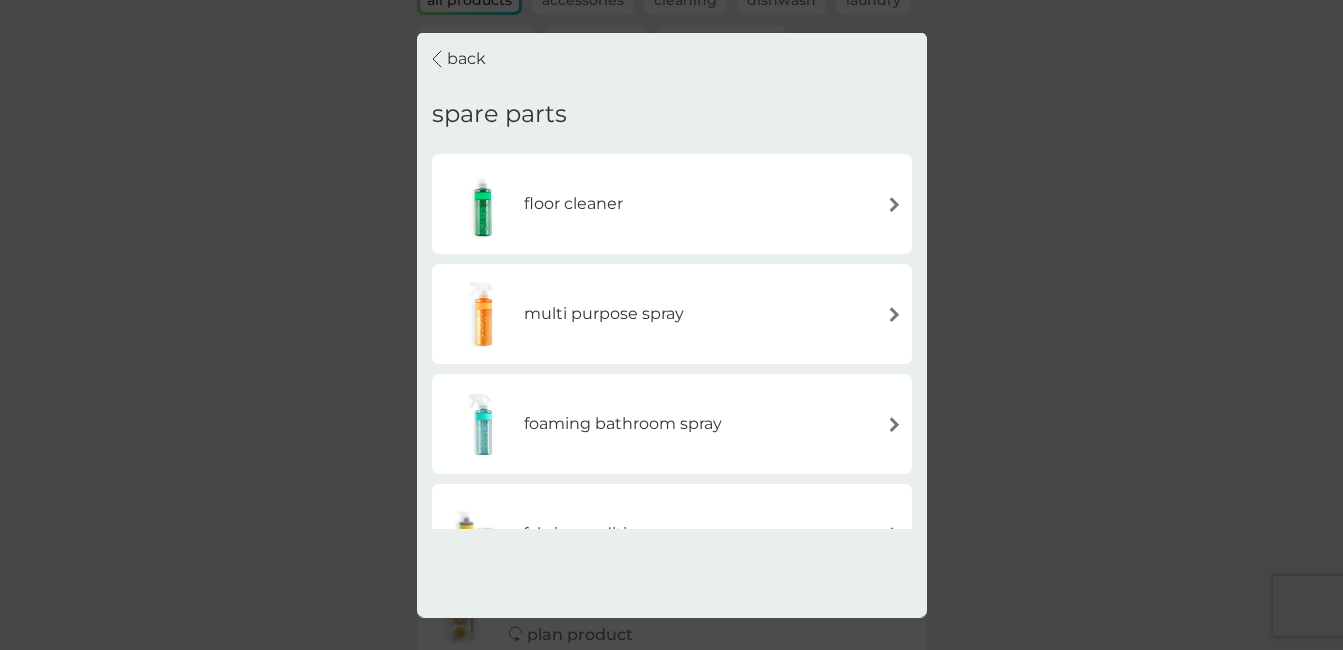 drag, startPoint x: 917, startPoint y: 300, endPoint x: 920, endPoint y: 457, distance: 157.02866 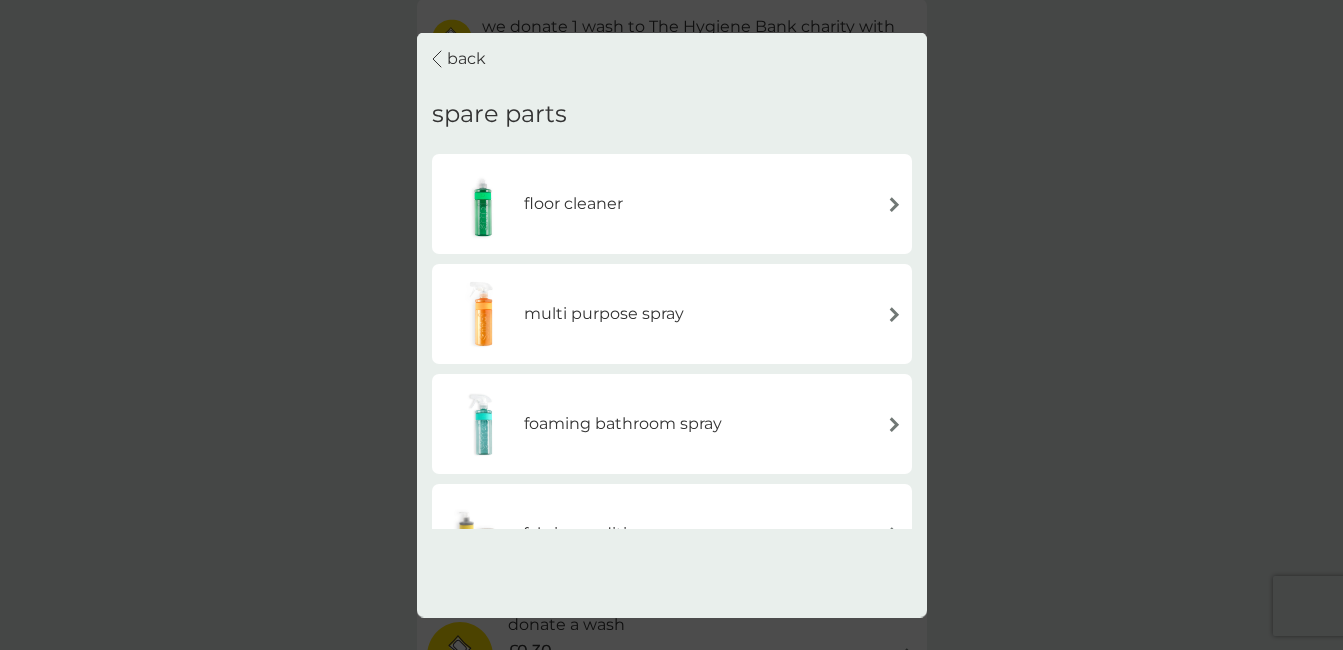 scroll, scrollTop: 279, scrollLeft: 0, axis: vertical 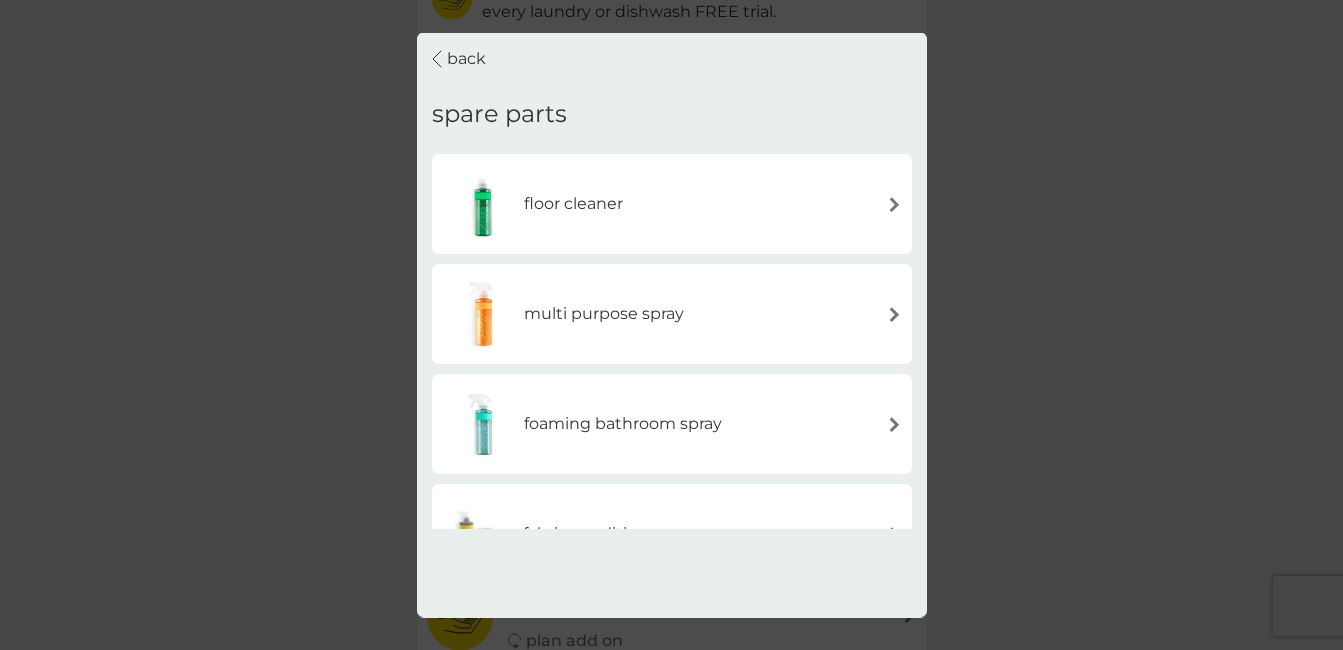 click on "floor cleaner" at bounding box center (672, 204) 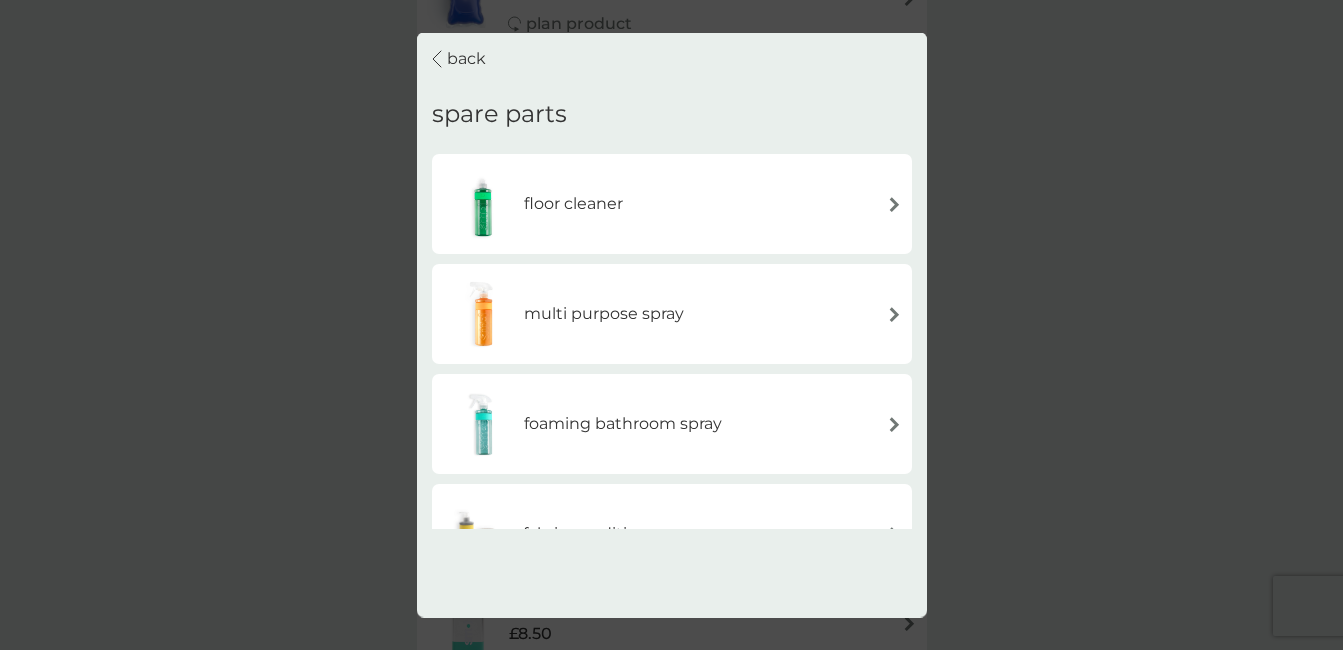 scroll, scrollTop: 399, scrollLeft: 0, axis: vertical 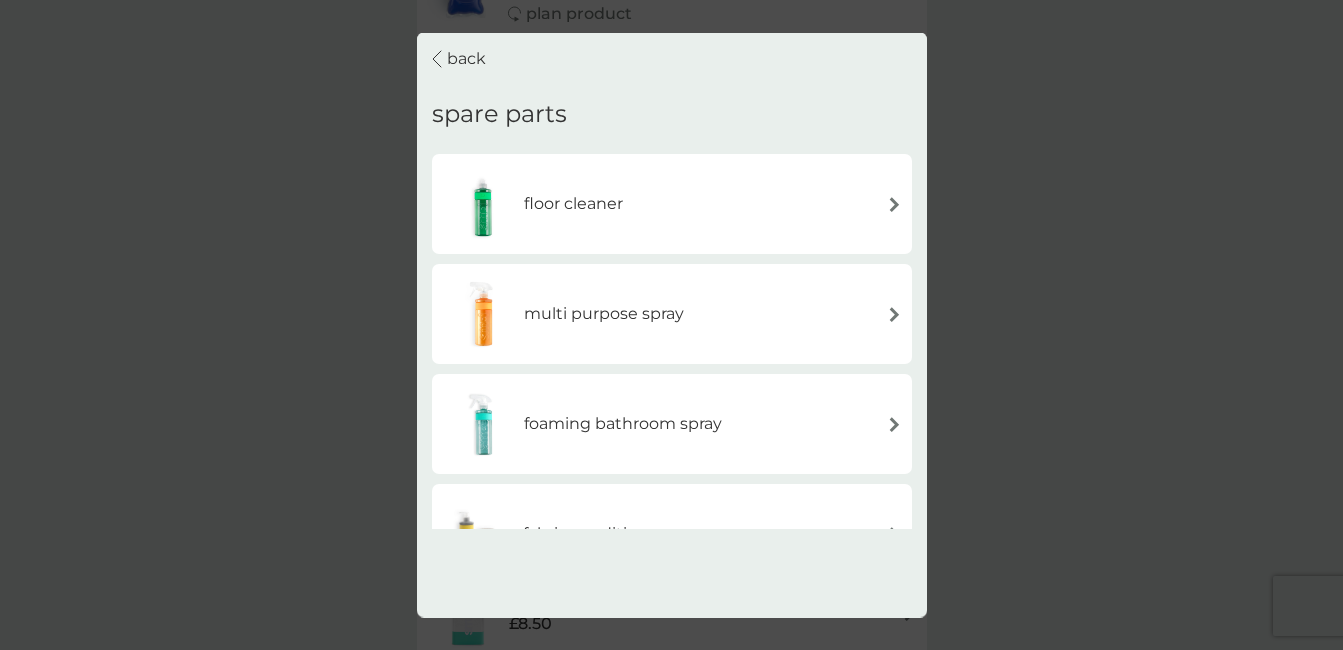 click on "back spare parts floor cleaner multi purpose spray foaming bathroom spray fabric conditioner bio laundry liquid washing up liquid stain gel foaming handwash non-bio laundry liquid" at bounding box center (672, 281) 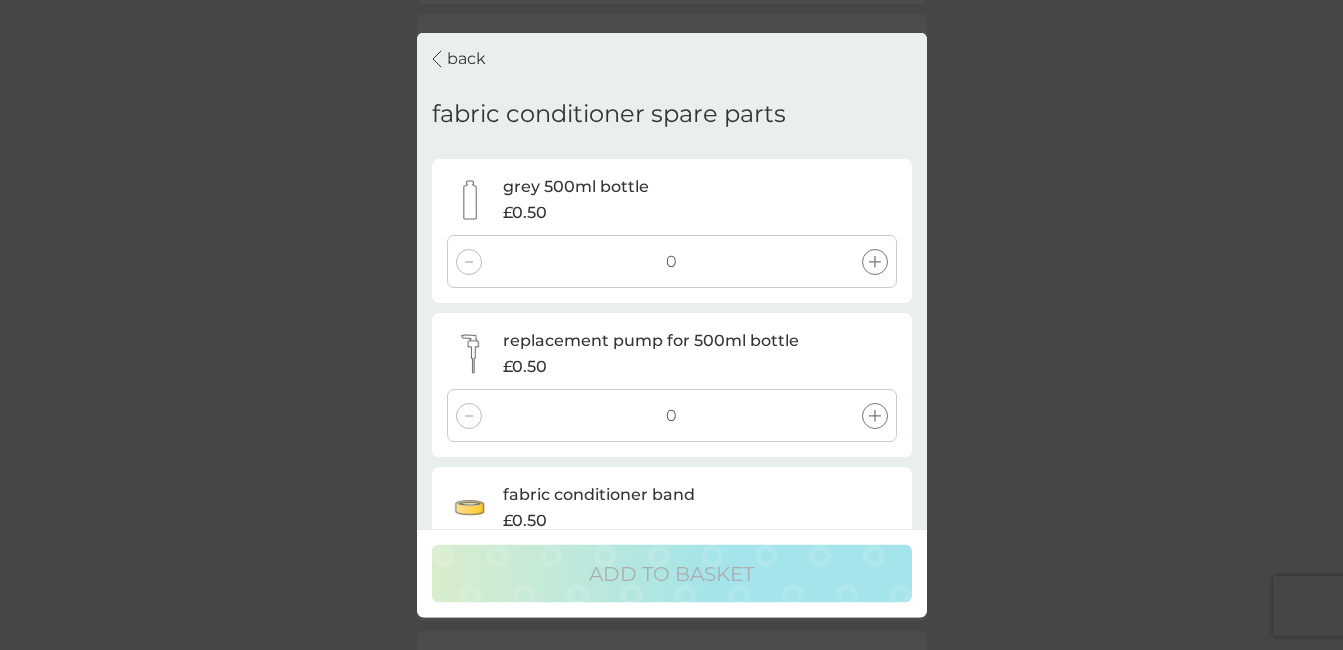 scroll, scrollTop: 479, scrollLeft: 0, axis: vertical 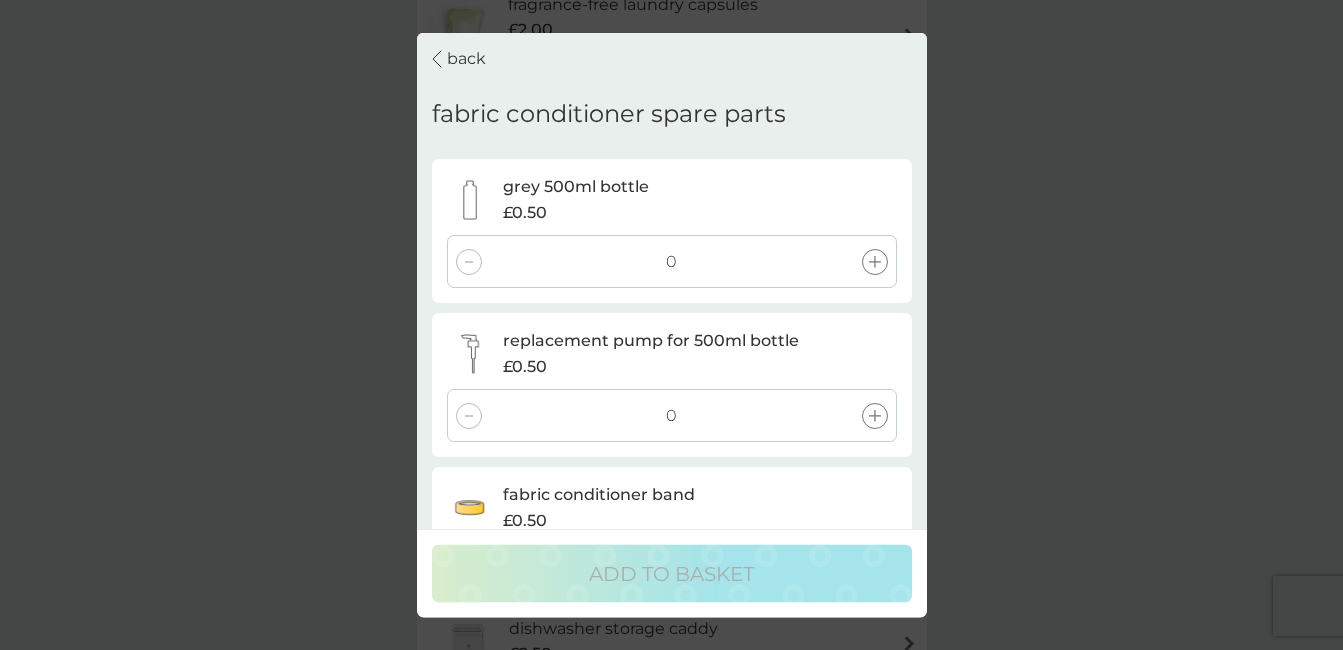 click on "back fabric conditioner spare parts grey 500ml bottle £0.50 0 replacement pump for 500ml bottle £0.50 0 fabric conditioner band £0.50 0" at bounding box center (672, 281) 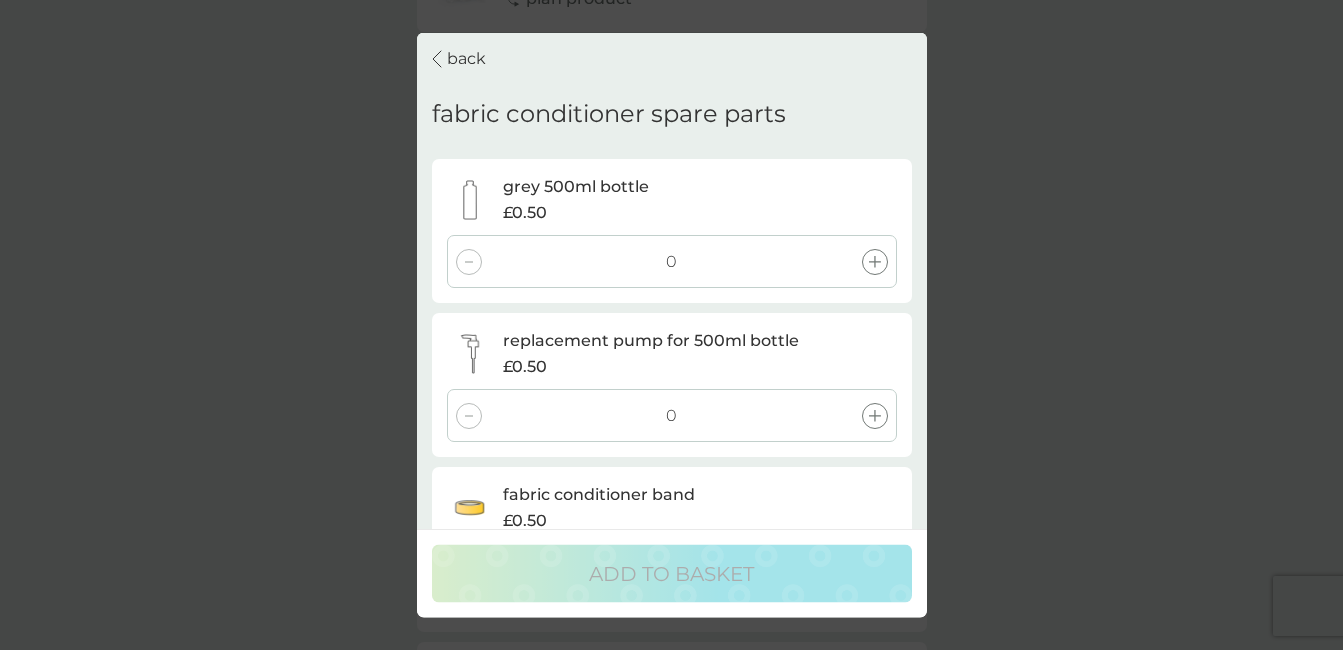 scroll, scrollTop: 599, scrollLeft: 0, axis: vertical 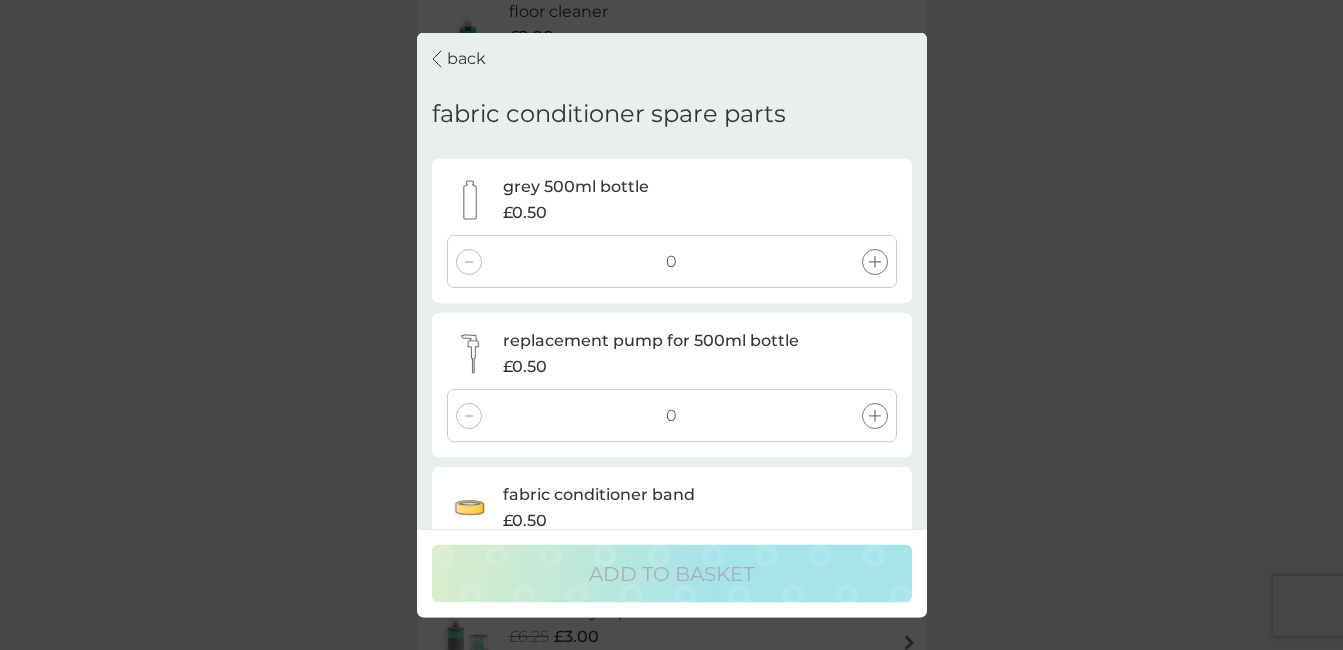 click on "back" at bounding box center (466, 59) 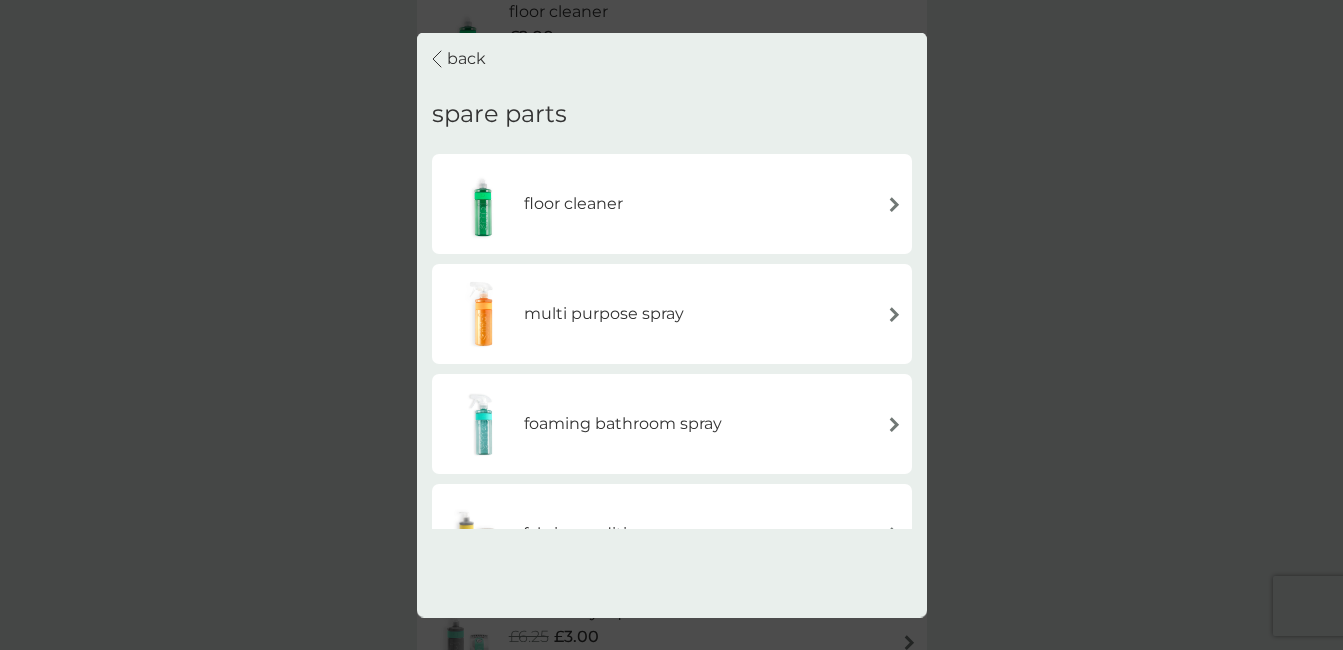 click on "back" at bounding box center (466, 59) 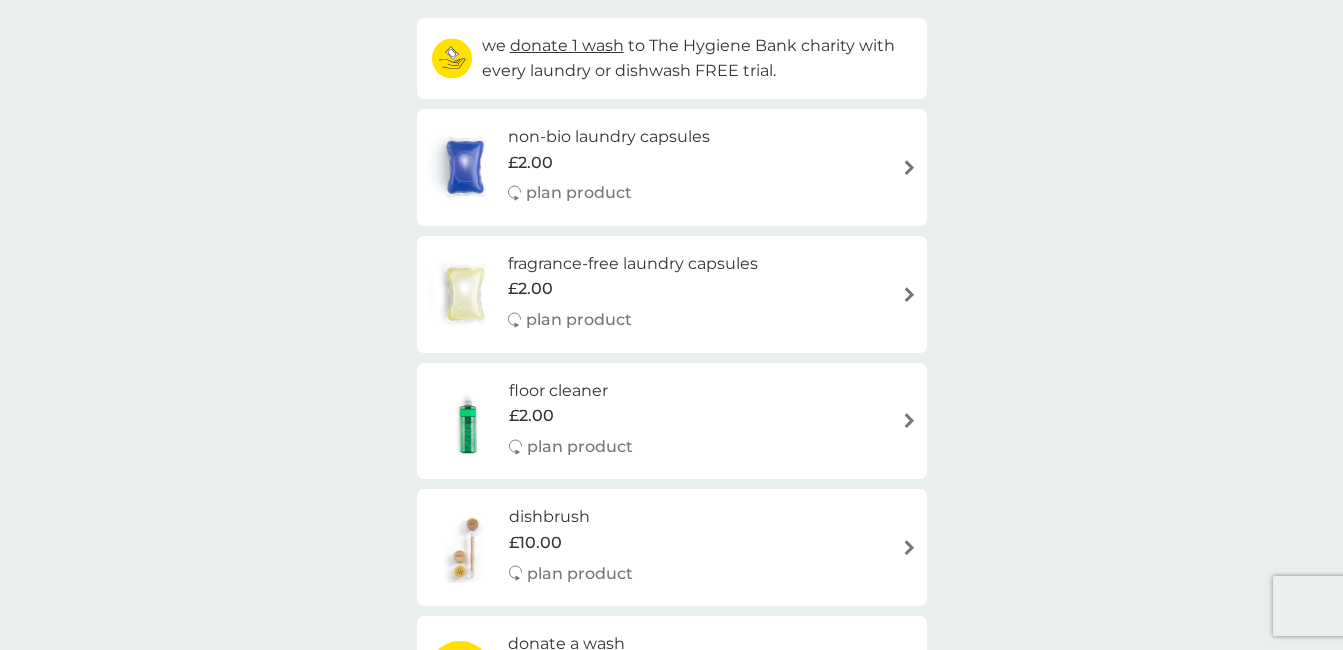 scroll, scrollTop: 639, scrollLeft: 0, axis: vertical 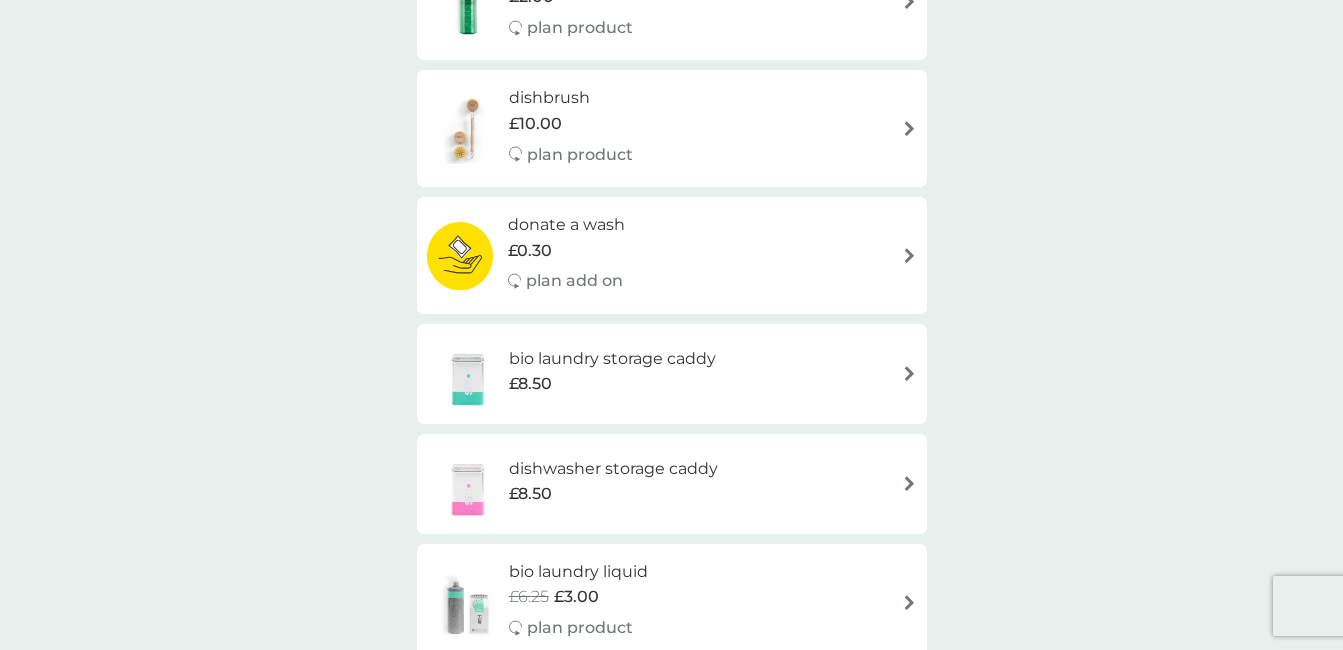 click on "£8.50" at bounding box center (613, 494) 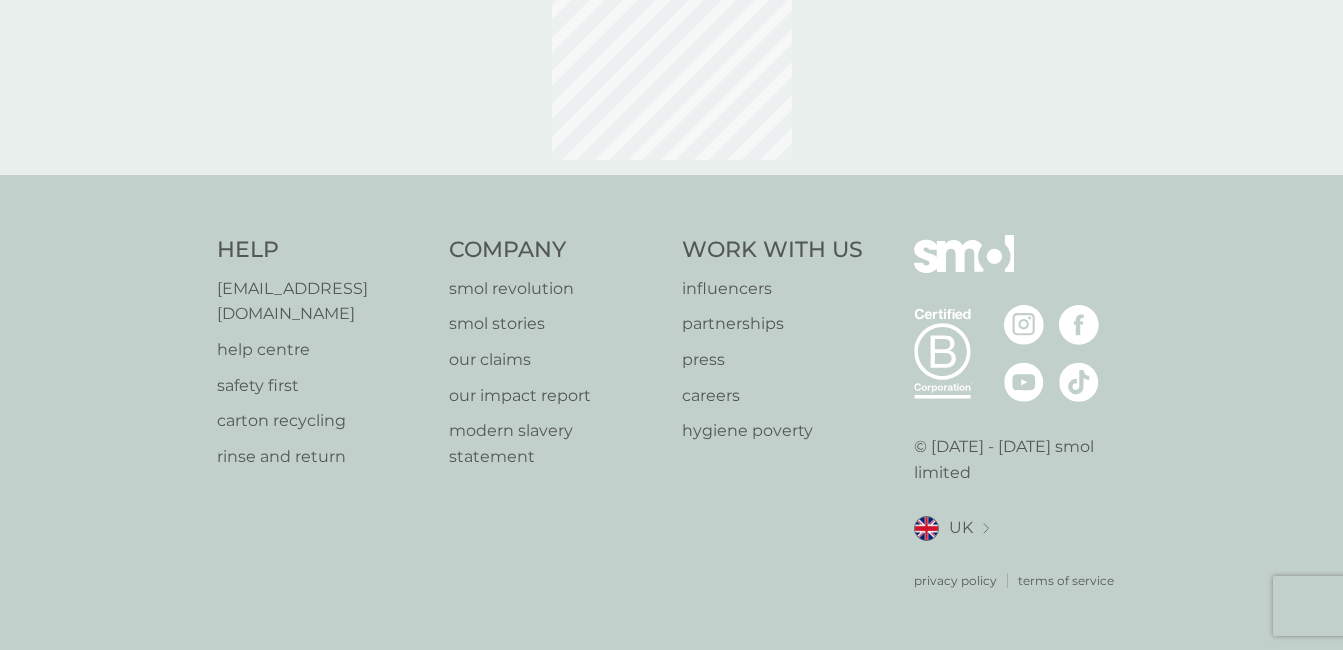 scroll, scrollTop: 0, scrollLeft: 0, axis: both 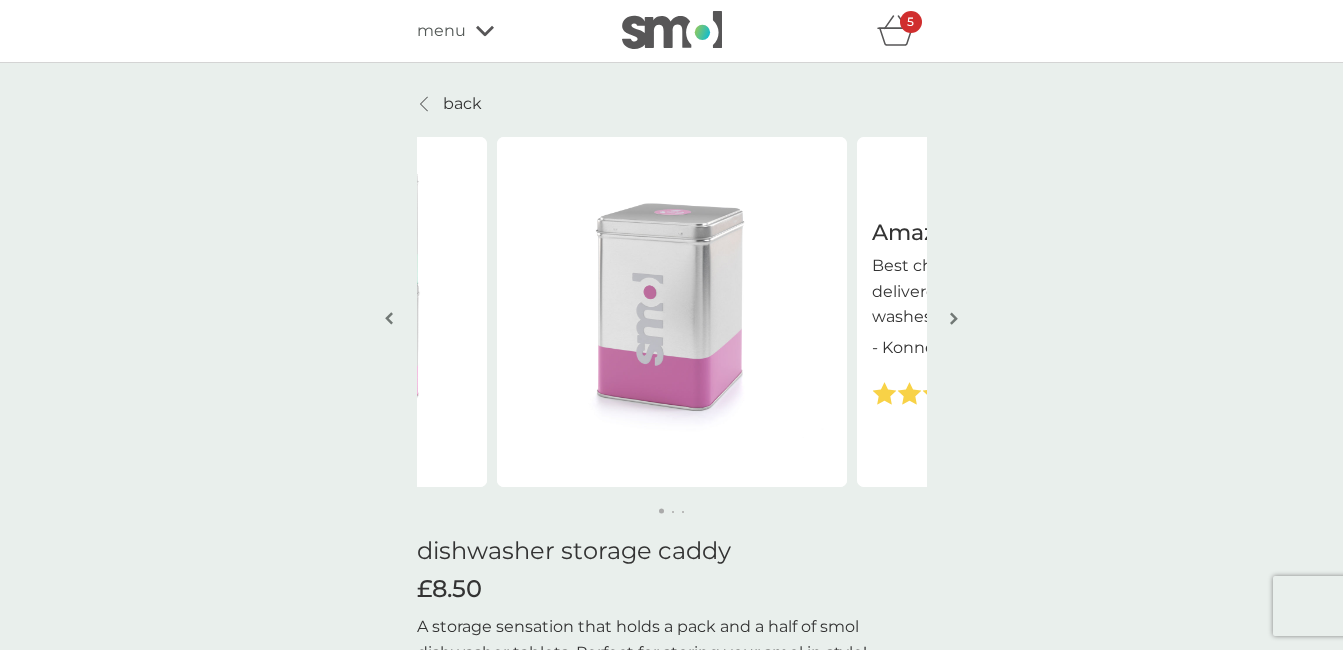 click at bounding box center (954, 318) 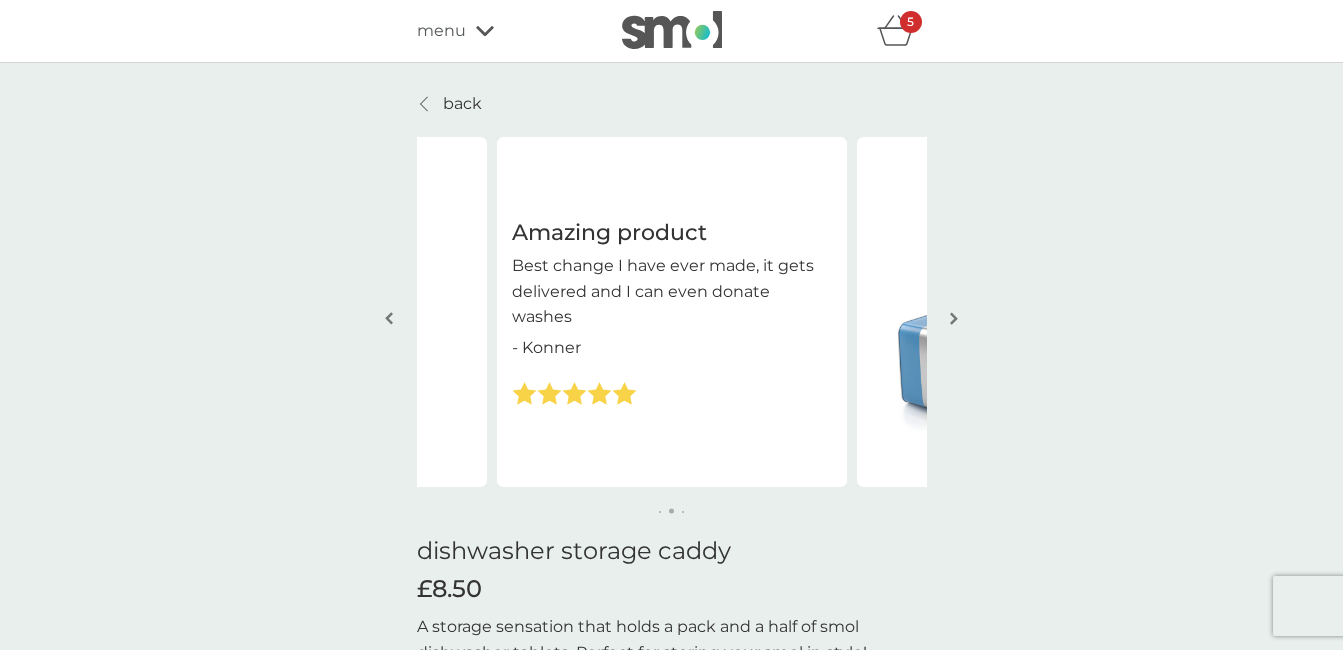 click at bounding box center (954, 318) 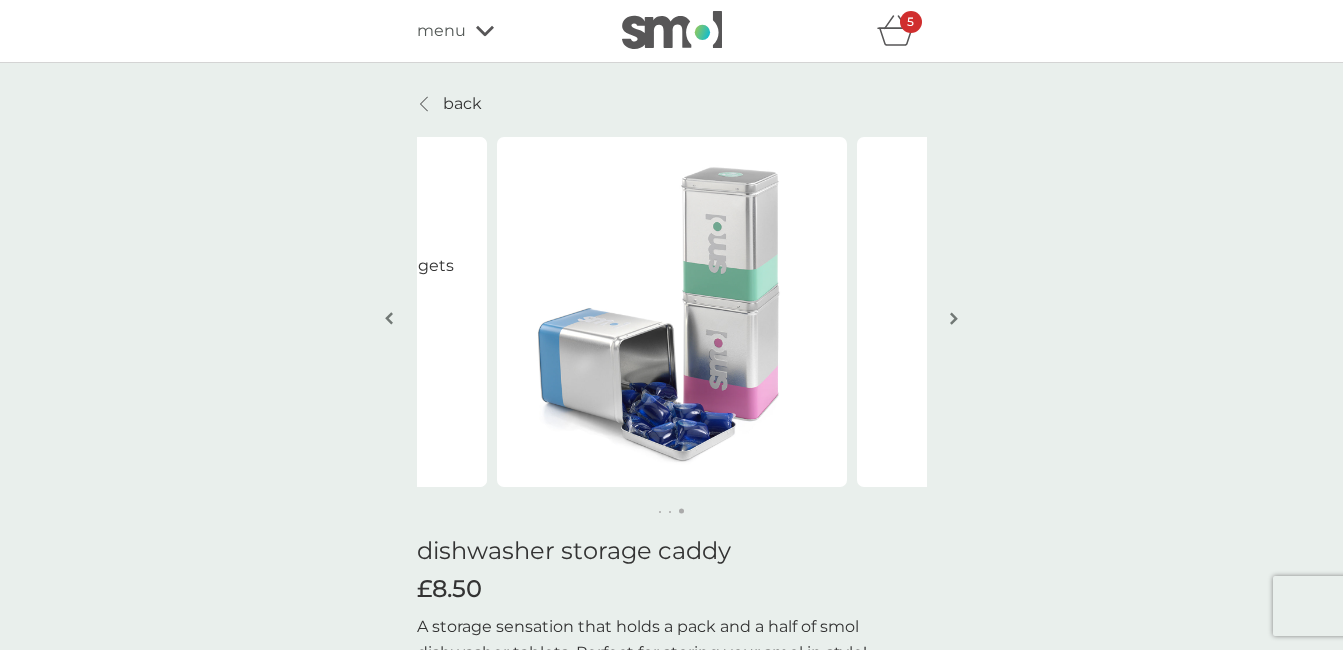 click at bounding box center [954, 318] 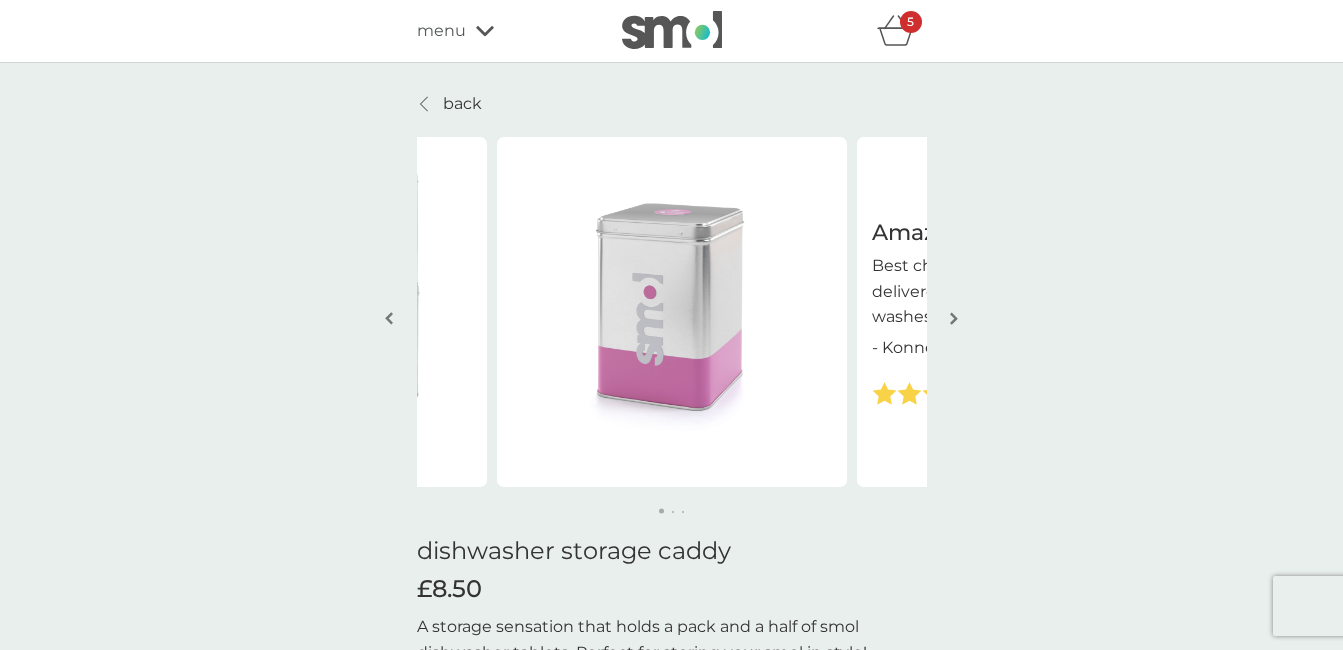 click at bounding box center [954, 318] 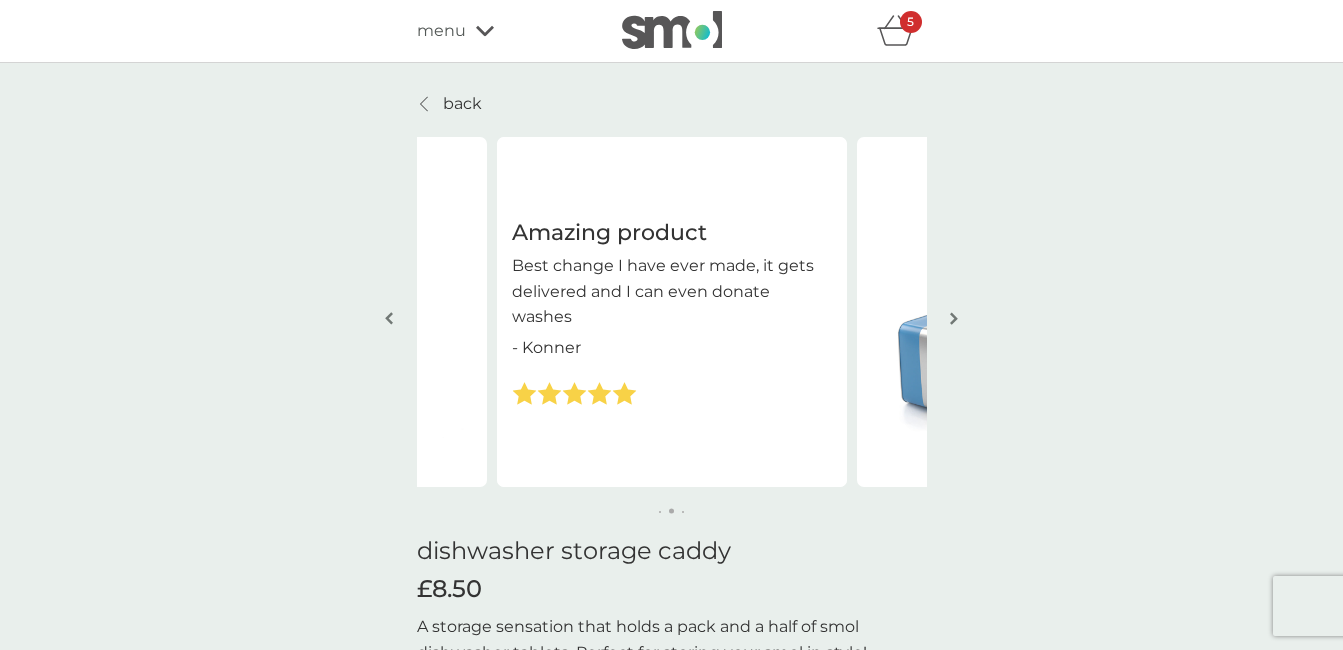 click at bounding box center (954, 318) 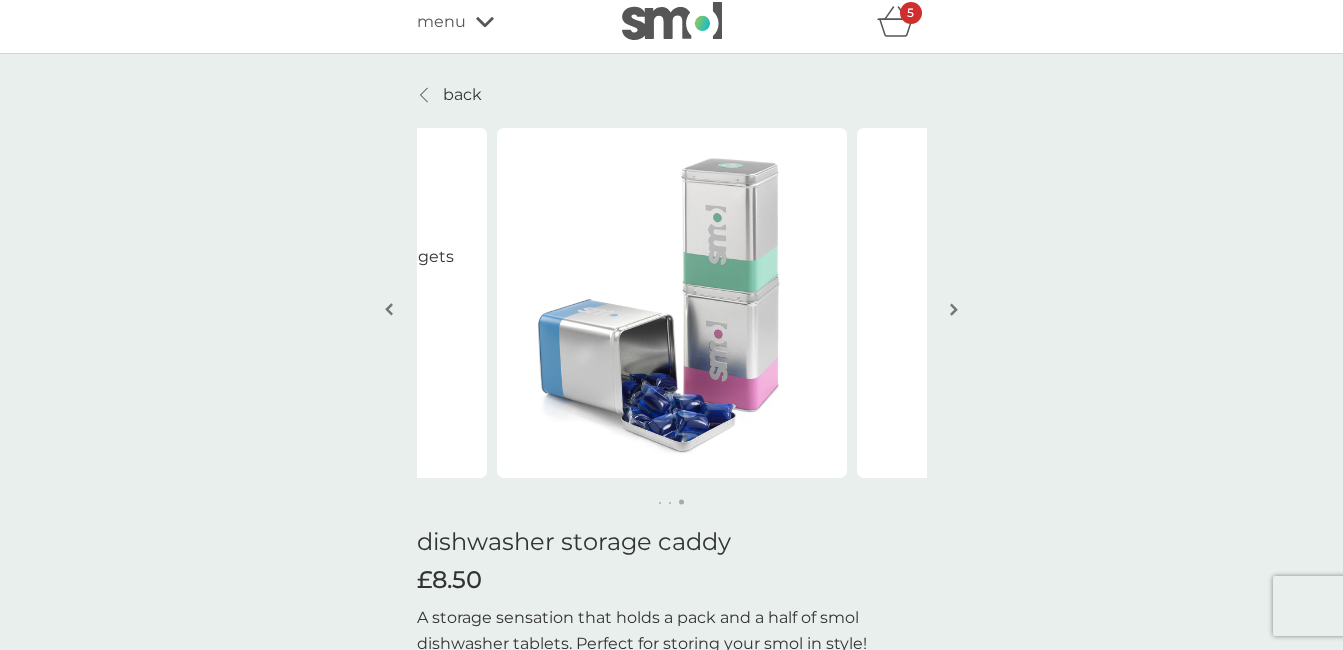 scroll, scrollTop: 0, scrollLeft: 0, axis: both 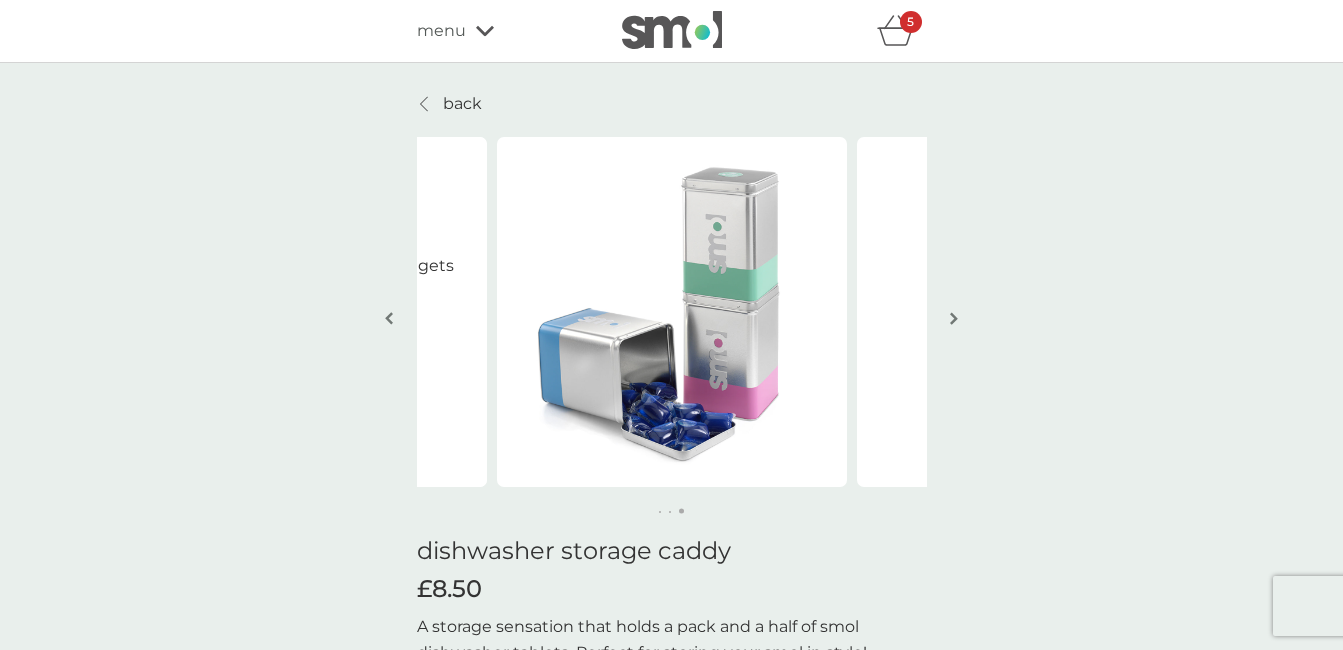 click on "5" at bounding box center (911, 22) 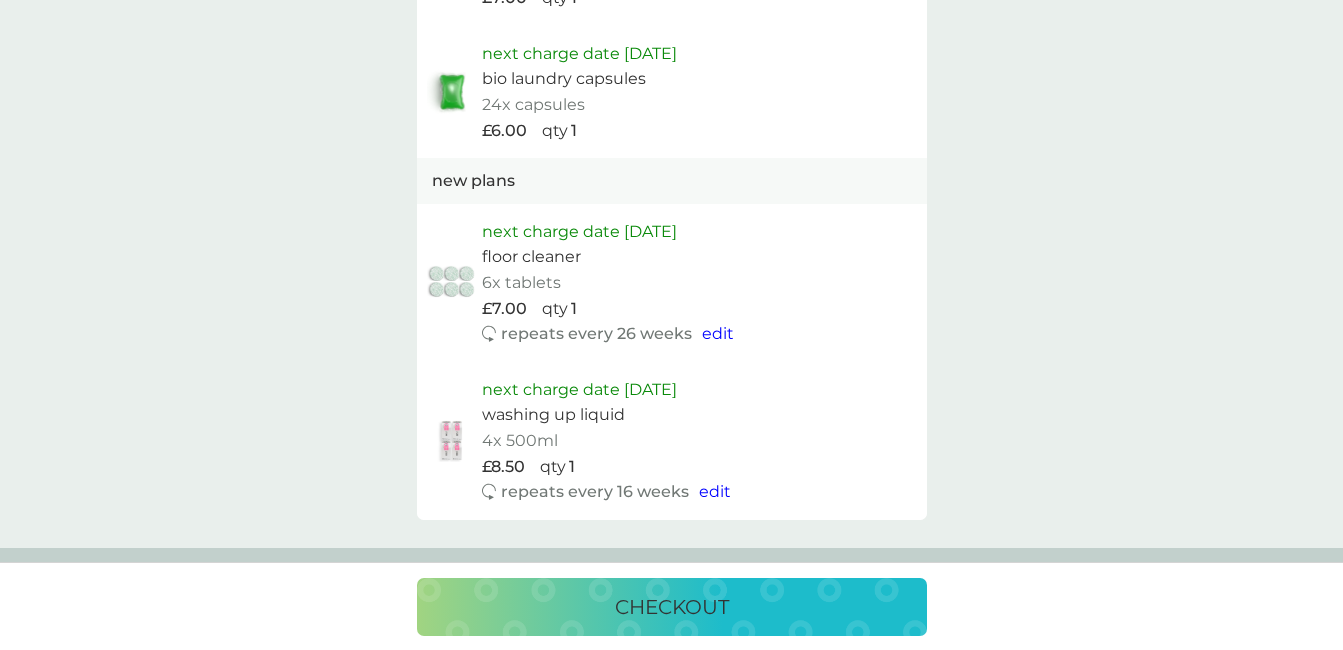 scroll, scrollTop: 1506, scrollLeft: 0, axis: vertical 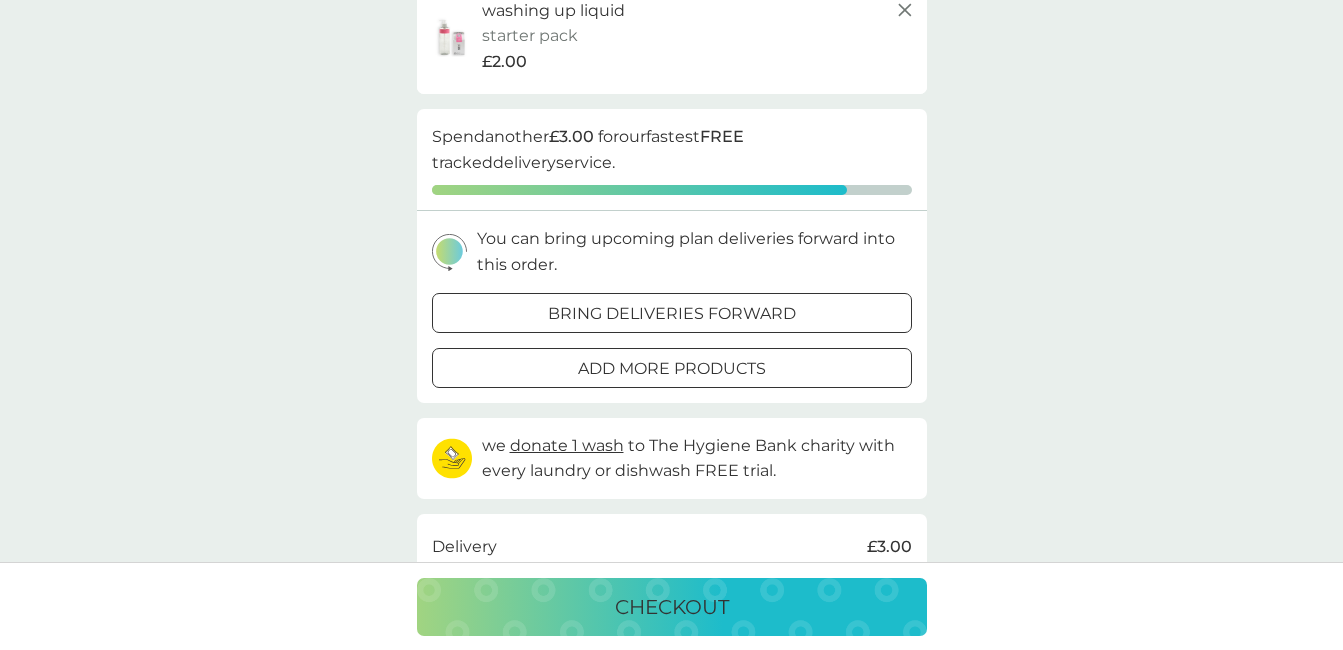 click on "bring deliveries forward" at bounding box center (672, 314) 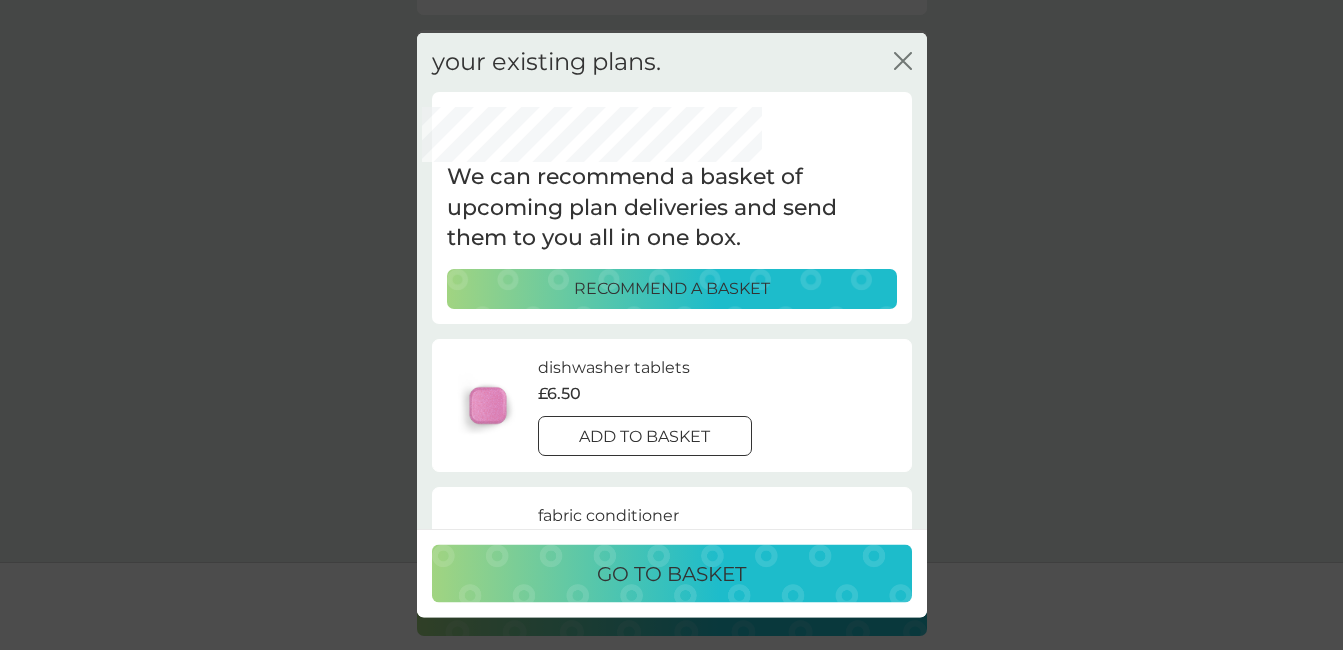 scroll, scrollTop: 770, scrollLeft: 0, axis: vertical 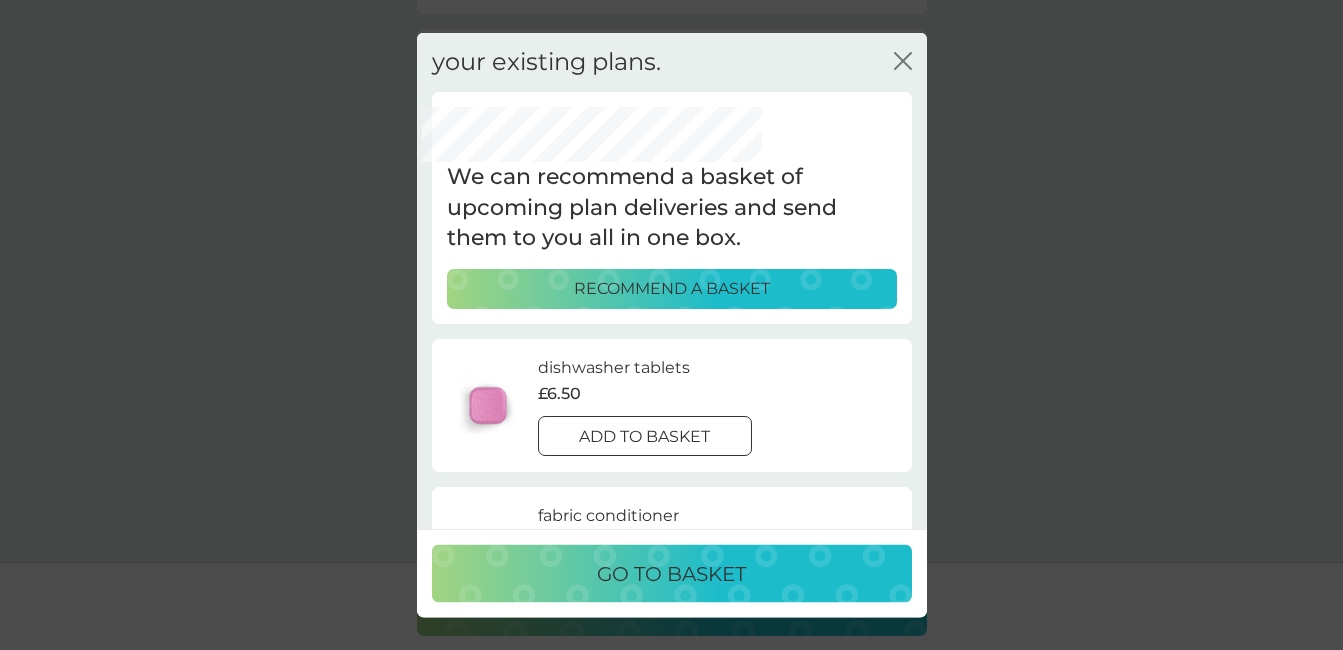 click on "your existing plans. close We can recommend a basket of upcoming plan deliveries and send them to you all in one box. RECOMMEND A BASKET dishwasher tablets £6.50 add to basket fabric conditioner £11.50 add to basket foaming bathroom spray £7.00 you've cancelled this plan Re-activate plan We'll recalculate your next charge date for each plan product added. go to basket" at bounding box center [671, 325] 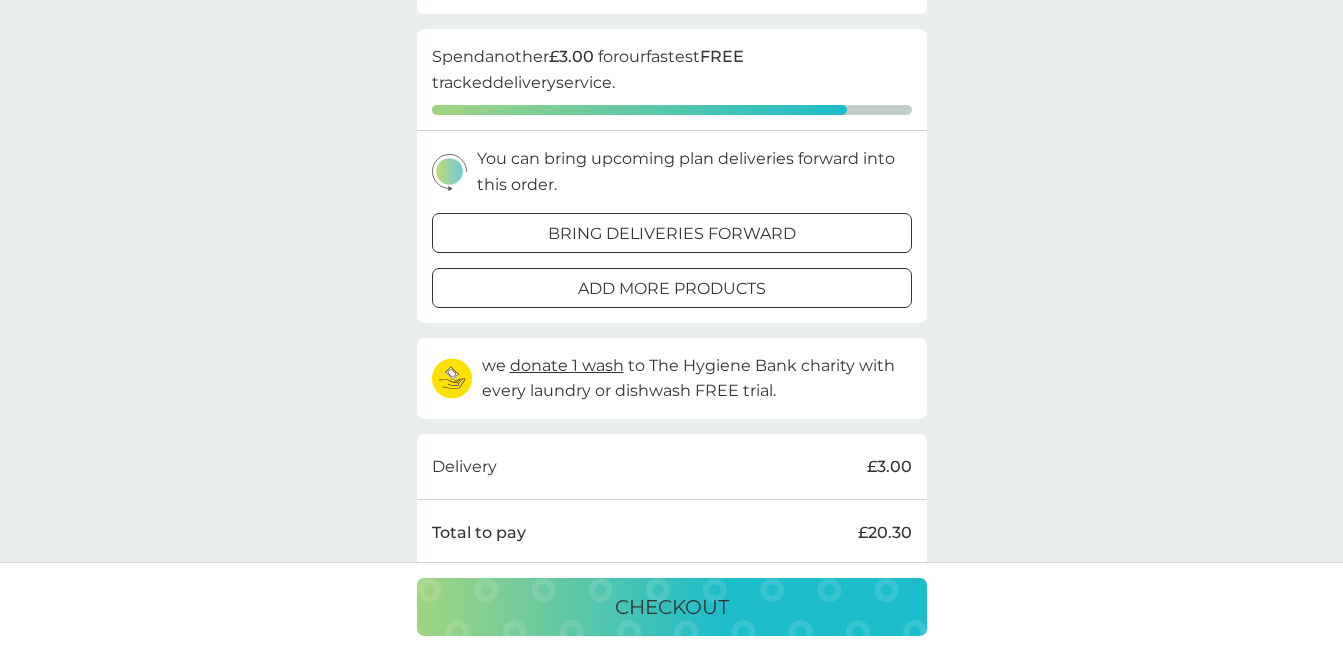 click on "your basket. existing plan products multi purpose spray 6x tablets £7.00 qty 1 edit bio laundry capsules 24x capsules £6.00 qty 1 edit donate a wash £0.30 qty 1 additional products floor cleaner starter pack every 26 weeks @ £7.00 £2.00 washing up liquid starter pack every 16 weeks @ £8.50 £2.00 proceed to checkout Spend  another  £3.00   for  our  fastest  FREE   tracked  delivery  service.  You can bring upcoming plan deliveries forward into this order. bring deliveries forward add more products we   donate 1 wash   to The Hygiene Bank charity with every laundry or dishwash FREE trial. Delivery £3.00 Total to pay £20.30 your future charges. existing plans next charge date 12th Nov 2025 multi purpose spray 6x tablets   £7.00 qty 1 next charge date 30th Jul 2025 bio laundry capsules 24x capsules   £6.00 qty 1 new plans next charge date 27th Jul 2025 floor cleaner 6x tablets   £7.00 qty 1 repeats every 26 weeks edit next charge date 27th Jul 2025 washing up liquid 4x 500ml   £8.50 qty 1 edit" at bounding box center (672, 314) 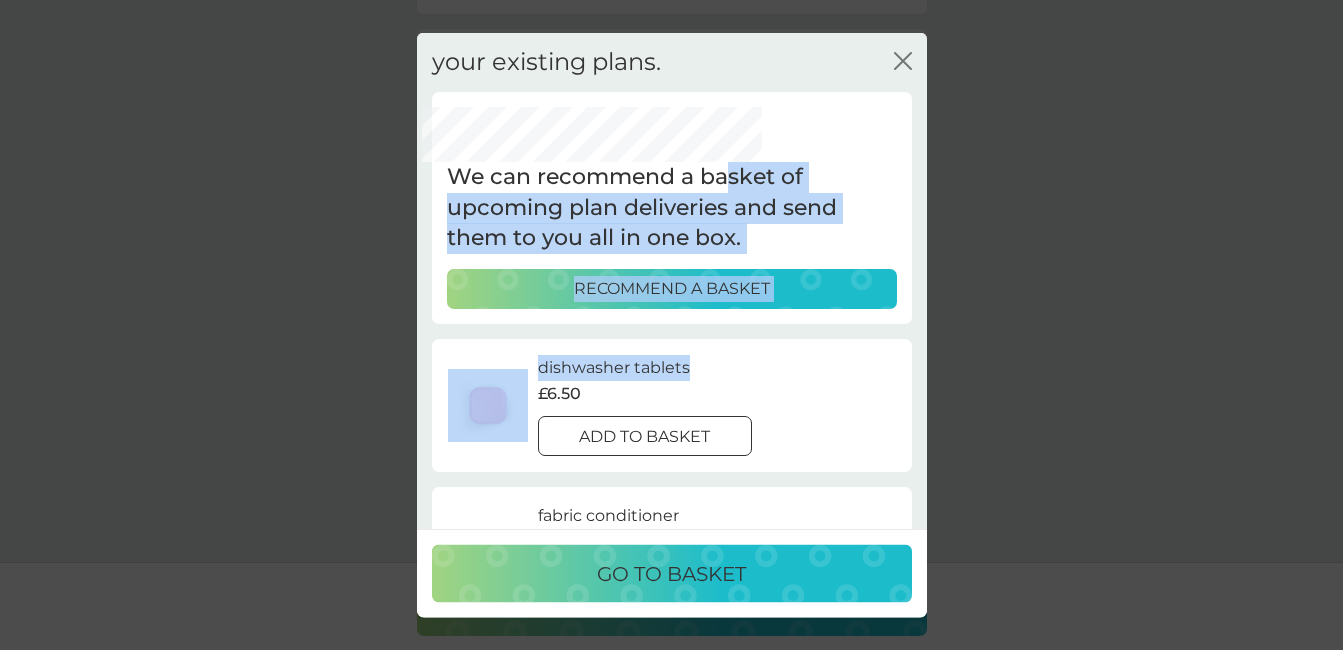 drag, startPoint x: 717, startPoint y: 331, endPoint x: 728, endPoint y: 163, distance: 168.35974 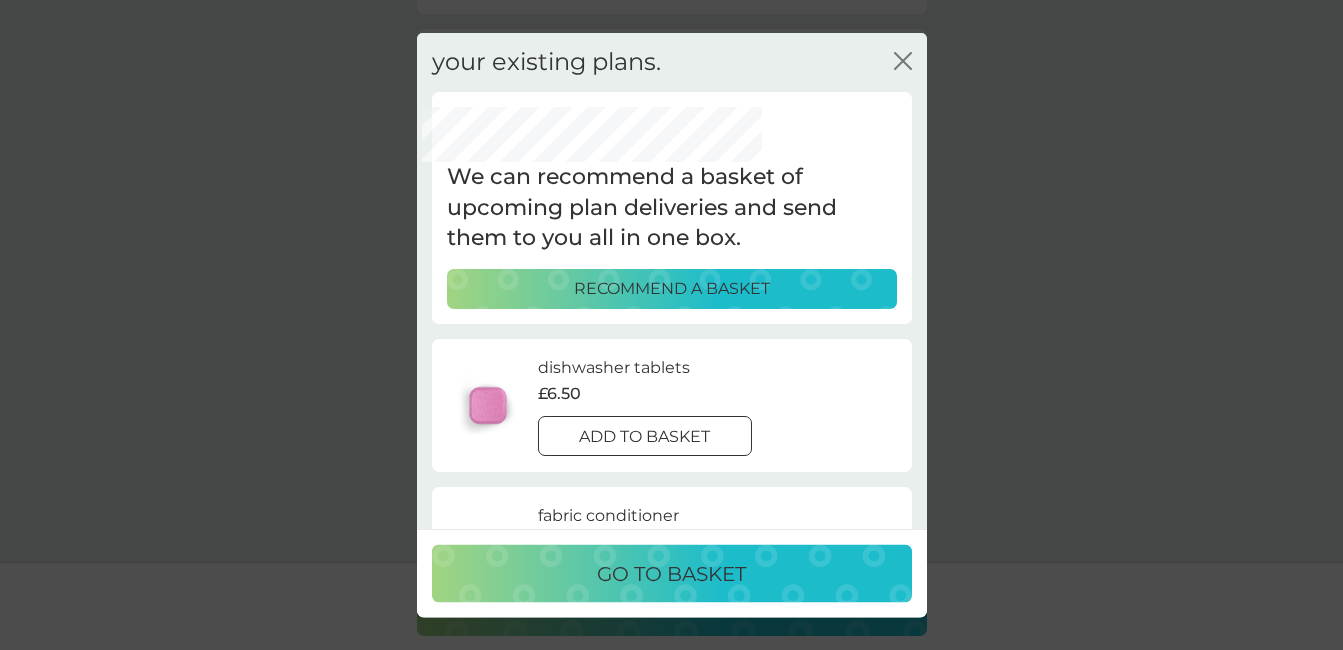 click on "fabric conditioner £11.50 add to basket" at bounding box center (672, 553) 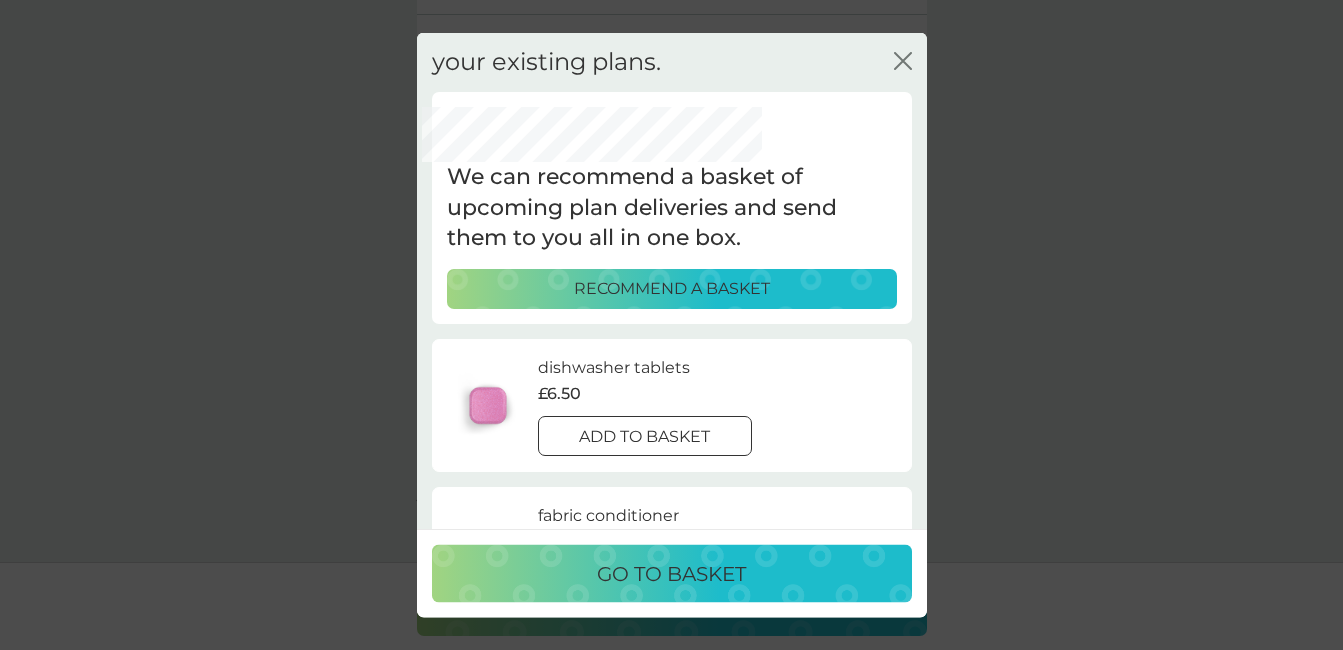 scroll, scrollTop: 890, scrollLeft: 0, axis: vertical 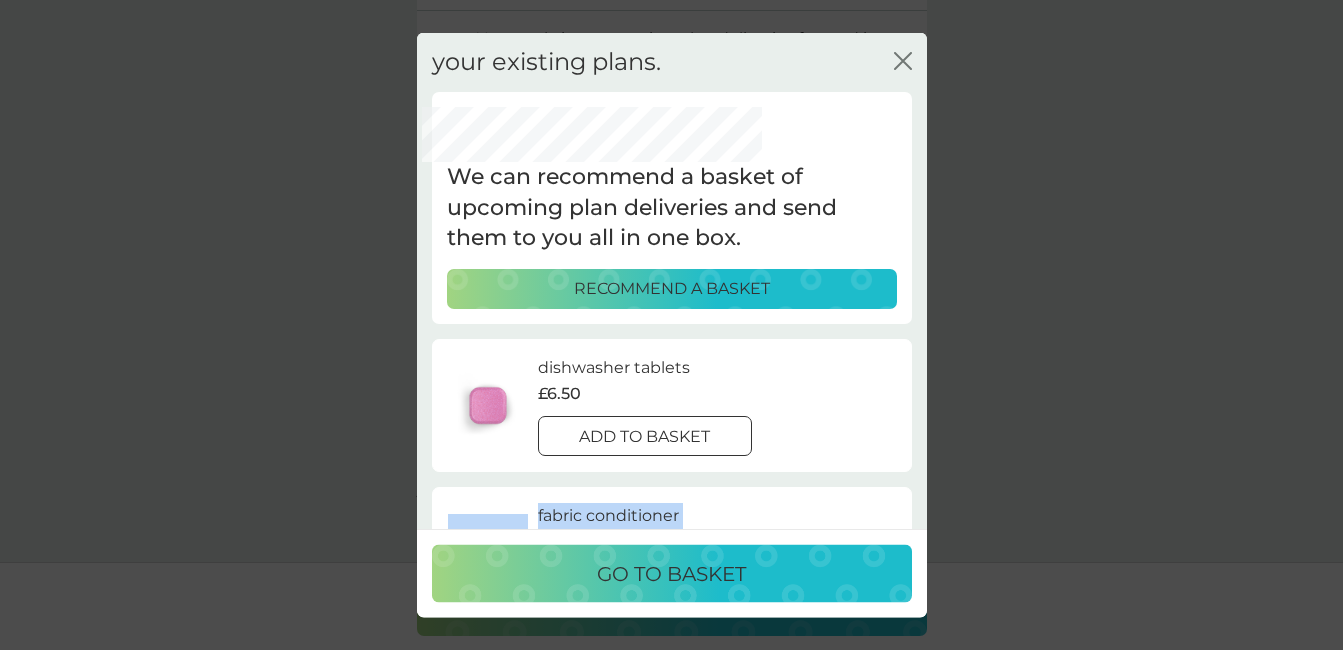 drag, startPoint x: 914, startPoint y: 429, endPoint x: 910, endPoint y: 486, distance: 57.14018 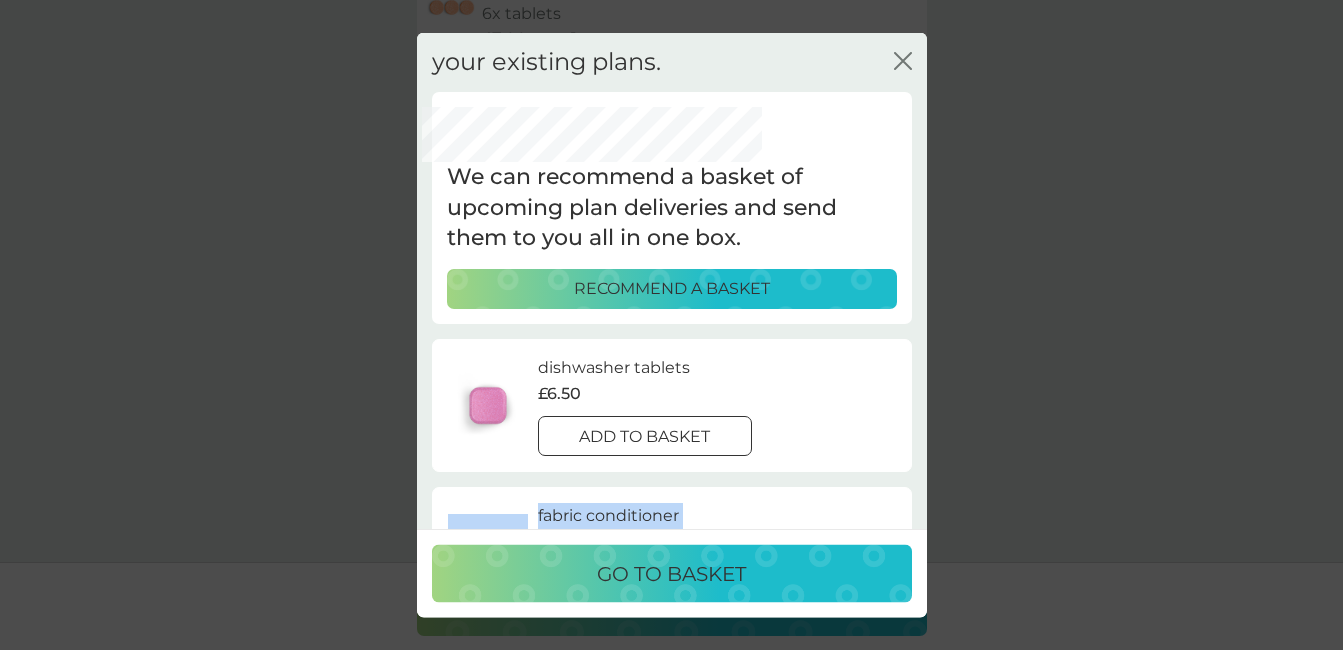 scroll, scrollTop: 1719, scrollLeft: 0, axis: vertical 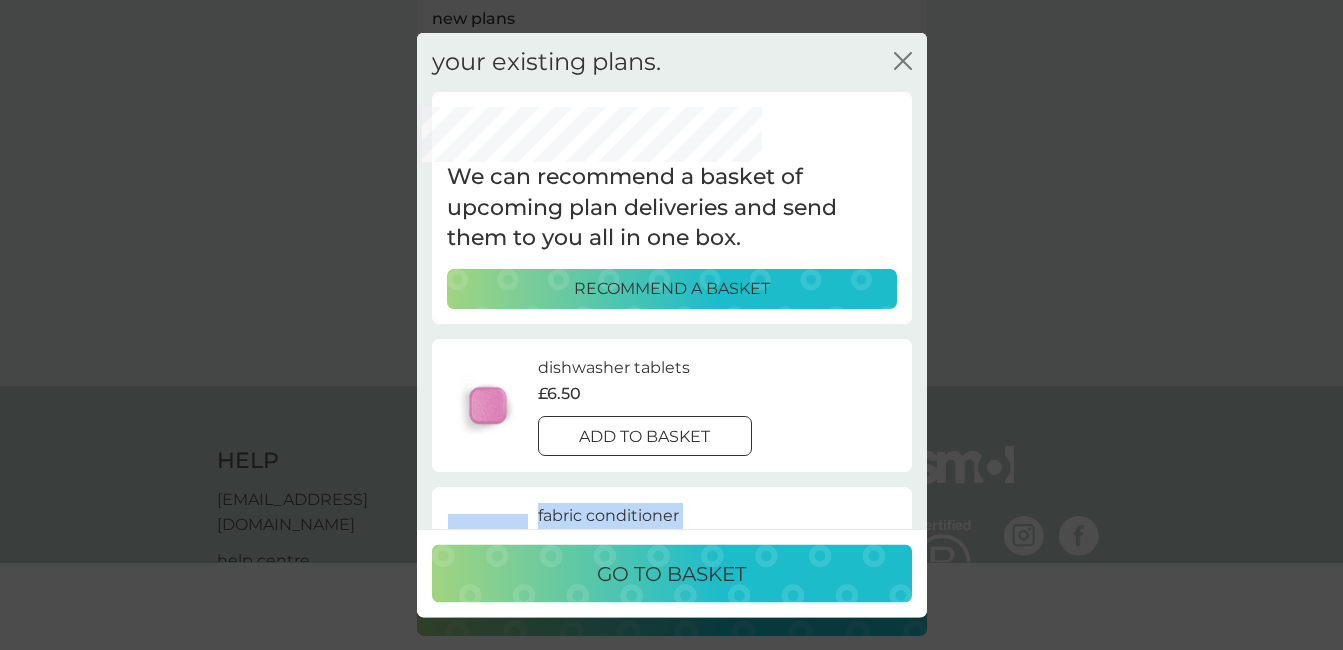 click on "your existing plans. close We can recommend a basket of upcoming plan deliveries and send them to you all in one box. RECOMMEND A BASKET dishwasher tablets £6.50 add to basket fabric conditioner £11.50 add to basket foaming bathroom spray £7.00 you've cancelled this plan Re-activate plan We'll recalculate your next charge date for each plan product added." at bounding box center (672, 281) 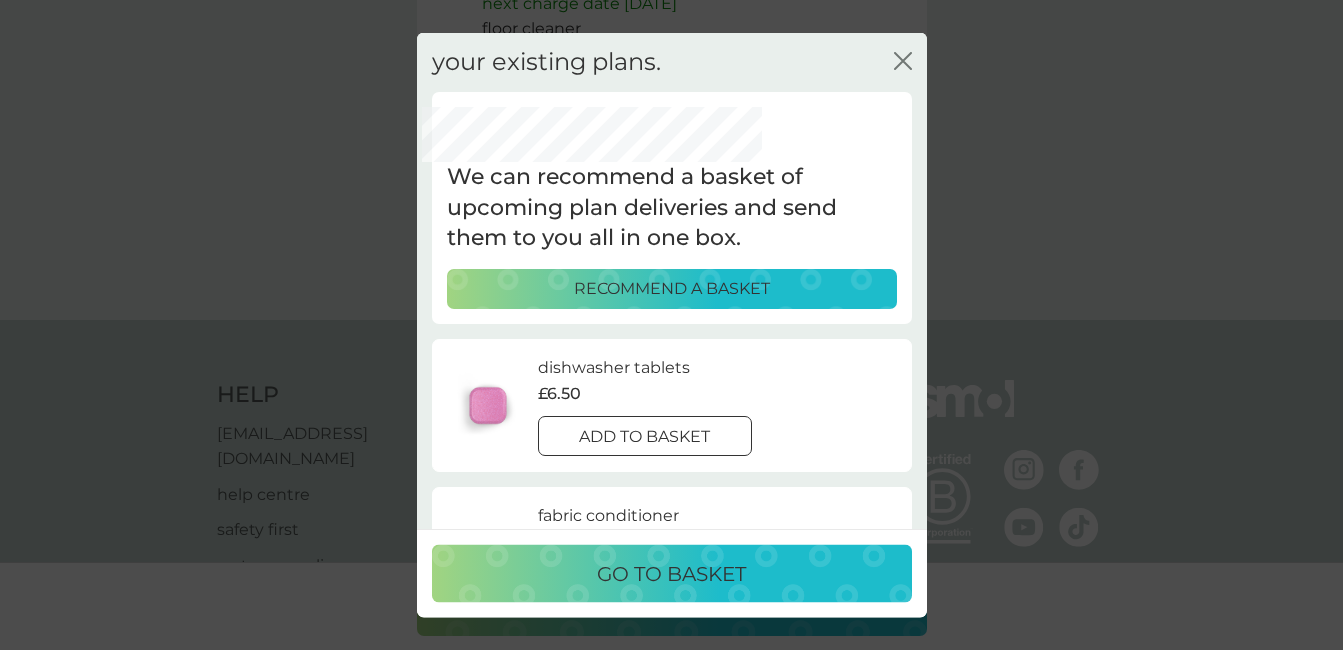 scroll, scrollTop: 1784, scrollLeft: 0, axis: vertical 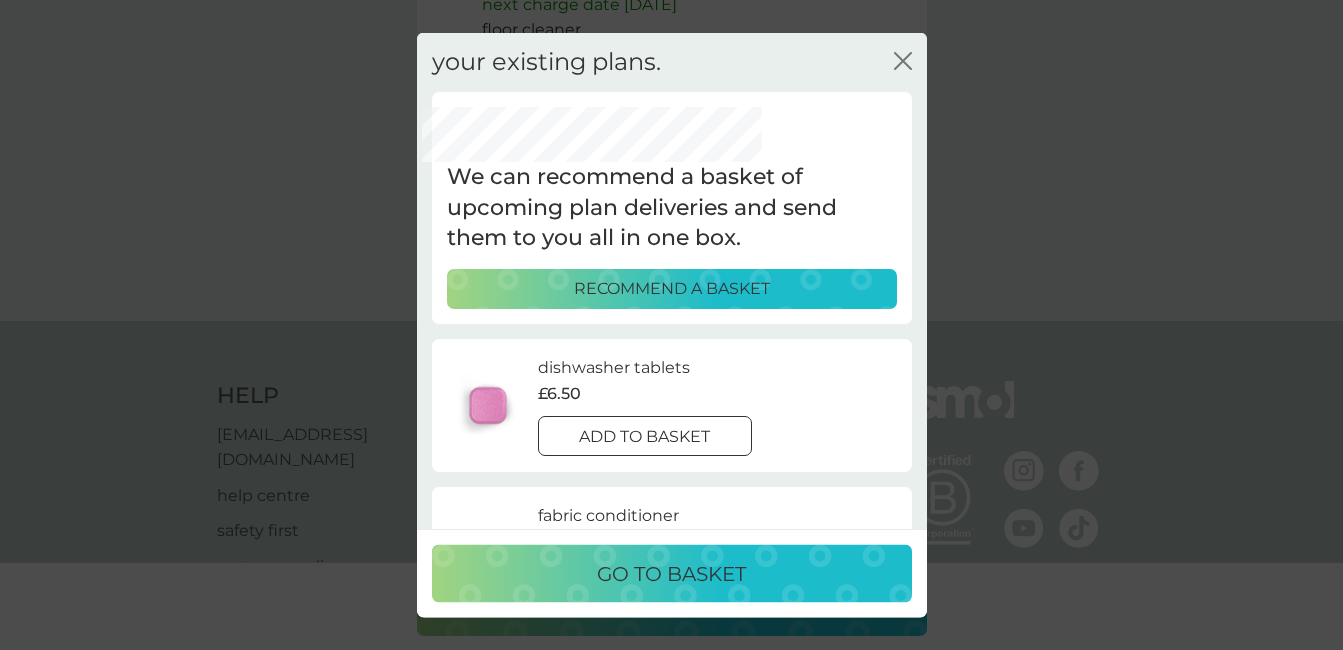 click on "We can recommend a basket of upcoming plan deliveries and send them to you all in one box. RECOMMEND A BASKET" at bounding box center (672, 207) 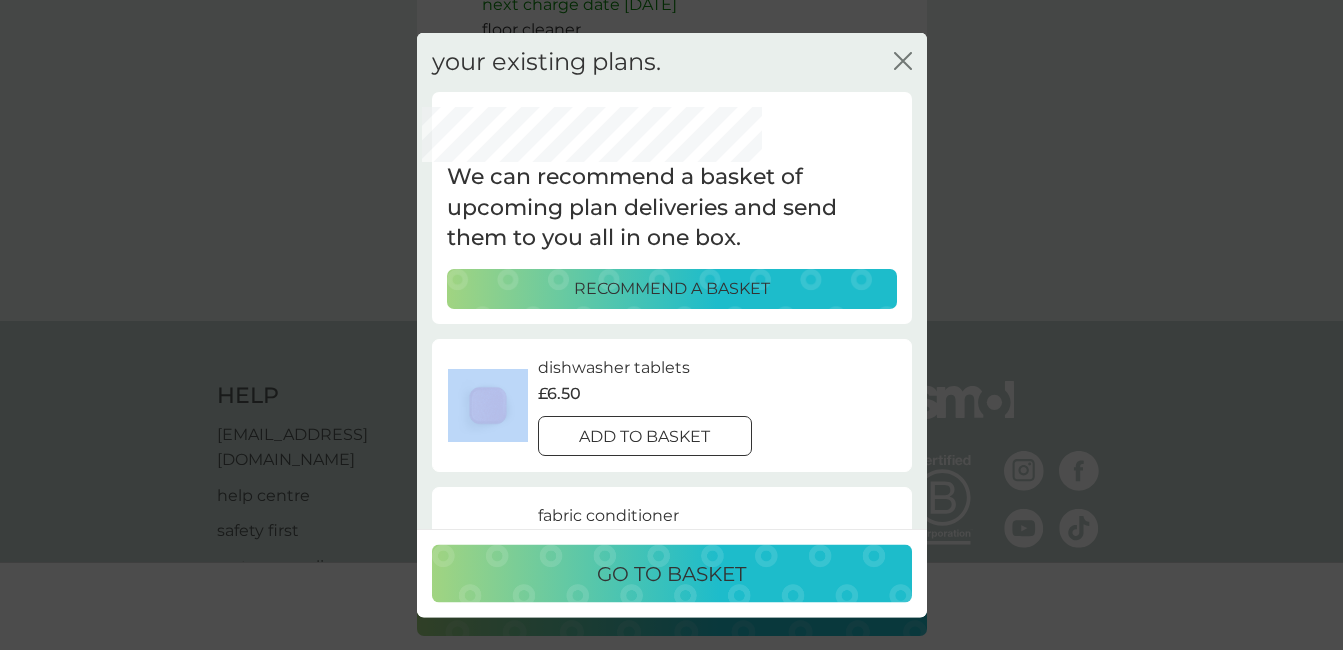 click on "We can recommend a basket of upcoming plan deliveries and send them to you all in one box. RECOMMEND A BASKET" at bounding box center [672, 207] 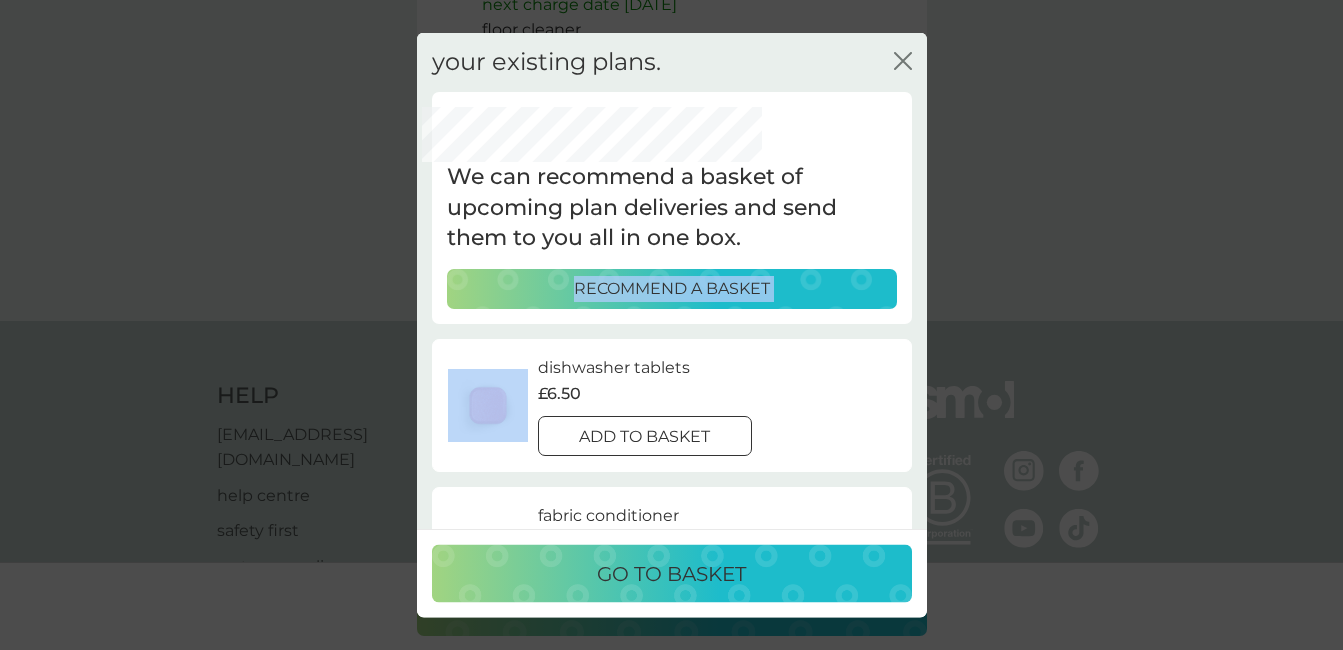 click on "We can recommend a basket of upcoming plan deliveries and send them to you all in one box. RECOMMEND A BASKET" at bounding box center [672, 207] 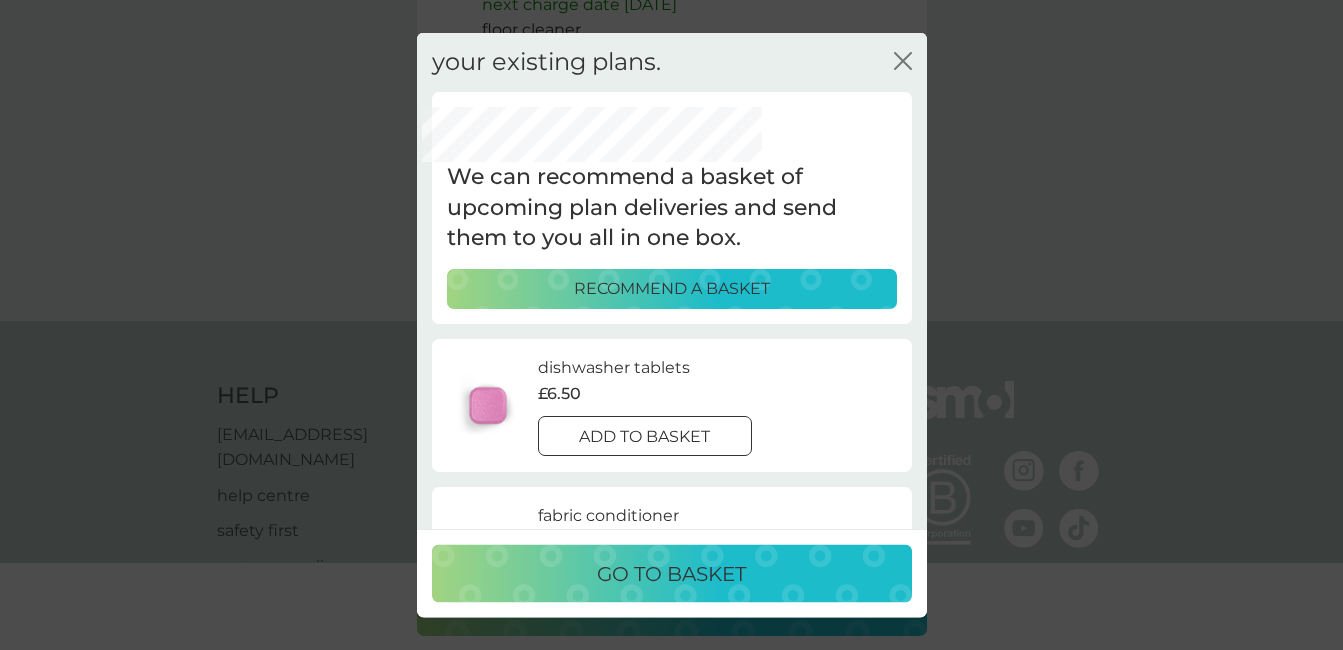 drag, startPoint x: 908, startPoint y: 297, endPoint x: 851, endPoint y: 408, distance: 124.77981 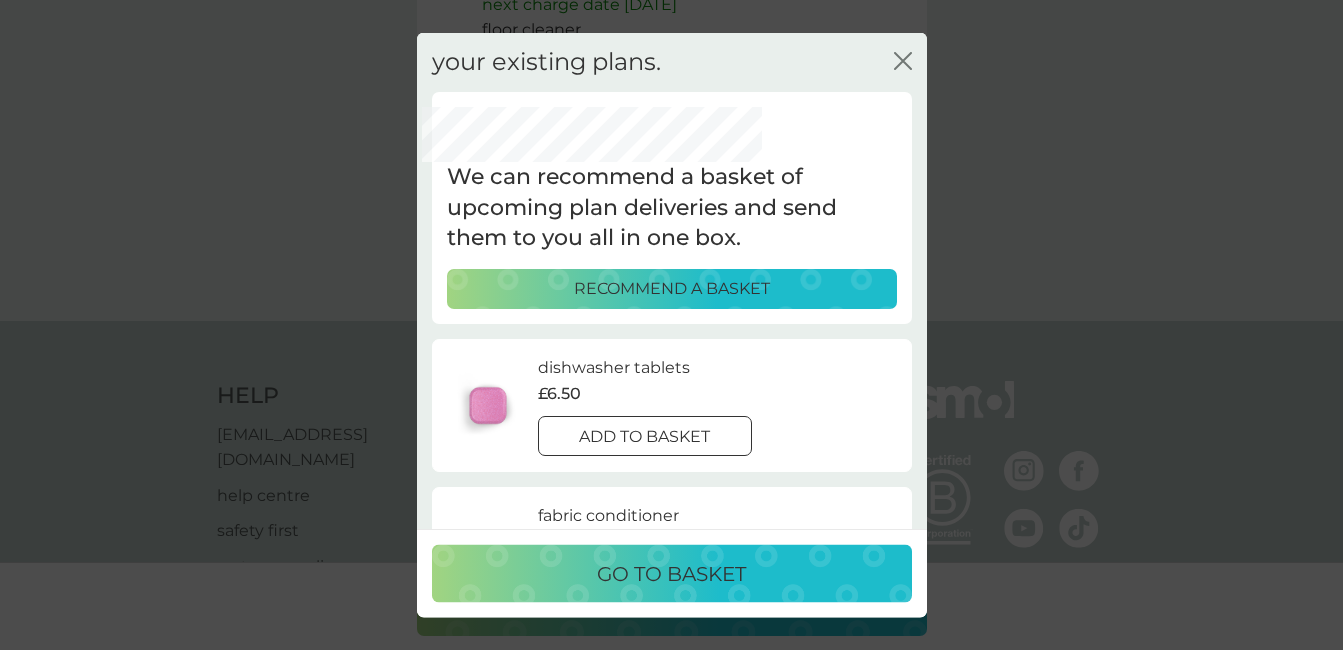 click on "go to basket" at bounding box center [672, 574] 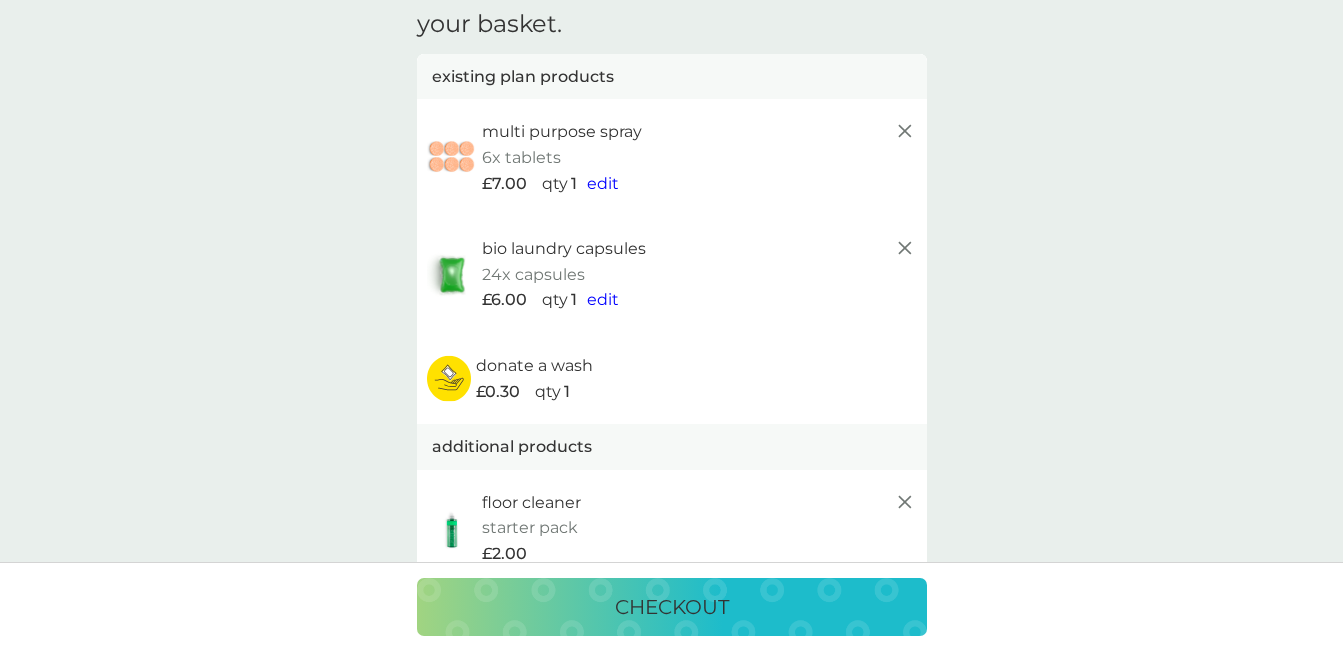 scroll, scrollTop: 0, scrollLeft: 0, axis: both 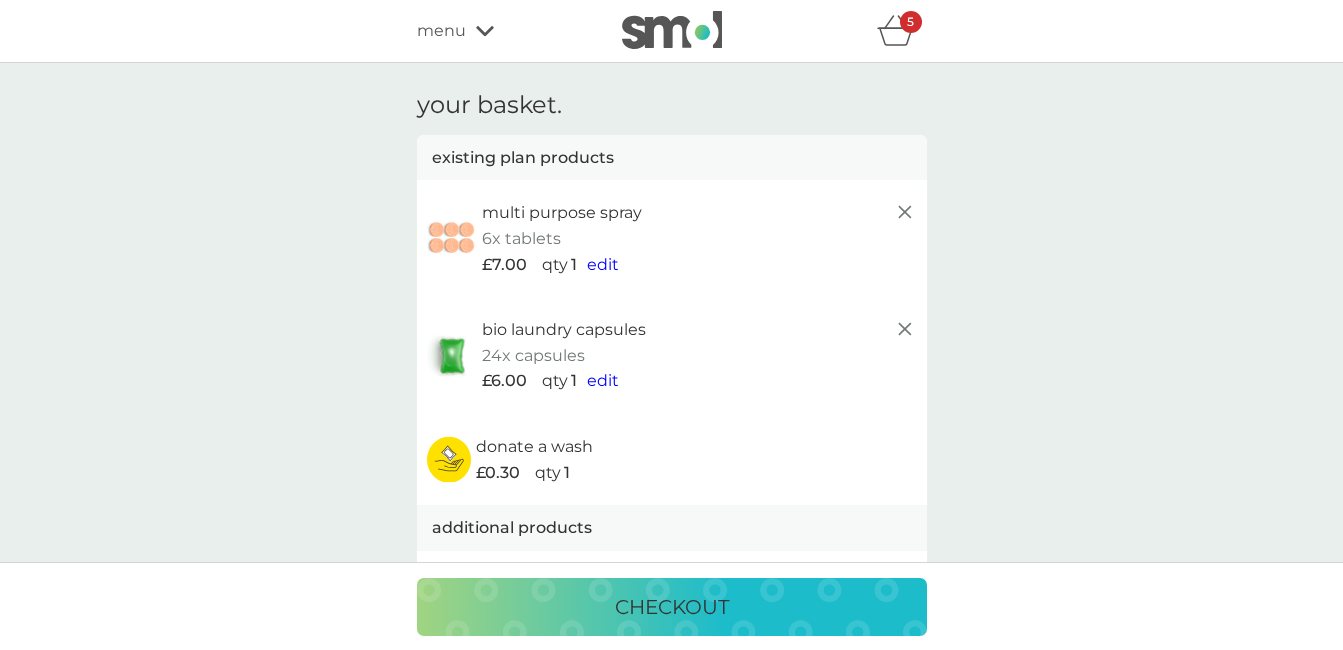 click 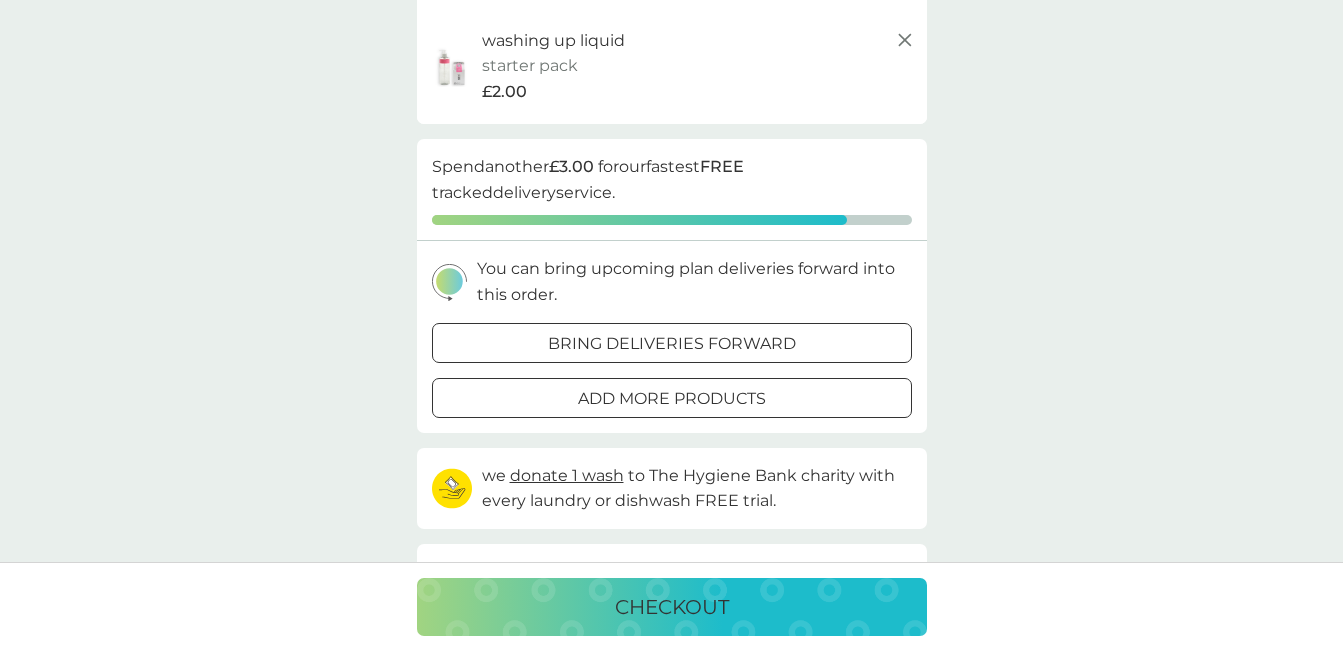 scroll, scrollTop: 656, scrollLeft: 0, axis: vertical 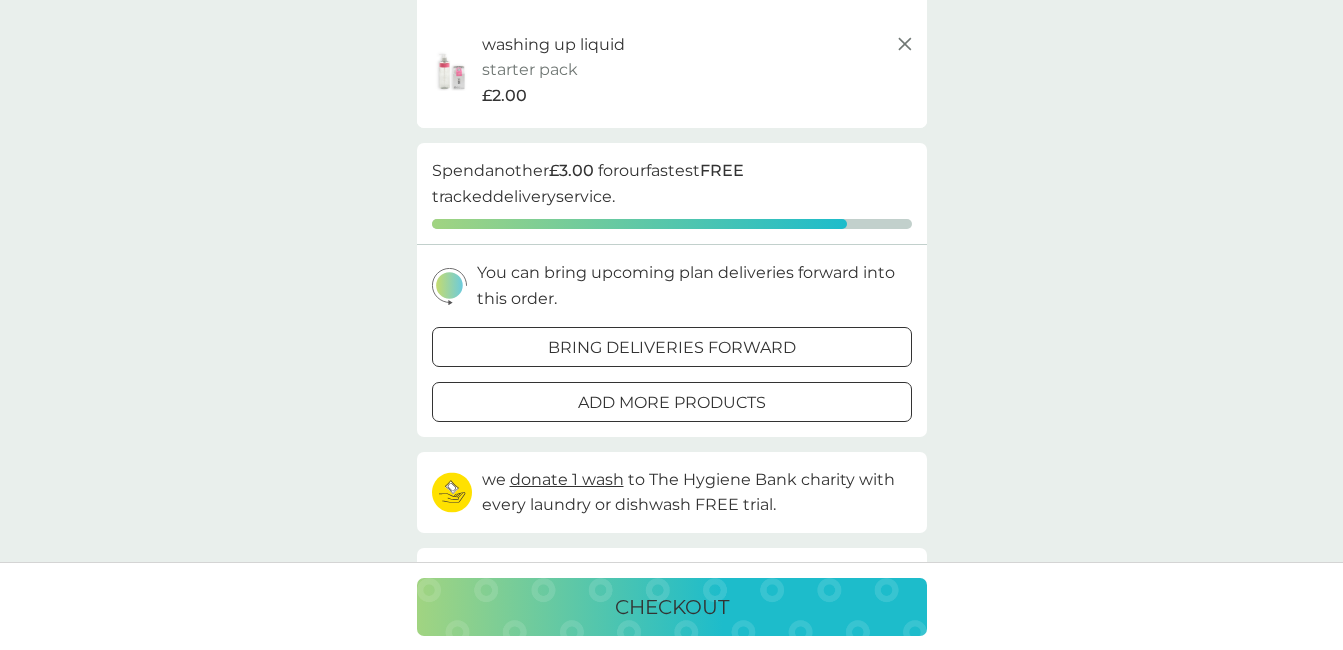 click on "add more products" at bounding box center (672, 403) 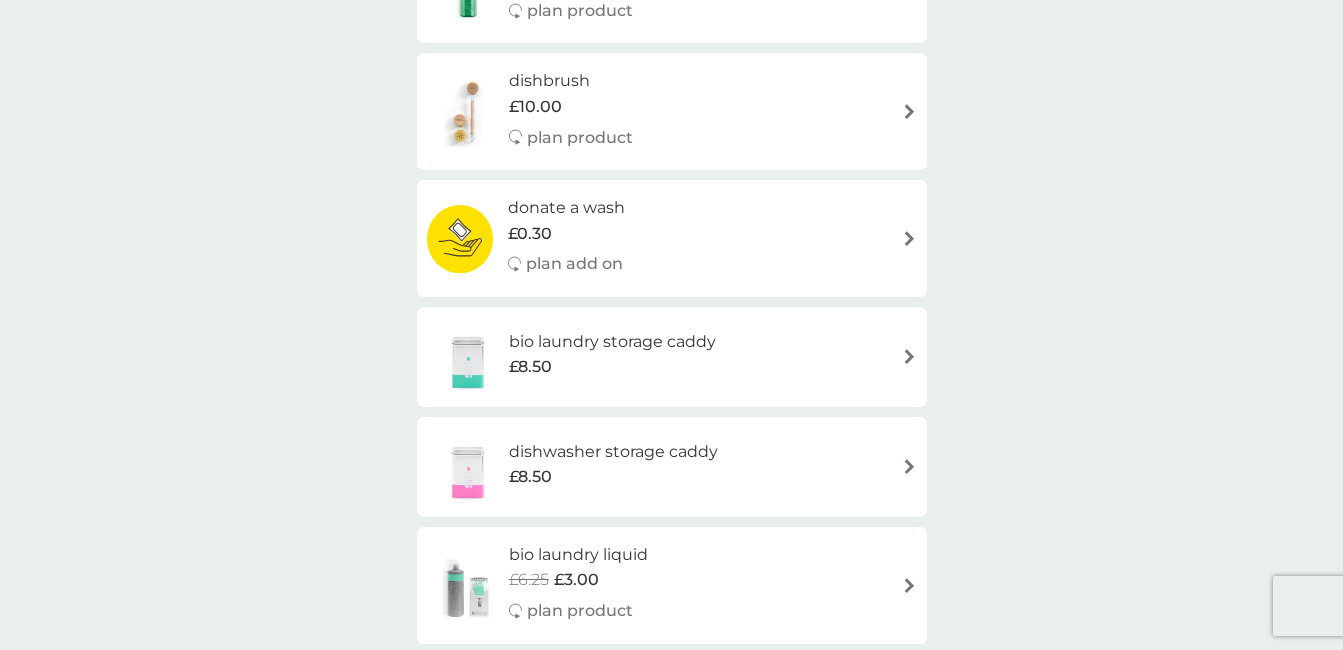 scroll, scrollTop: 0, scrollLeft: 0, axis: both 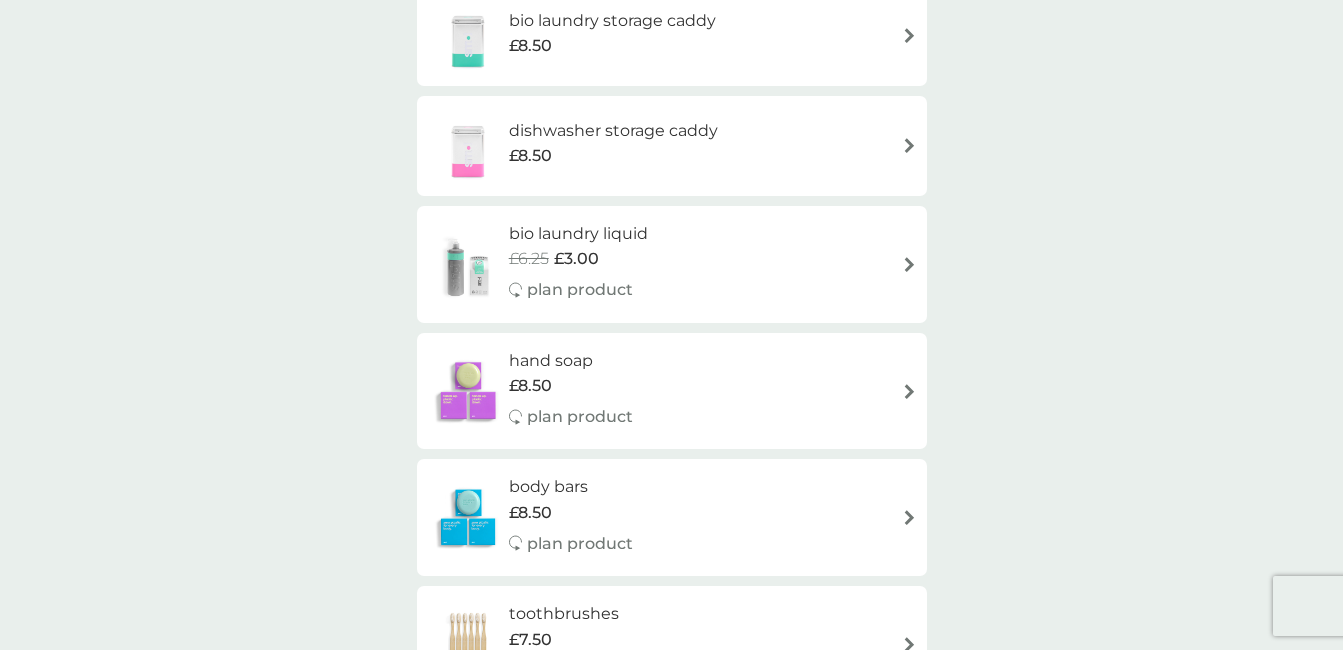 click on "£8.50" at bounding box center [612, 46] 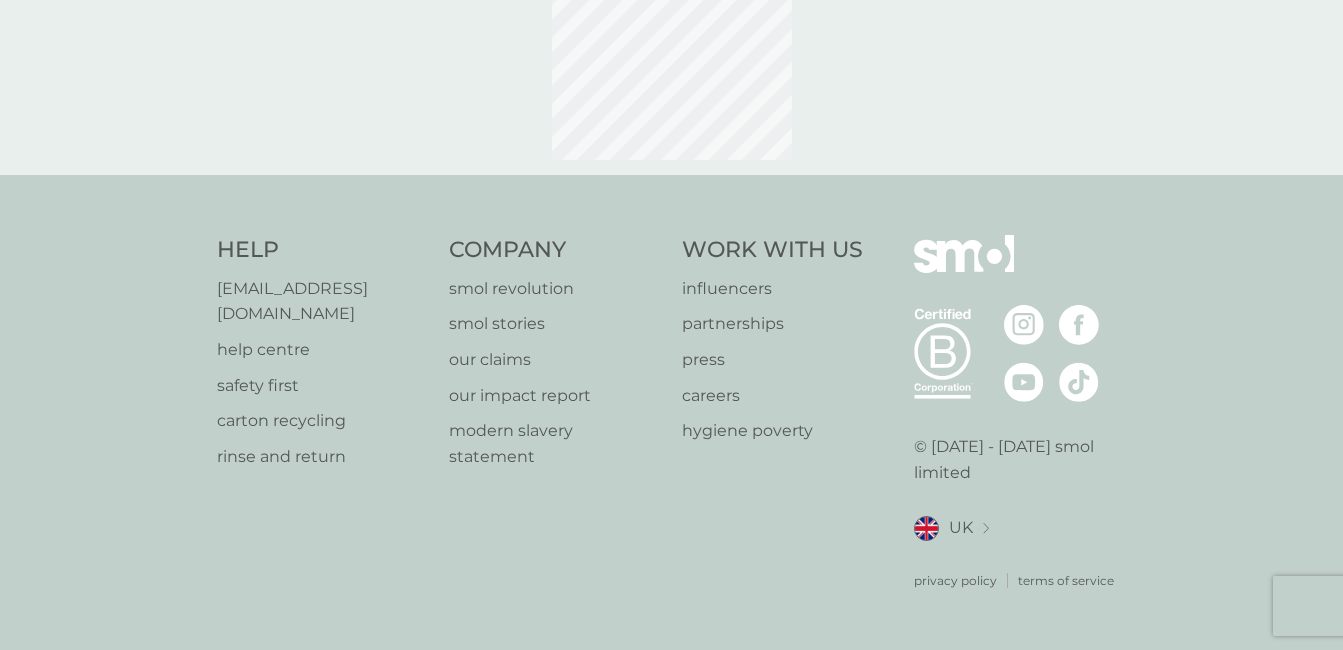 scroll, scrollTop: 0, scrollLeft: 0, axis: both 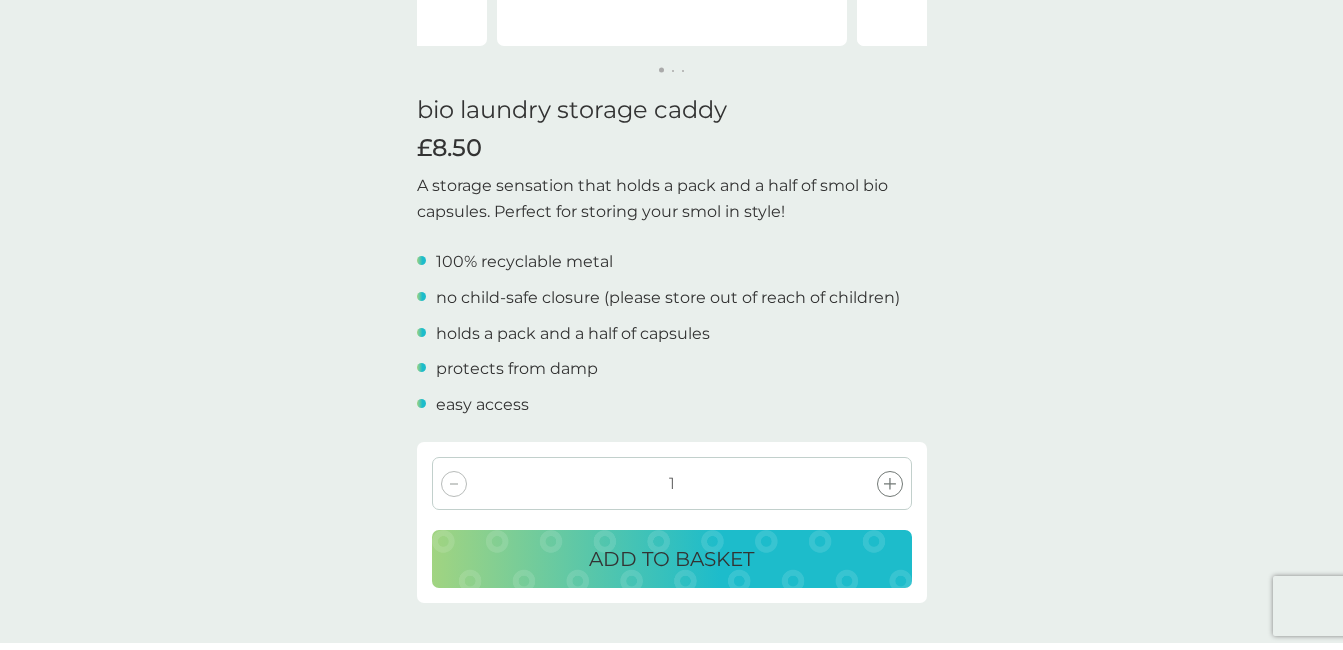 click on "ADD TO BASKET" at bounding box center [671, 559] 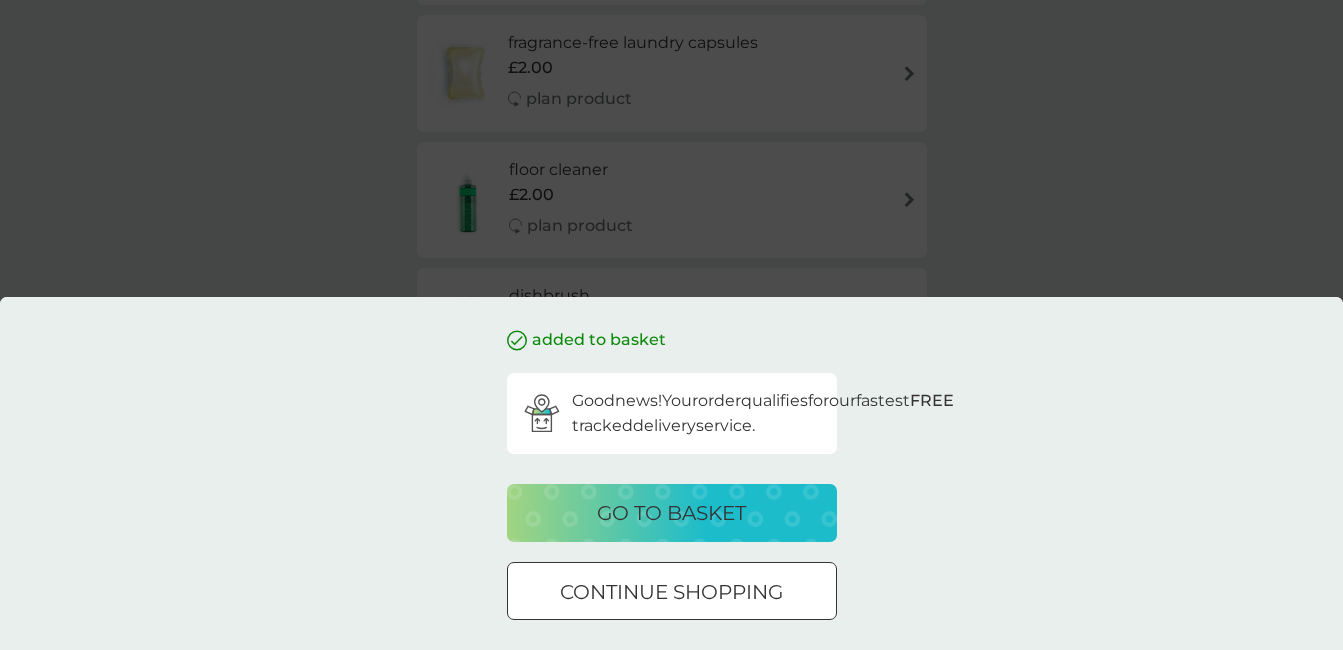 scroll, scrollTop: 0, scrollLeft: 0, axis: both 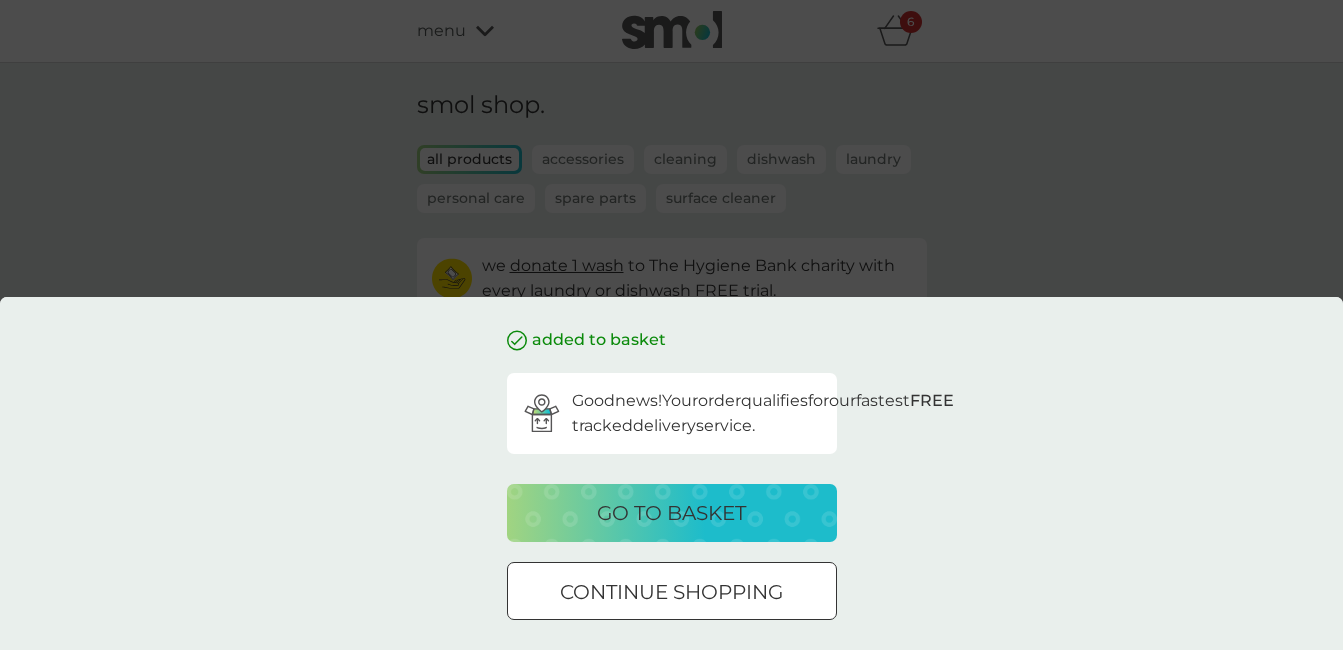 click on "added to basket Good  news!  Your  order  qualifies  for  our  fastest  FREE   tracked  delivery  service.  go to basket continue shopping" at bounding box center (671, 325) 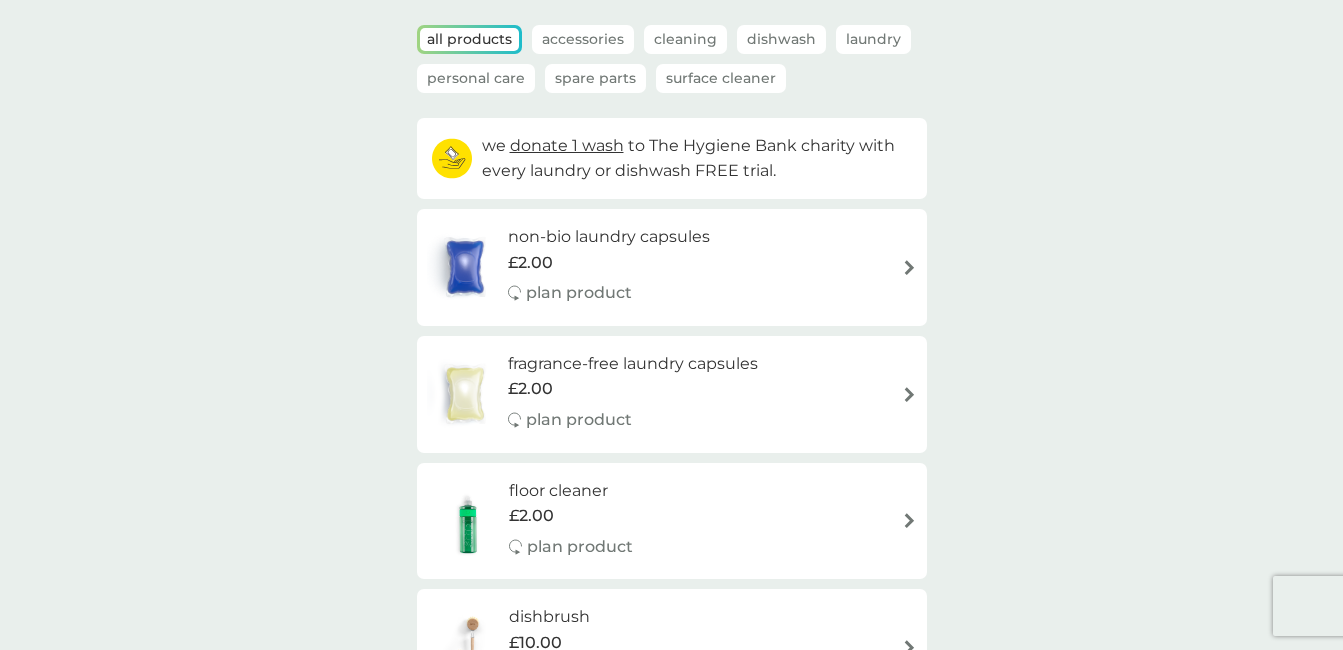 scroll, scrollTop: 0, scrollLeft: 0, axis: both 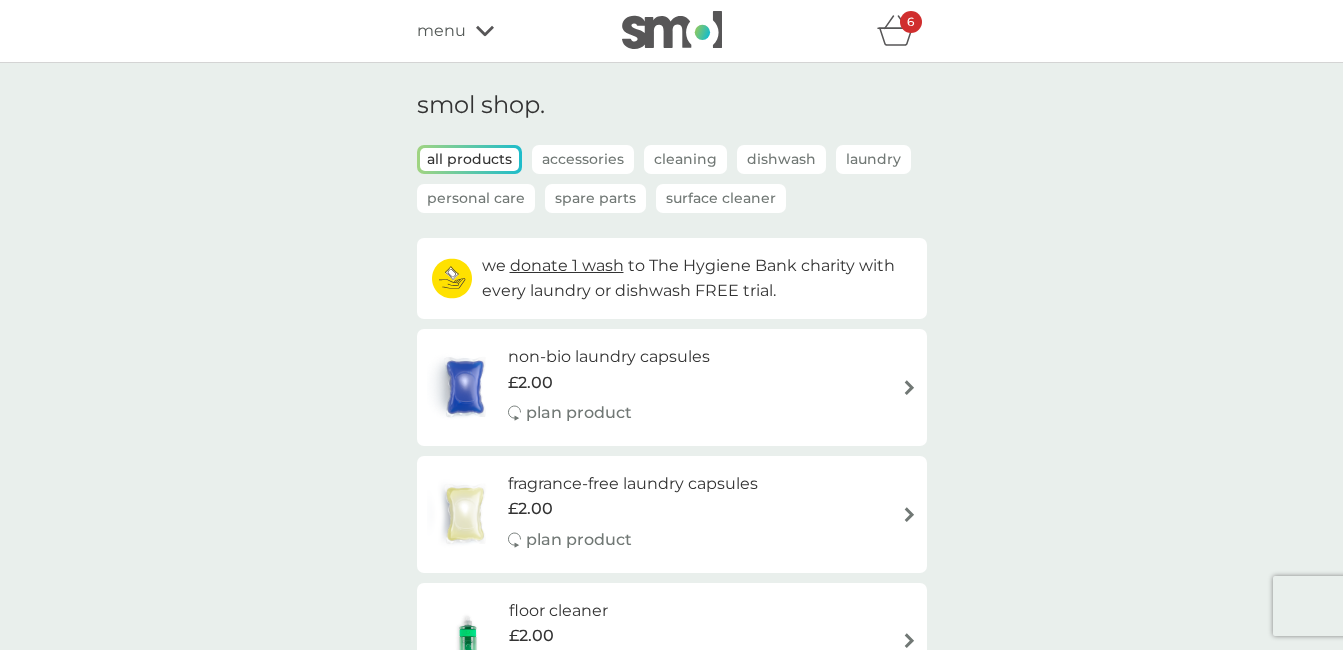 click 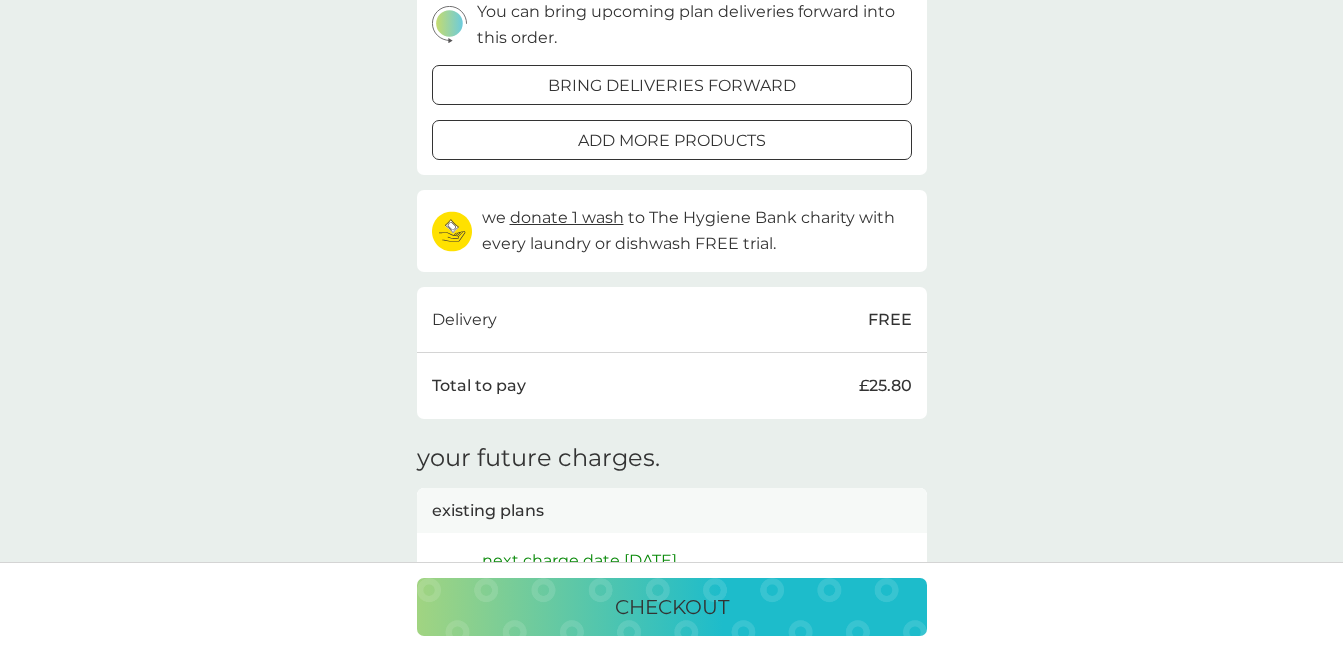 scroll, scrollTop: 720, scrollLeft: 0, axis: vertical 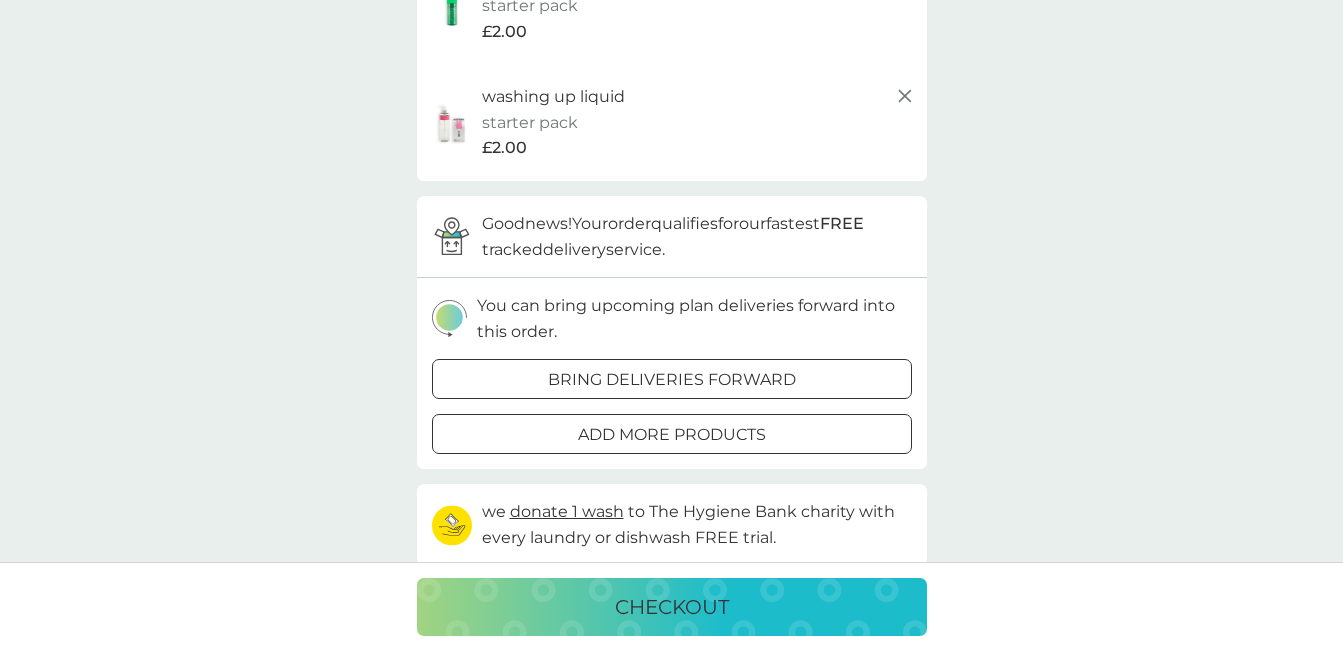 click on "checkout" at bounding box center [672, 607] 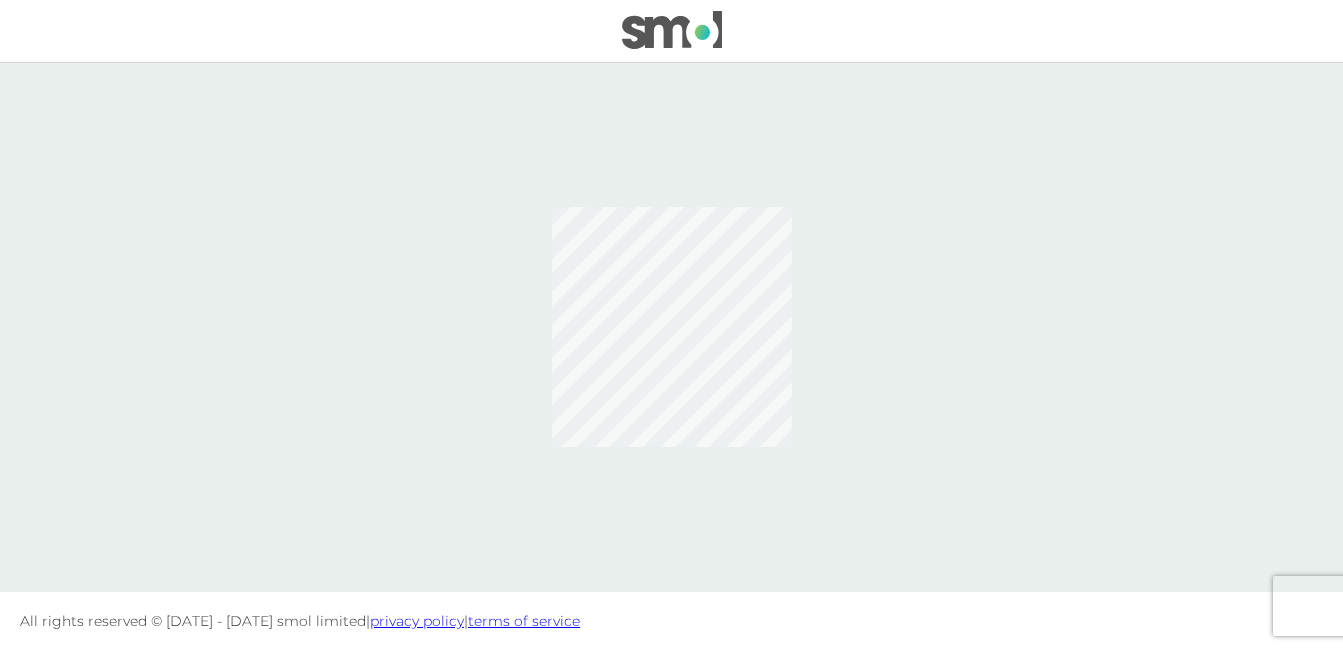 scroll, scrollTop: 0, scrollLeft: 0, axis: both 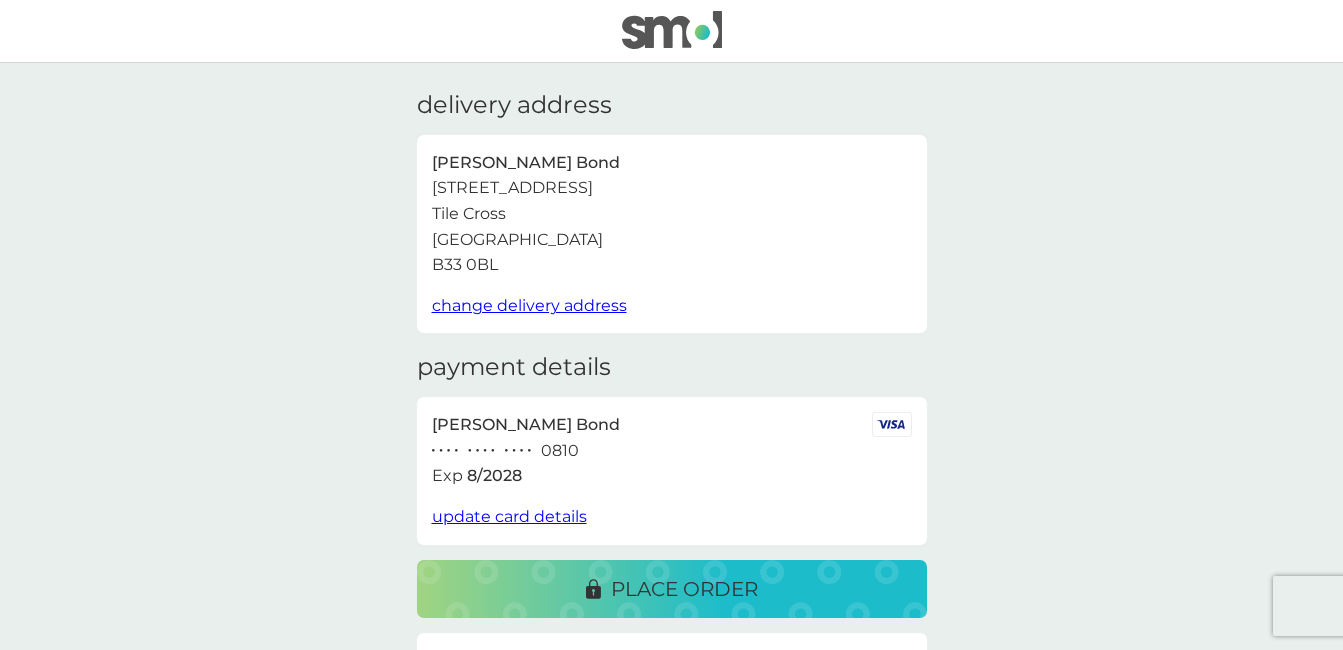 click on "place order" at bounding box center [684, 589] 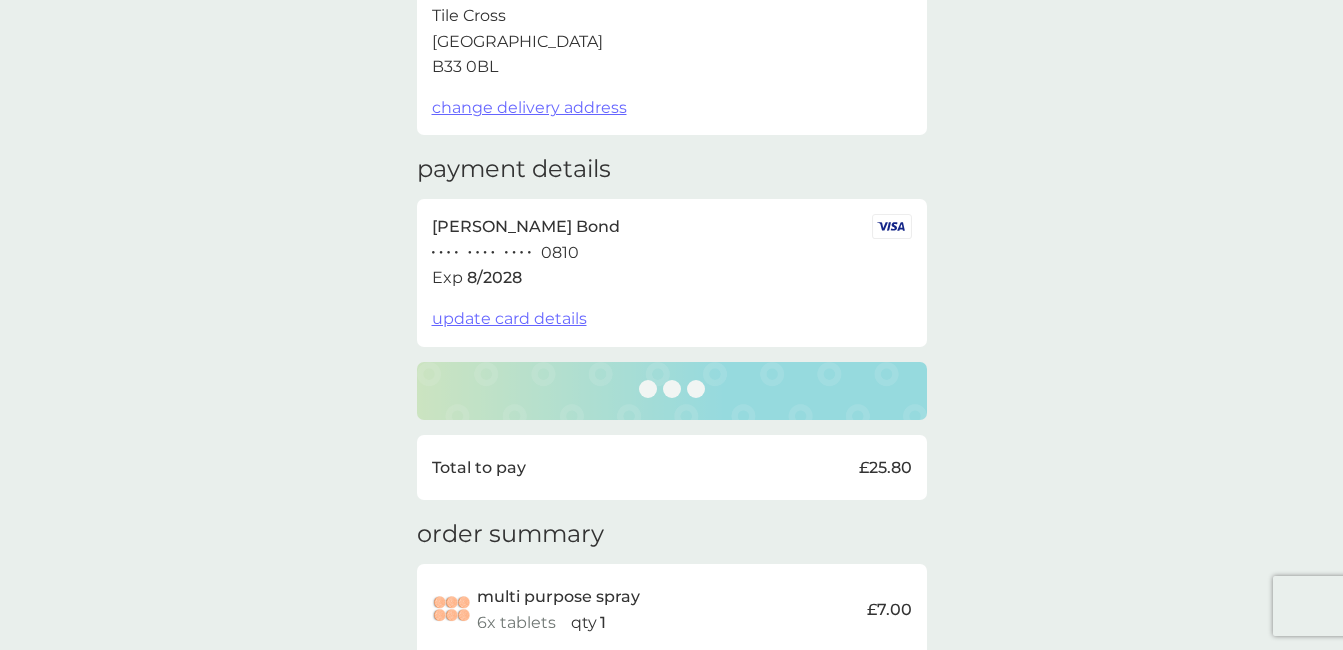 scroll, scrollTop: 290, scrollLeft: 0, axis: vertical 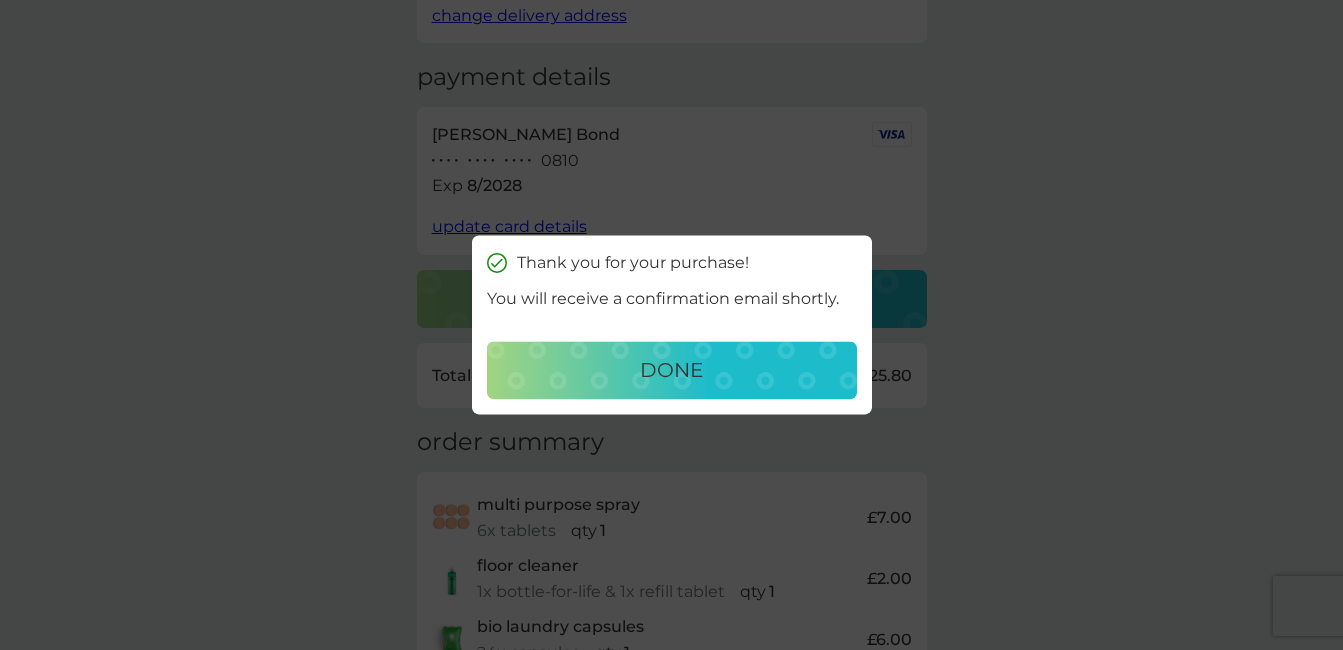 click on "done" at bounding box center (671, 371) 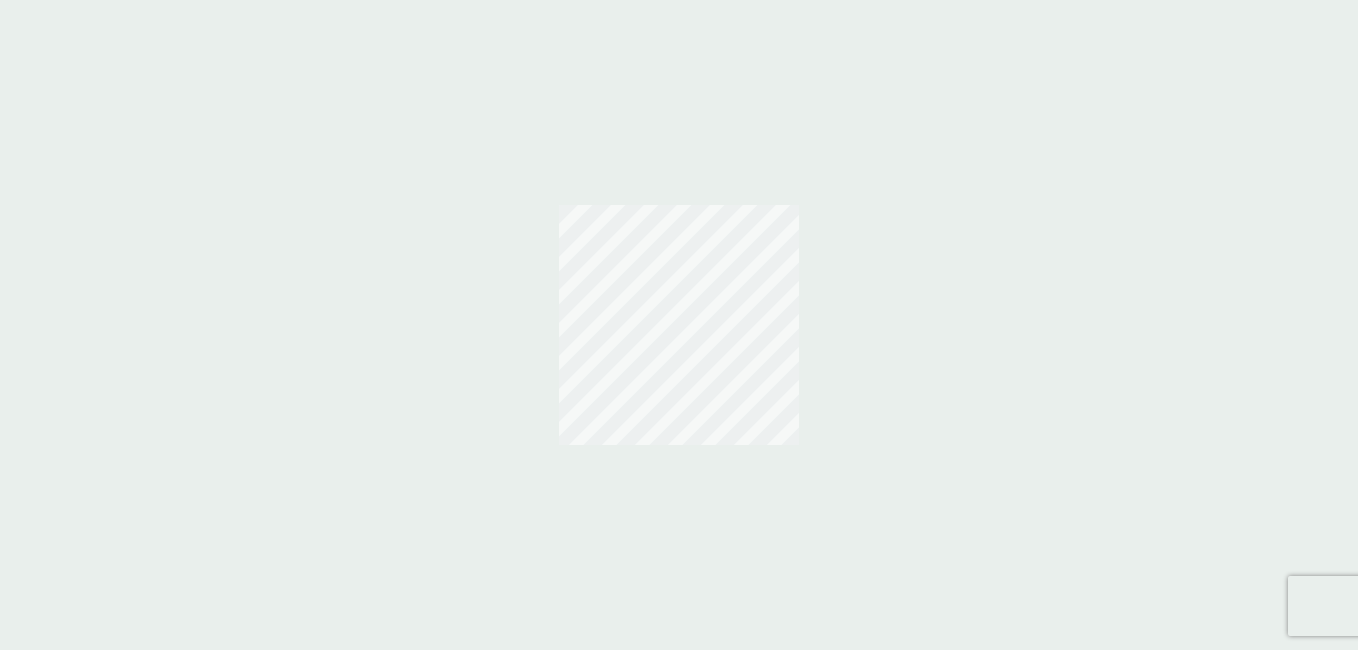 scroll, scrollTop: 0, scrollLeft: 0, axis: both 